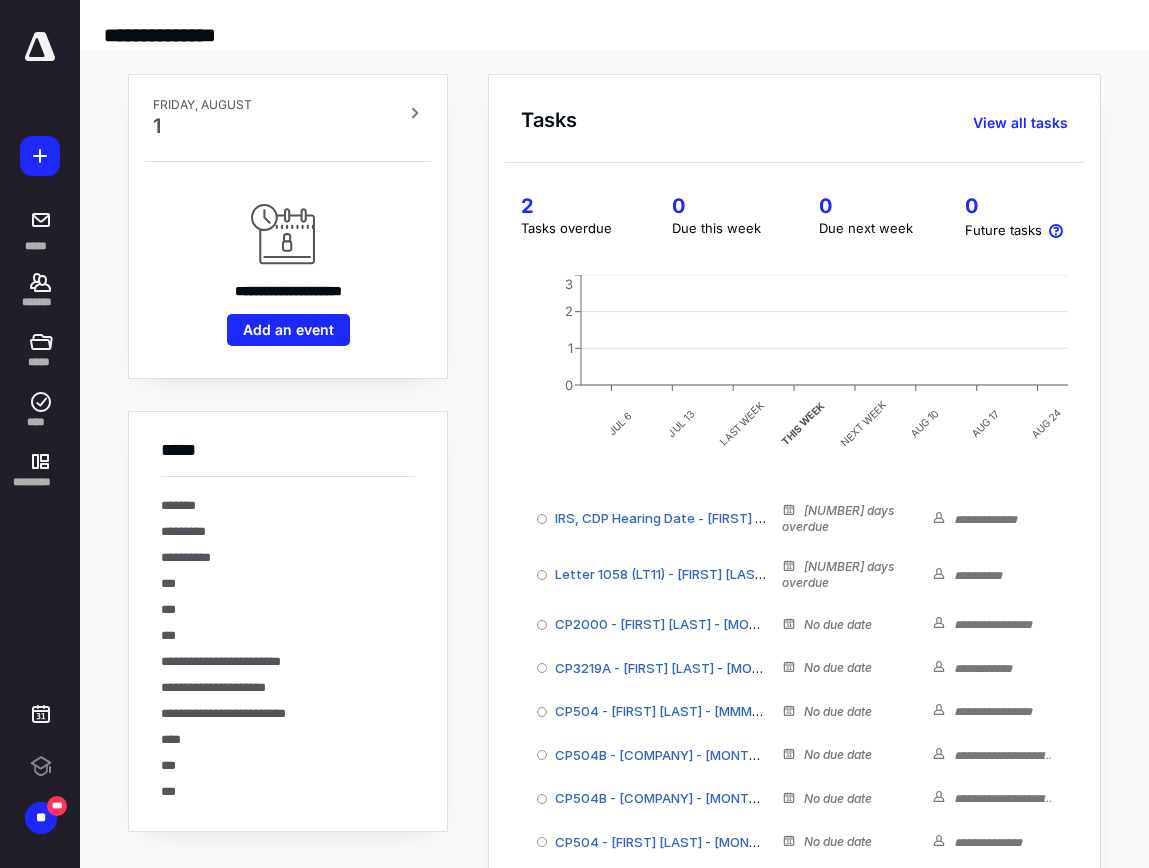 scroll, scrollTop: 0, scrollLeft: 0, axis: both 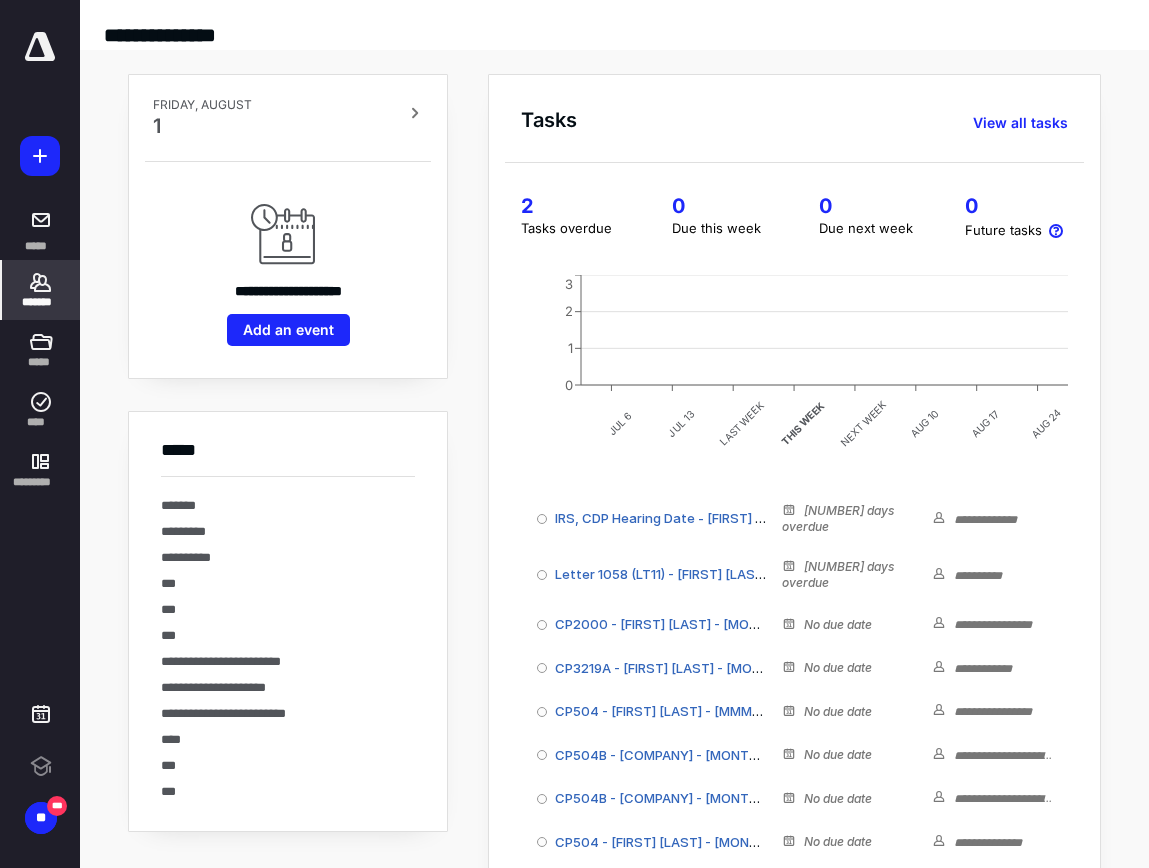 click 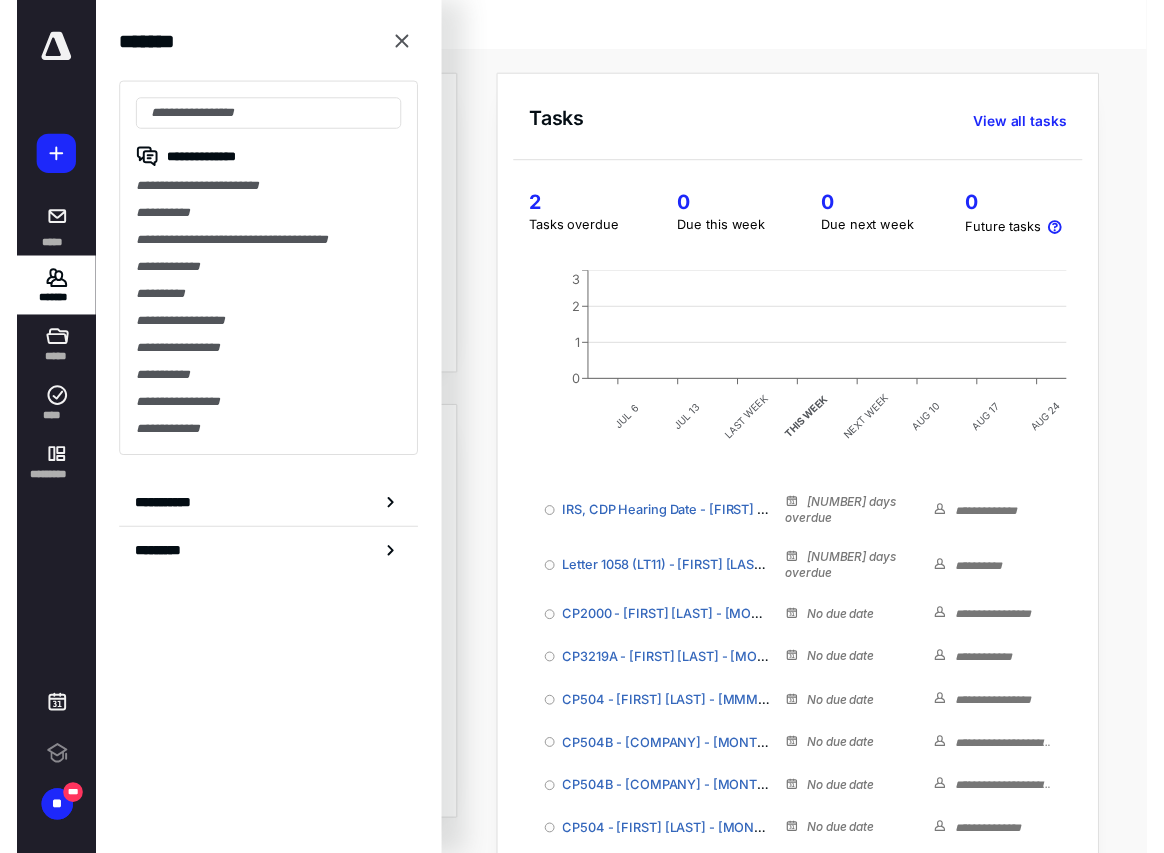 scroll, scrollTop: 0, scrollLeft: 0, axis: both 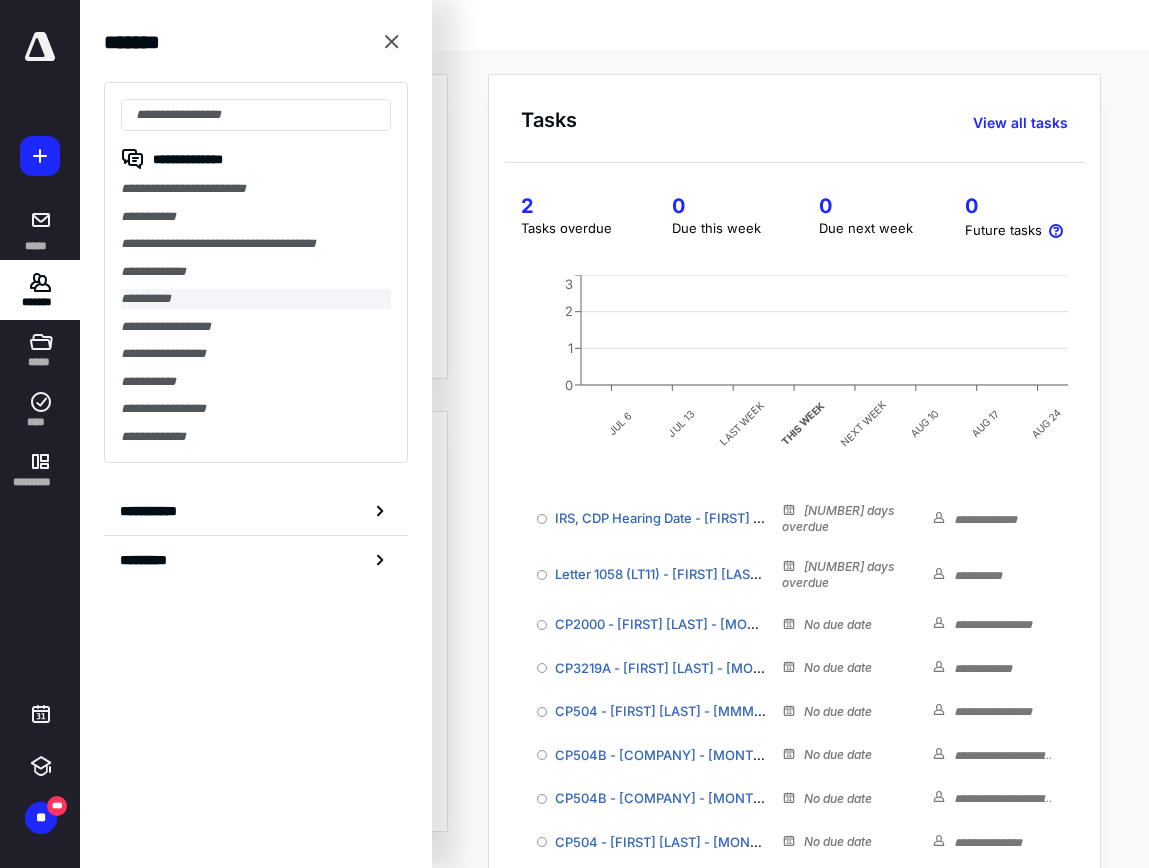click on "**********" at bounding box center (256, 299) 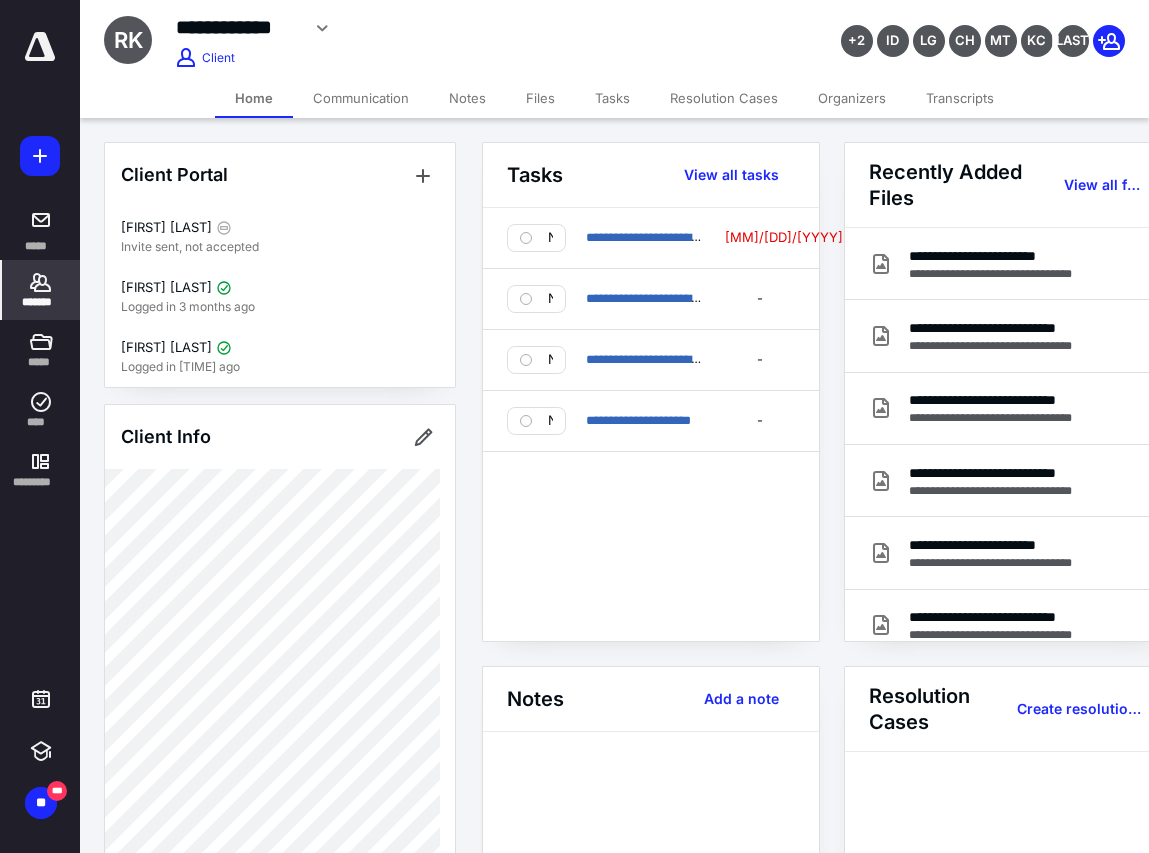click on "Transcripts" at bounding box center (960, 98) 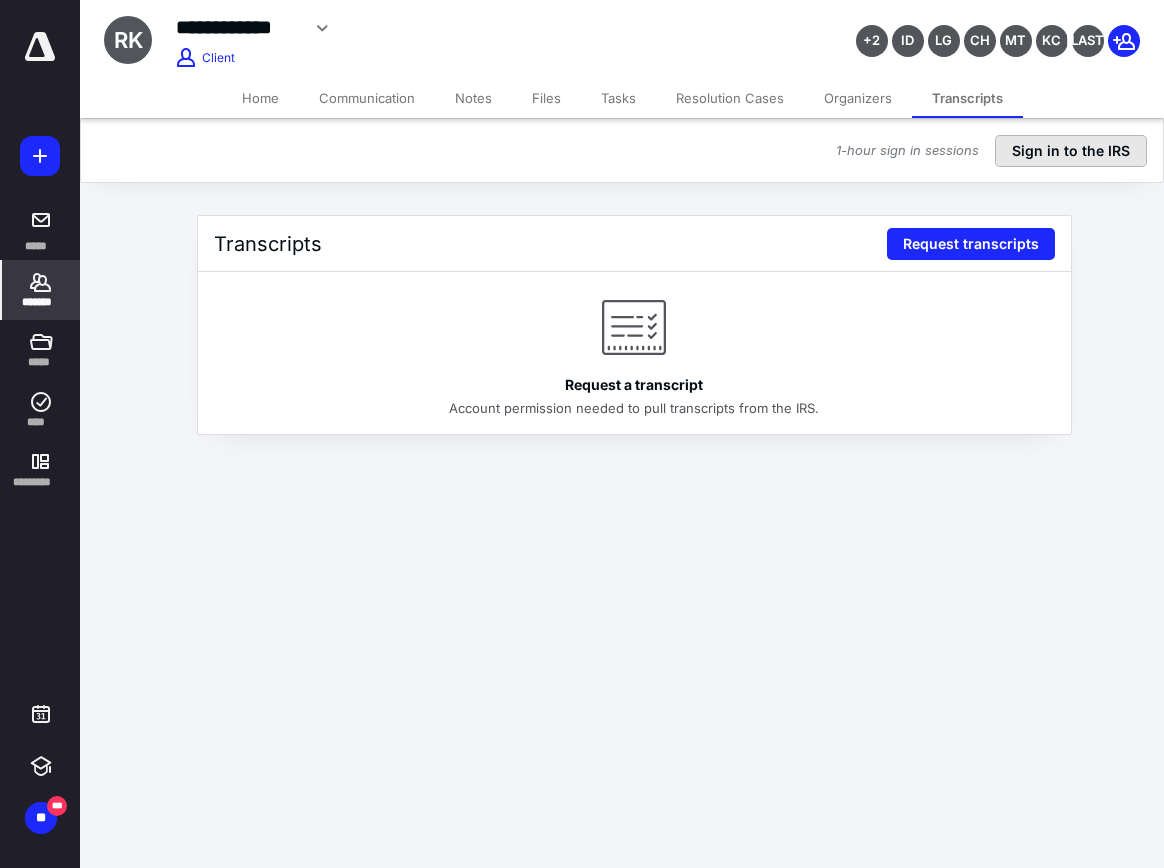 click on "Sign in to the IRS" at bounding box center (1071, 151) 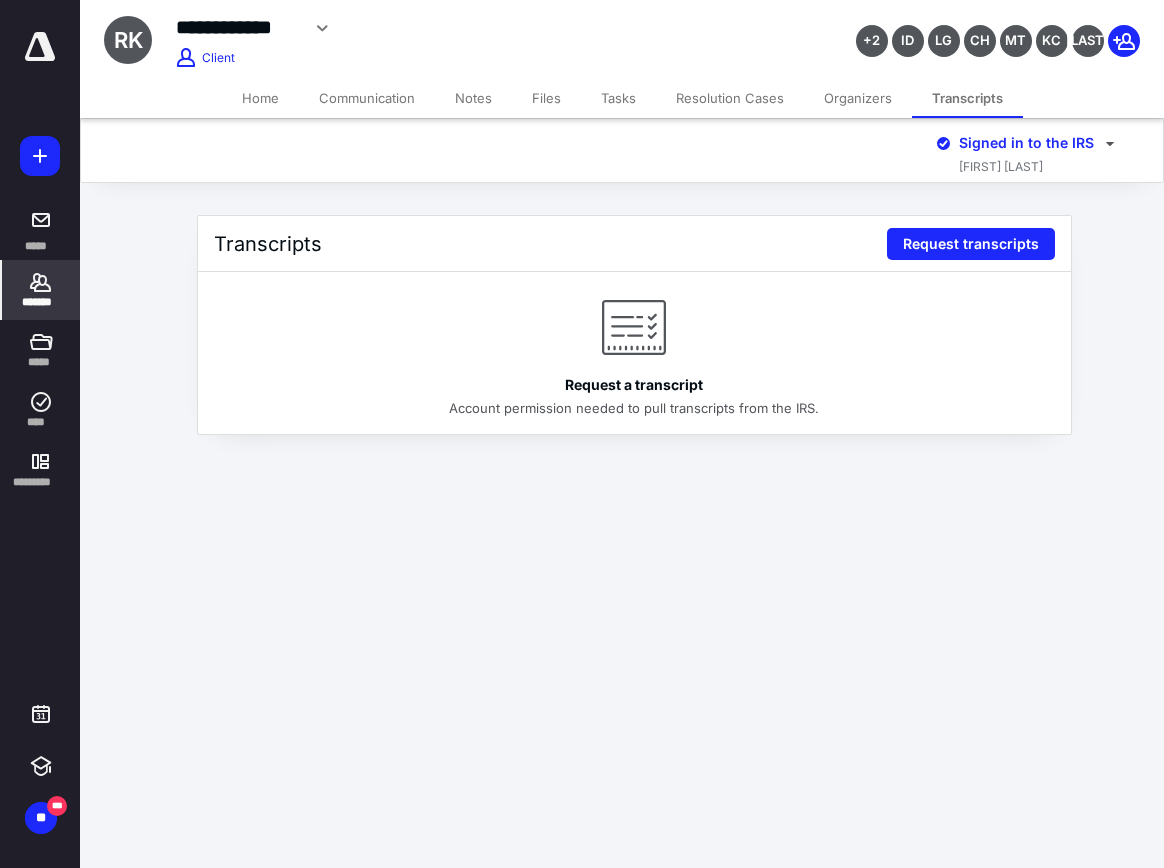 click on "*******" at bounding box center [41, 290] 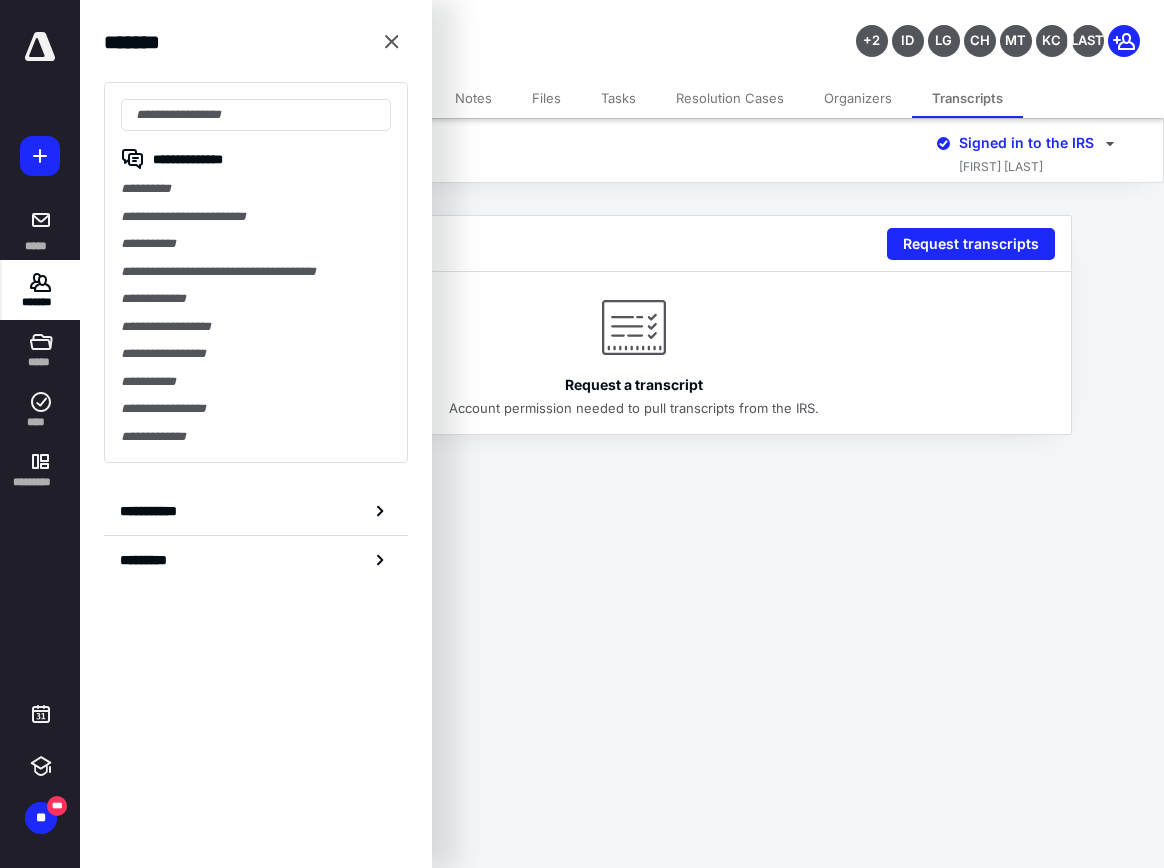 click on "Transcripts Request transcripts Request a transcript Account permission needed to pull transcripts from the IRS." at bounding box center [634, 309] 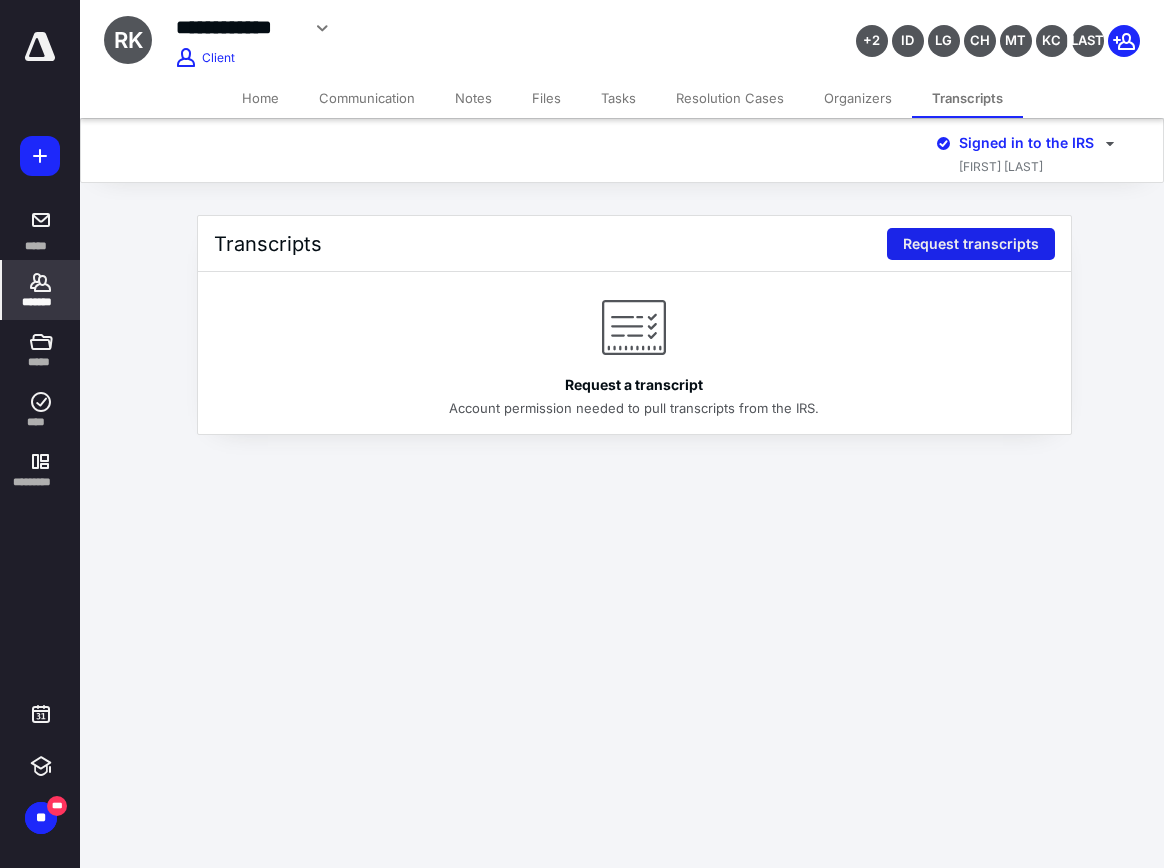 click on "Request transcripts" at bounding box center [971, 244] 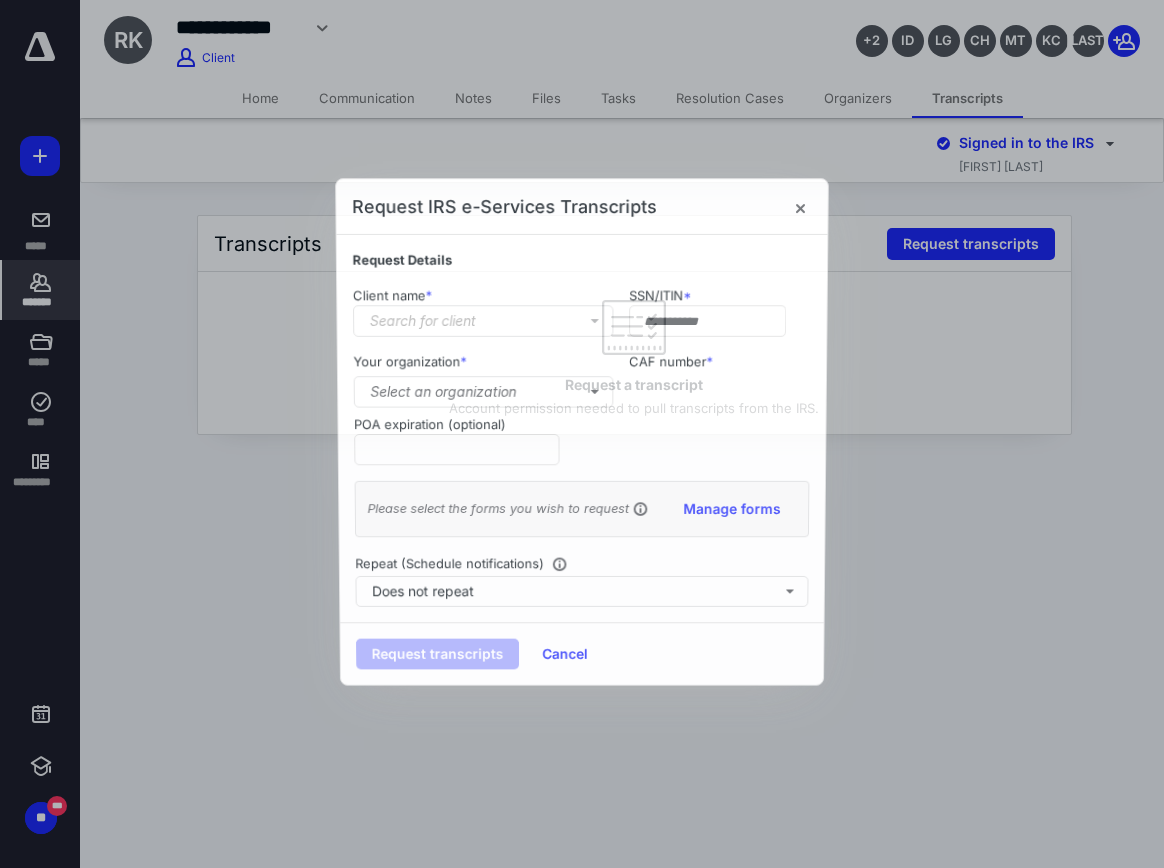 type on "**********" 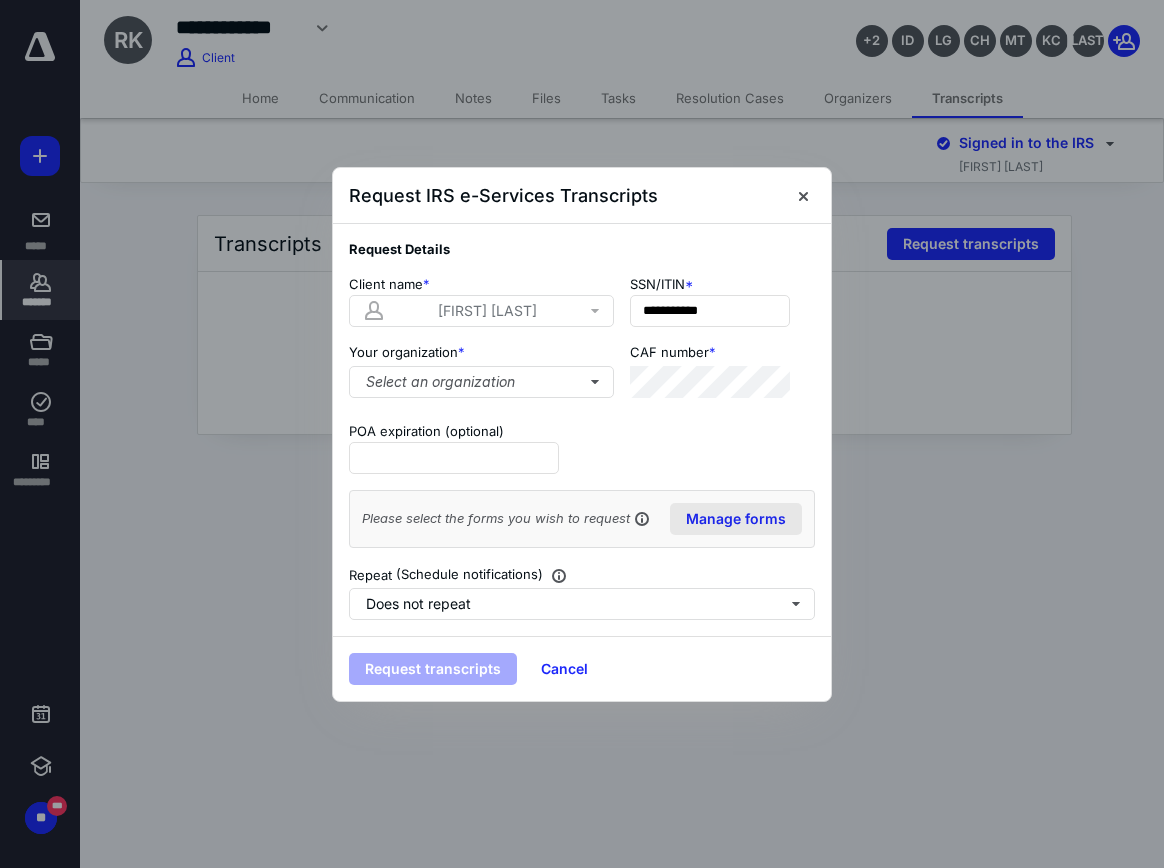 click on "Manage forms" at bounding box center (736, 519) 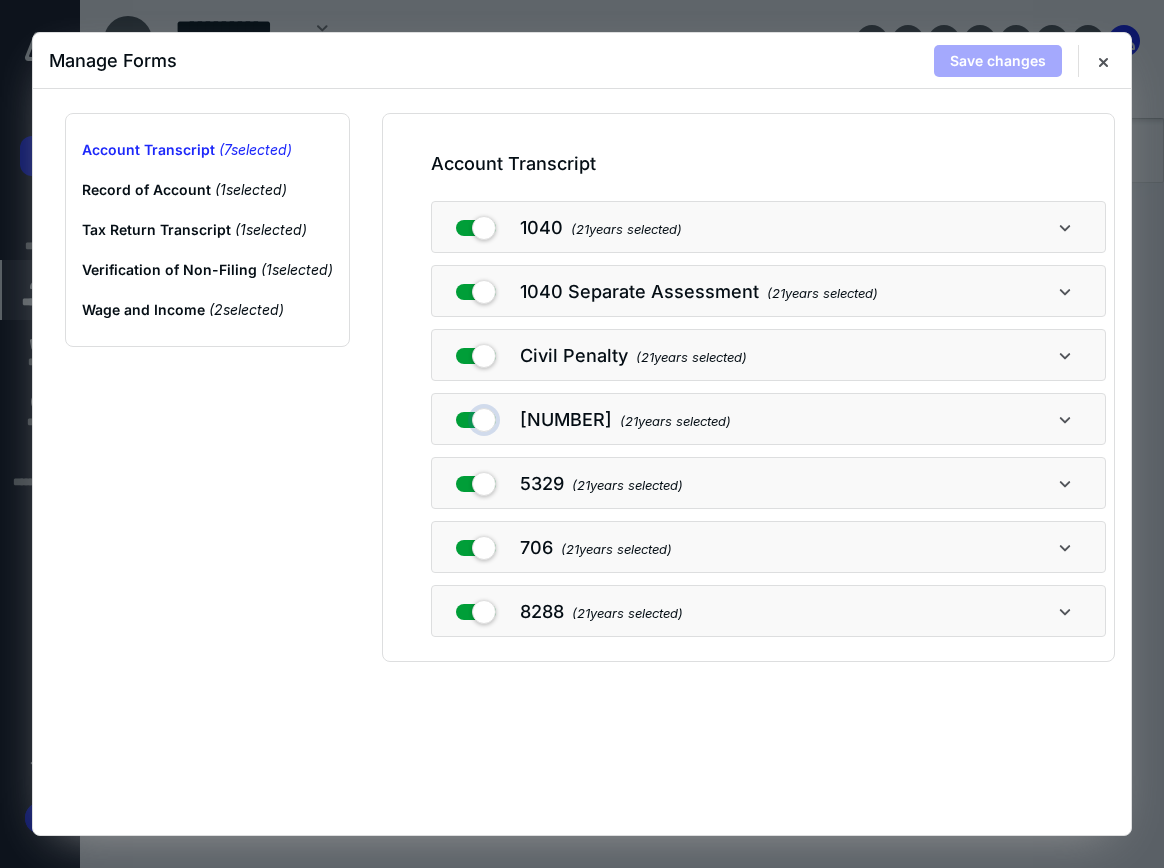 drag, startPoint x: 491, startPoint y: 419, endPoint x: 479, endPoint y: 472, distance: 54.34151 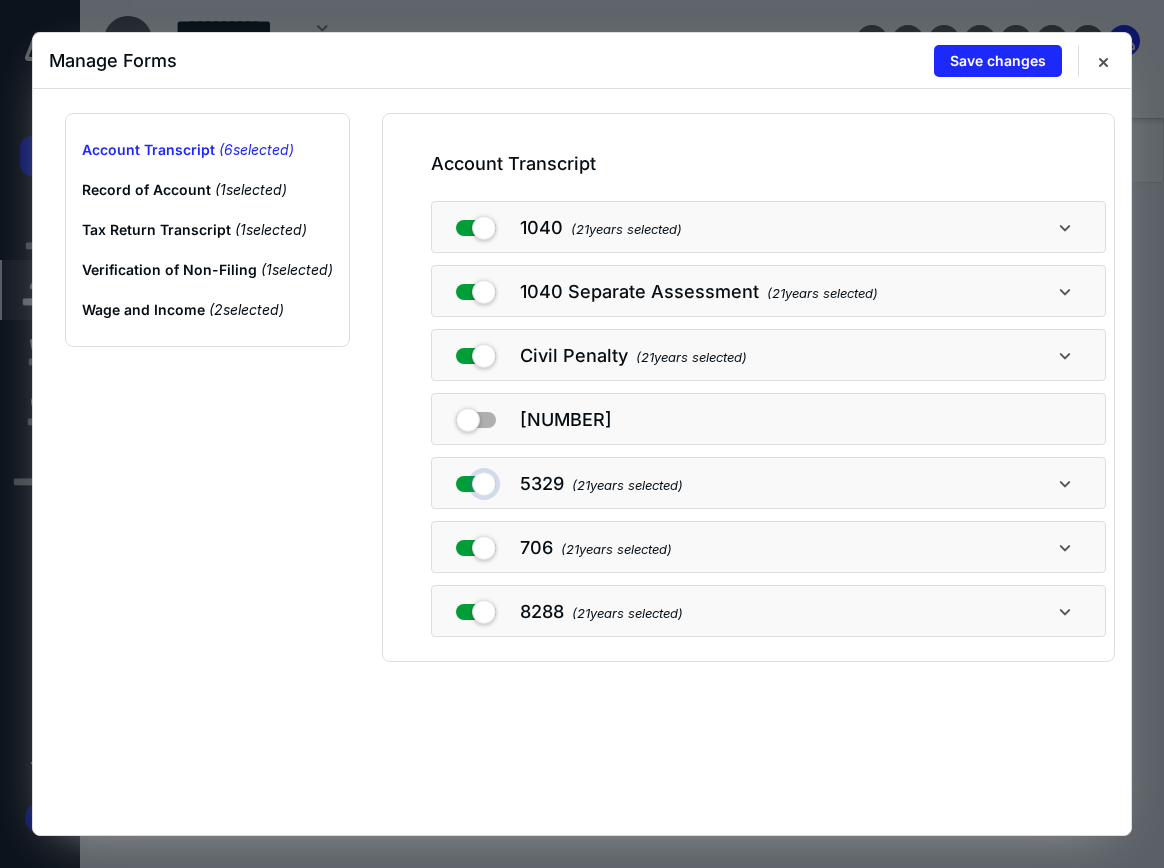 click at bounding box center [476, 480] 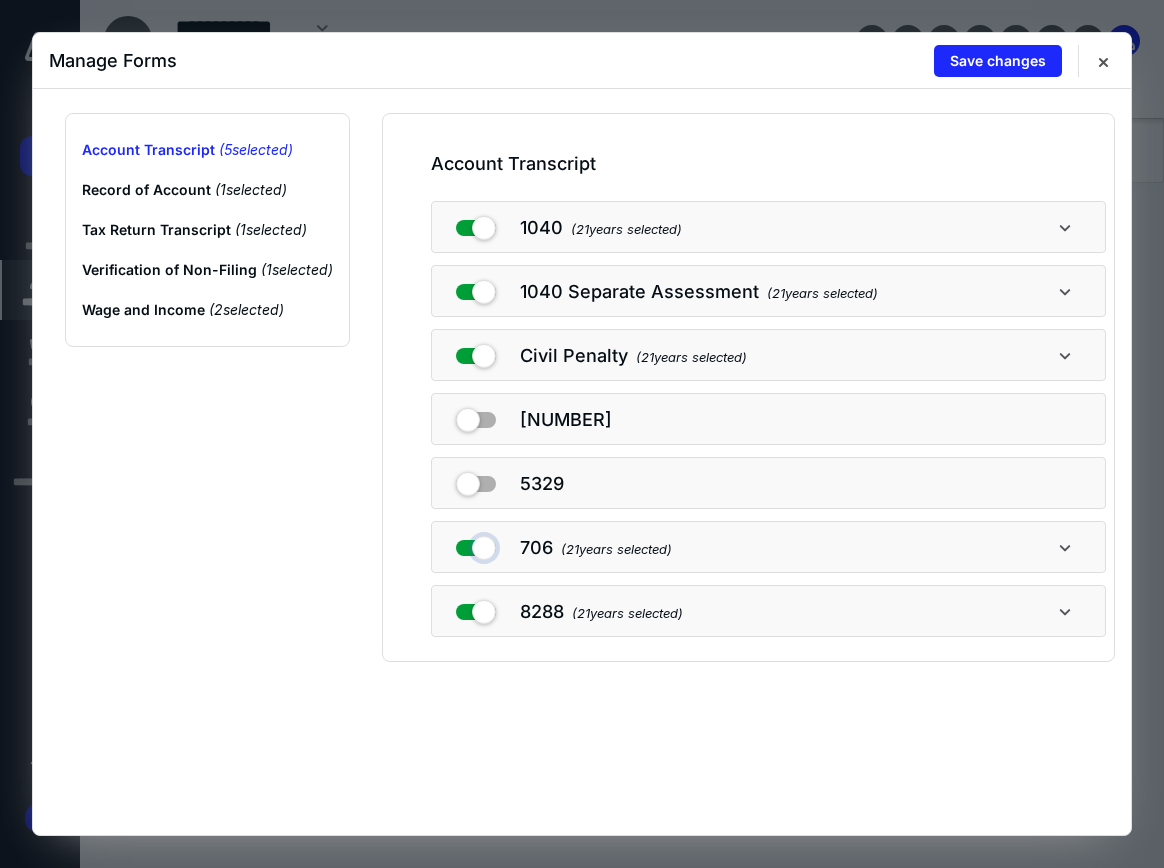 click at bounding box center [476, 544] 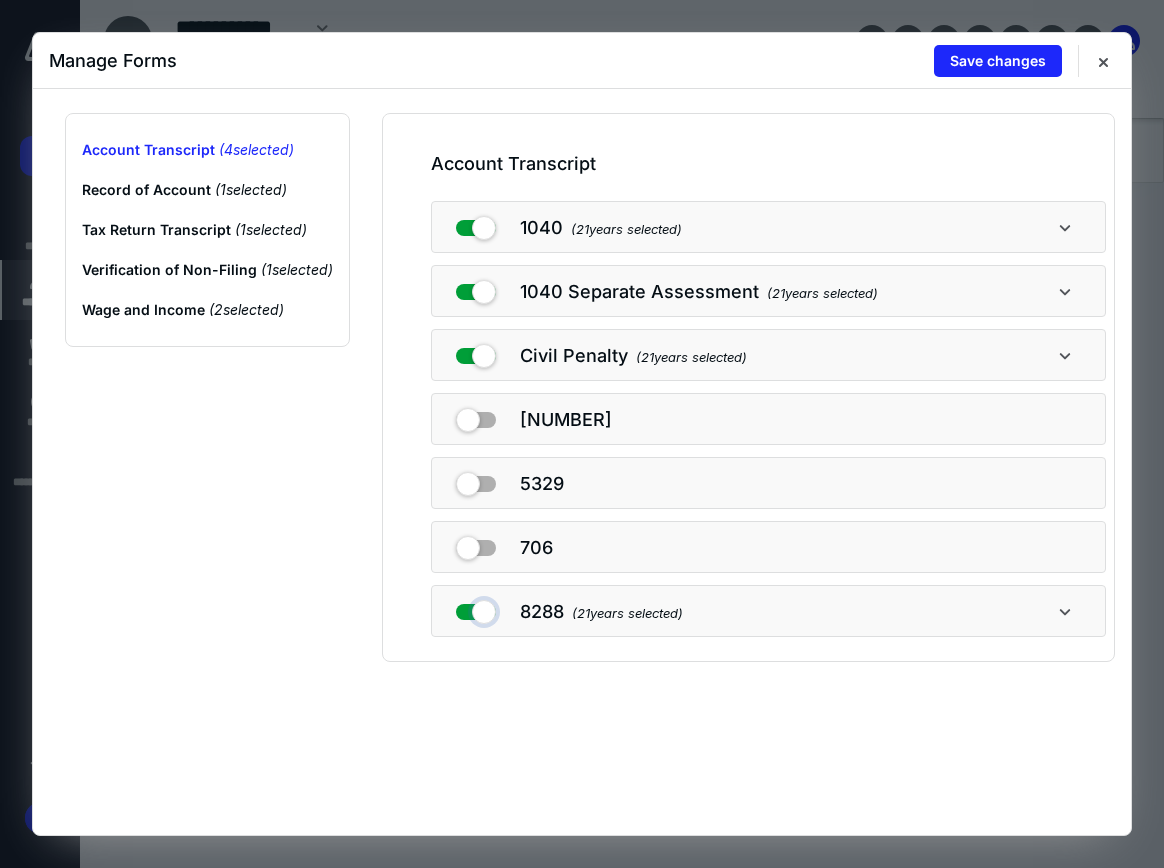 click at bounding box center [476, 608] 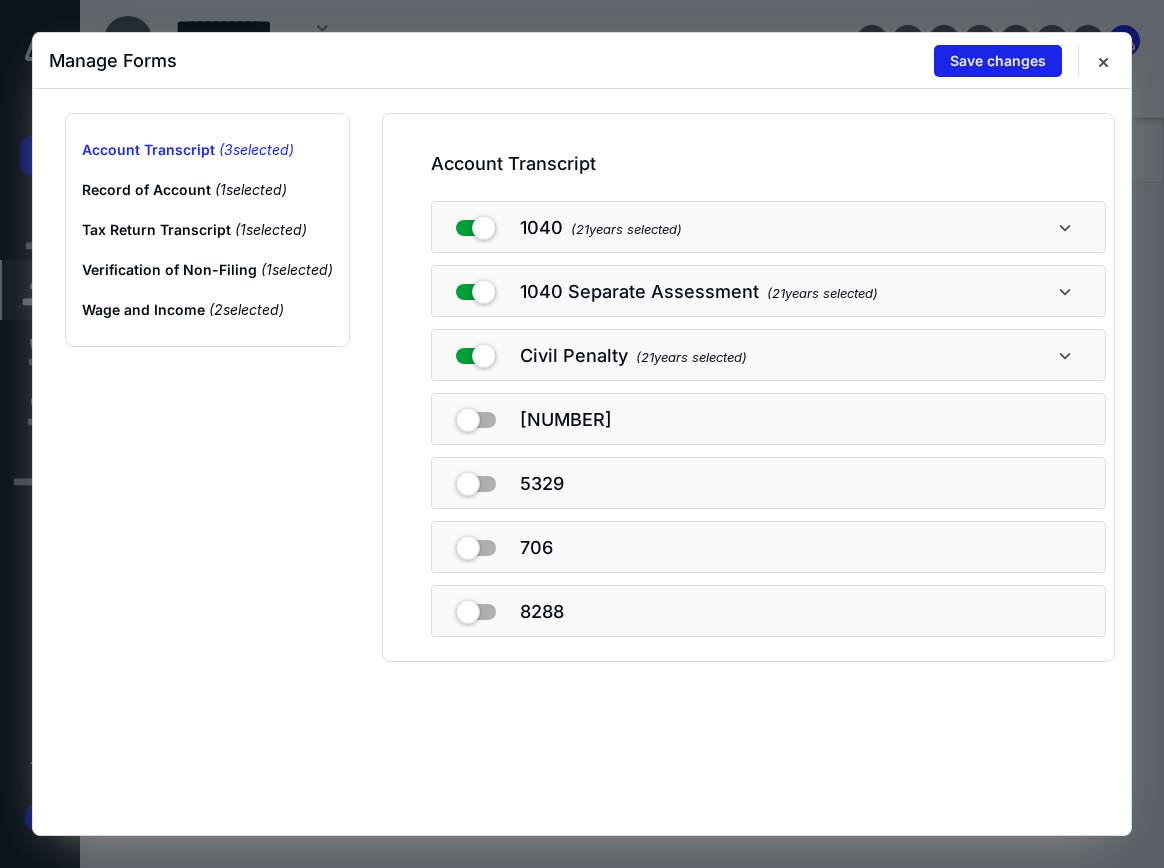 click on "Save changes" at bounding box center [998, 61] 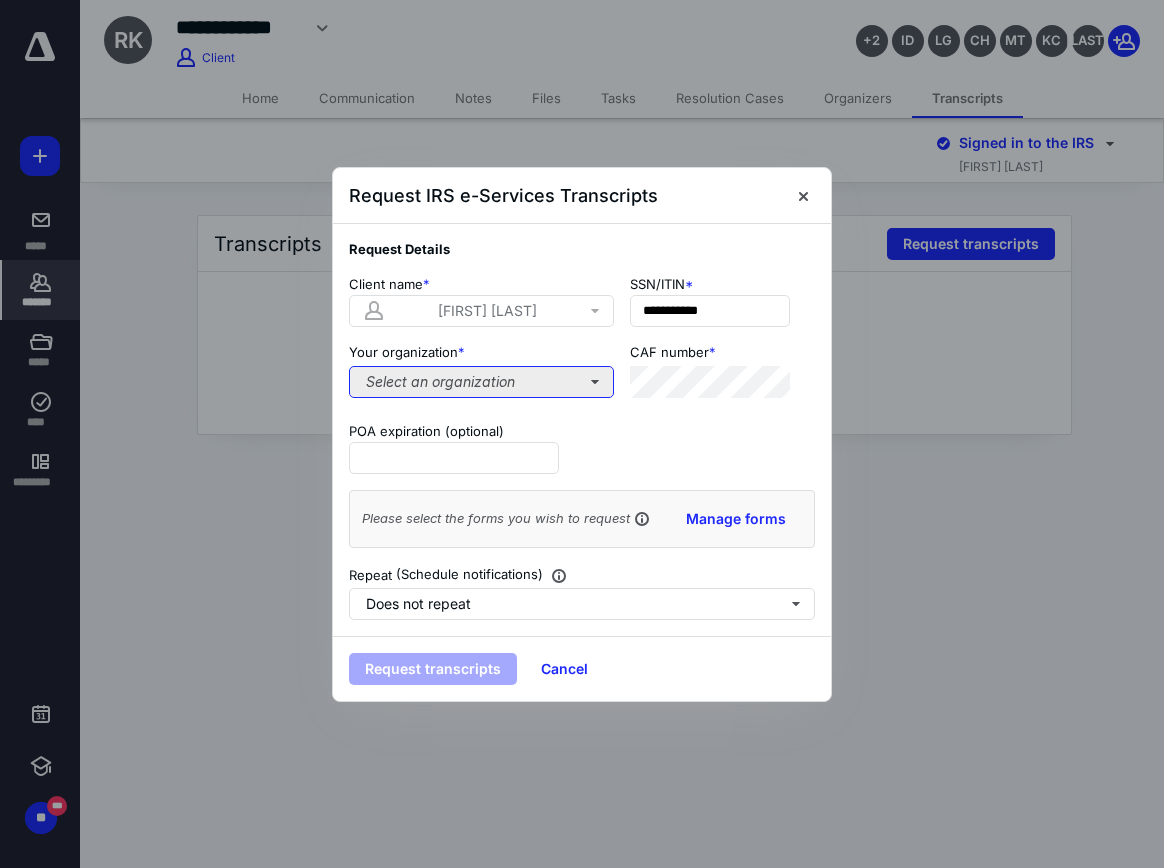 click on "Select an organization" at bounding box center [481, 382] 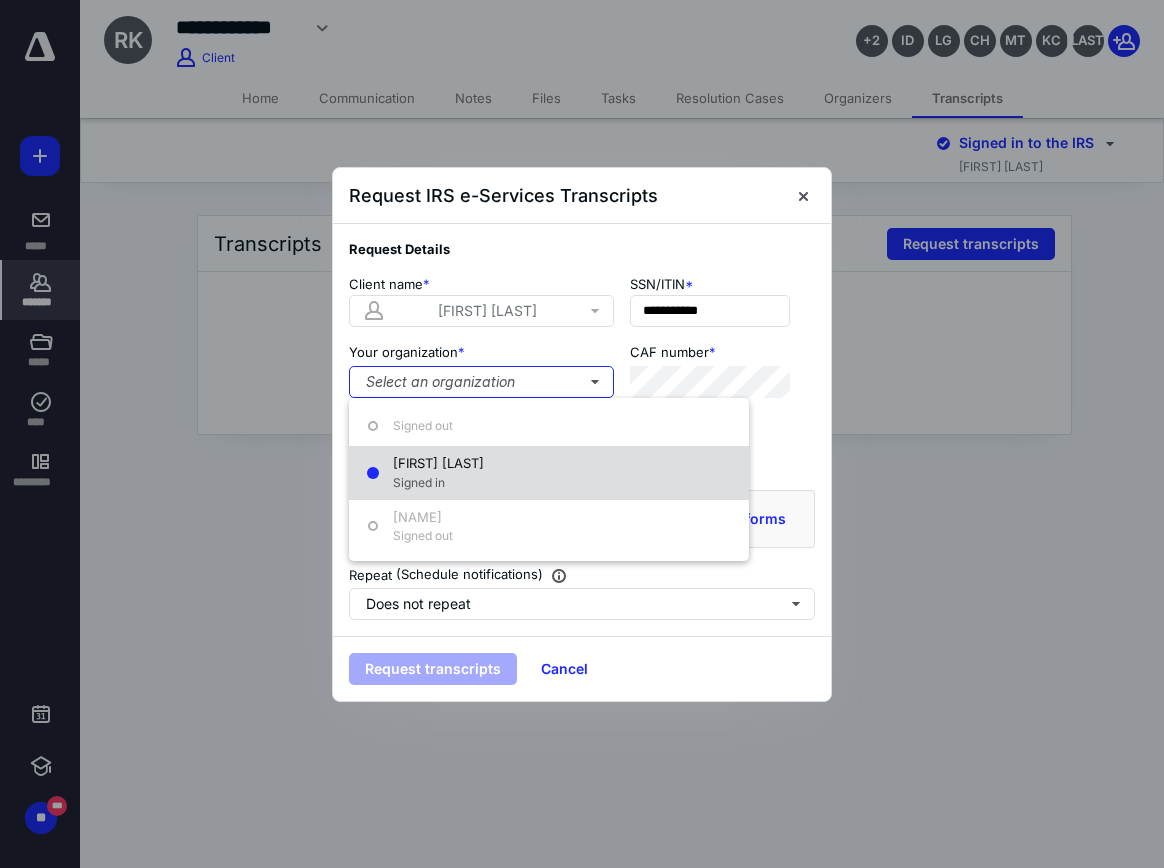 click on "[FIRST] [LAST] Signed in" at bounding box center [549, 473] 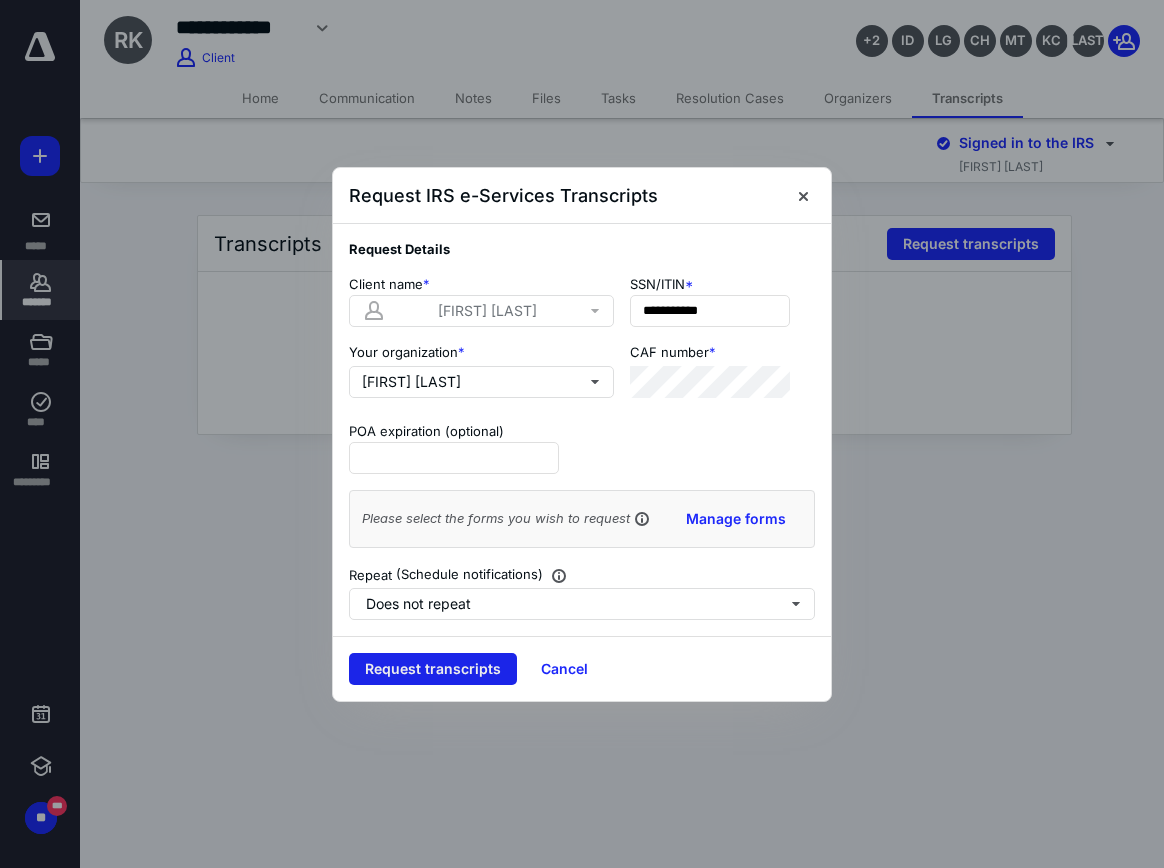 click on "Request transcripts" at bounding box center (433, 669) 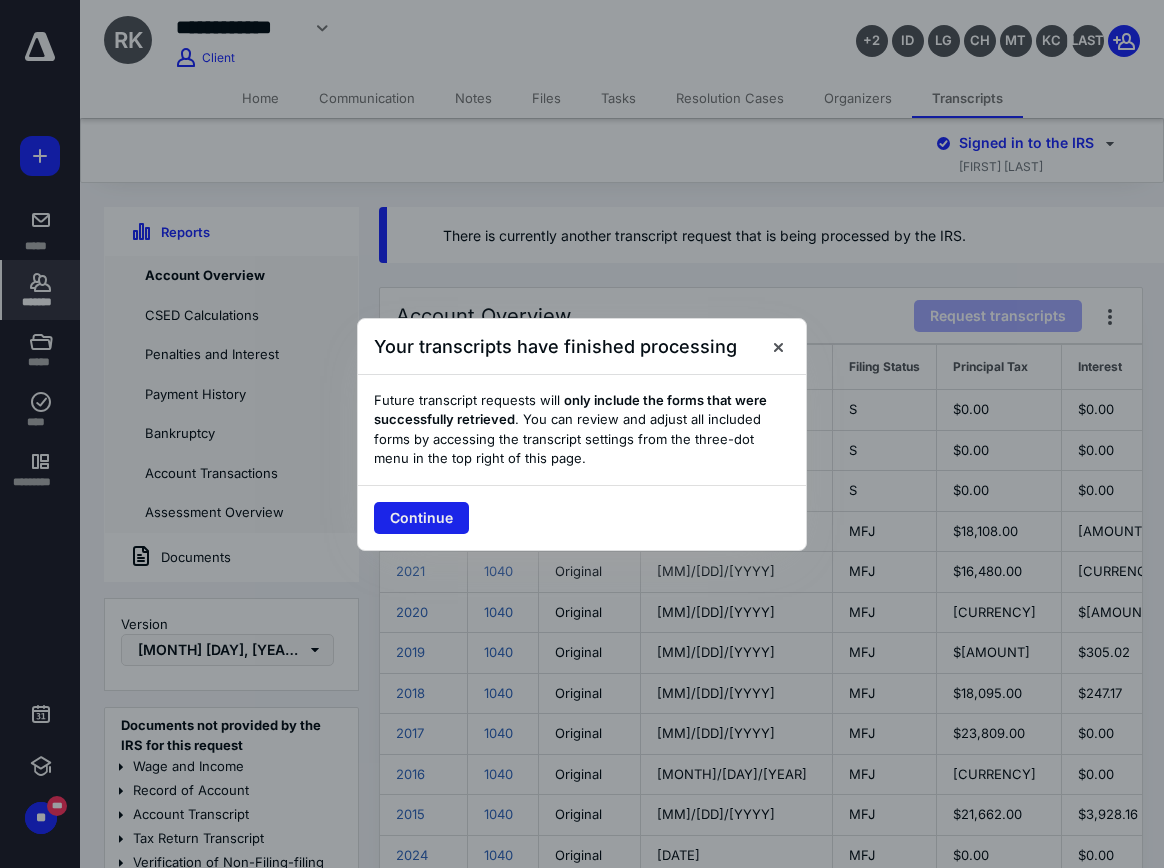 click on "Continue" at bounding box center [421, 518] 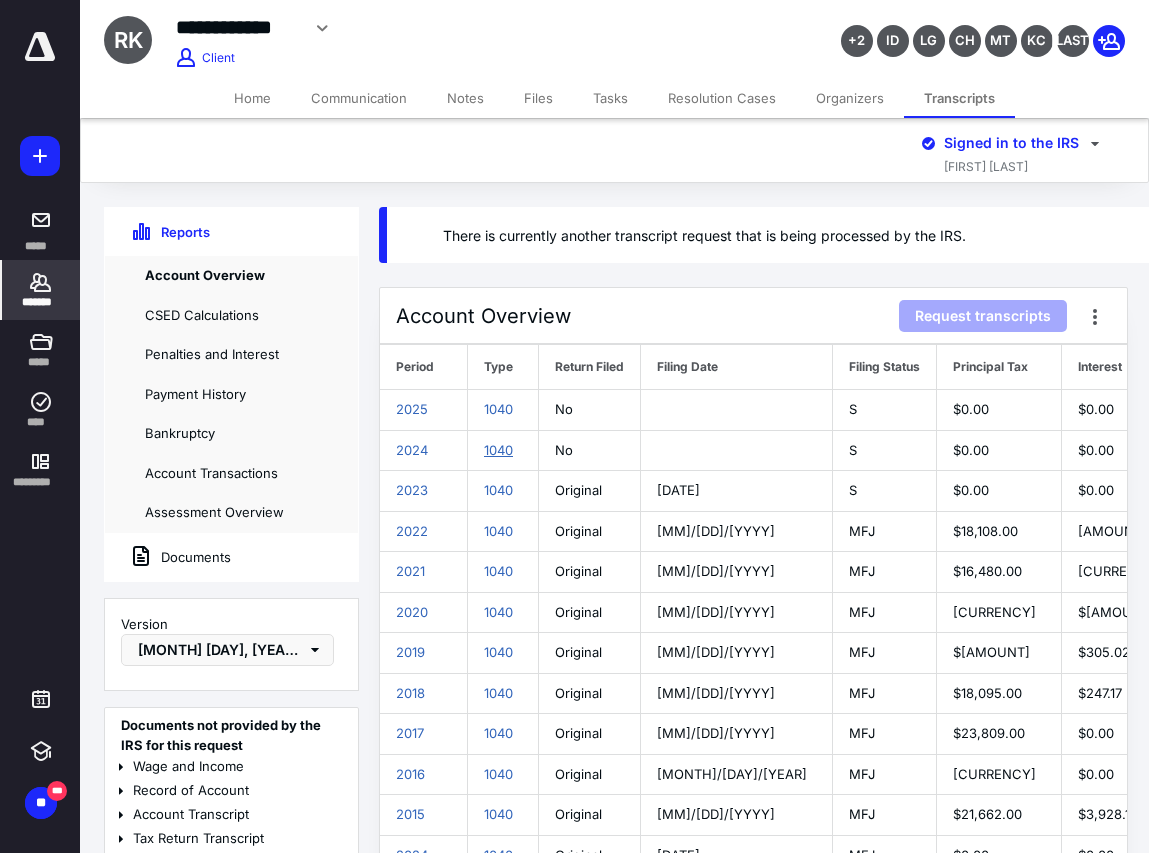 click on "1040" at bounding box center (498, 450) 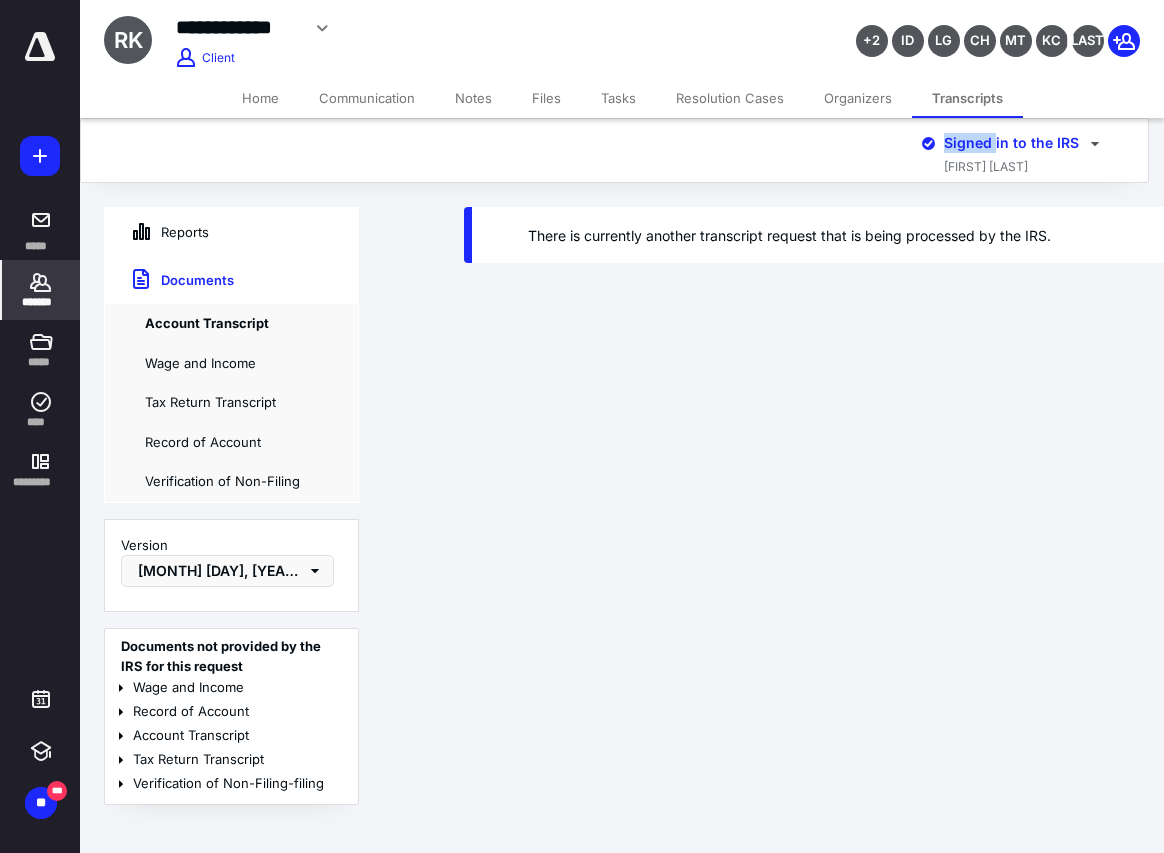 click on "**********" at bounding box center (574, 426) 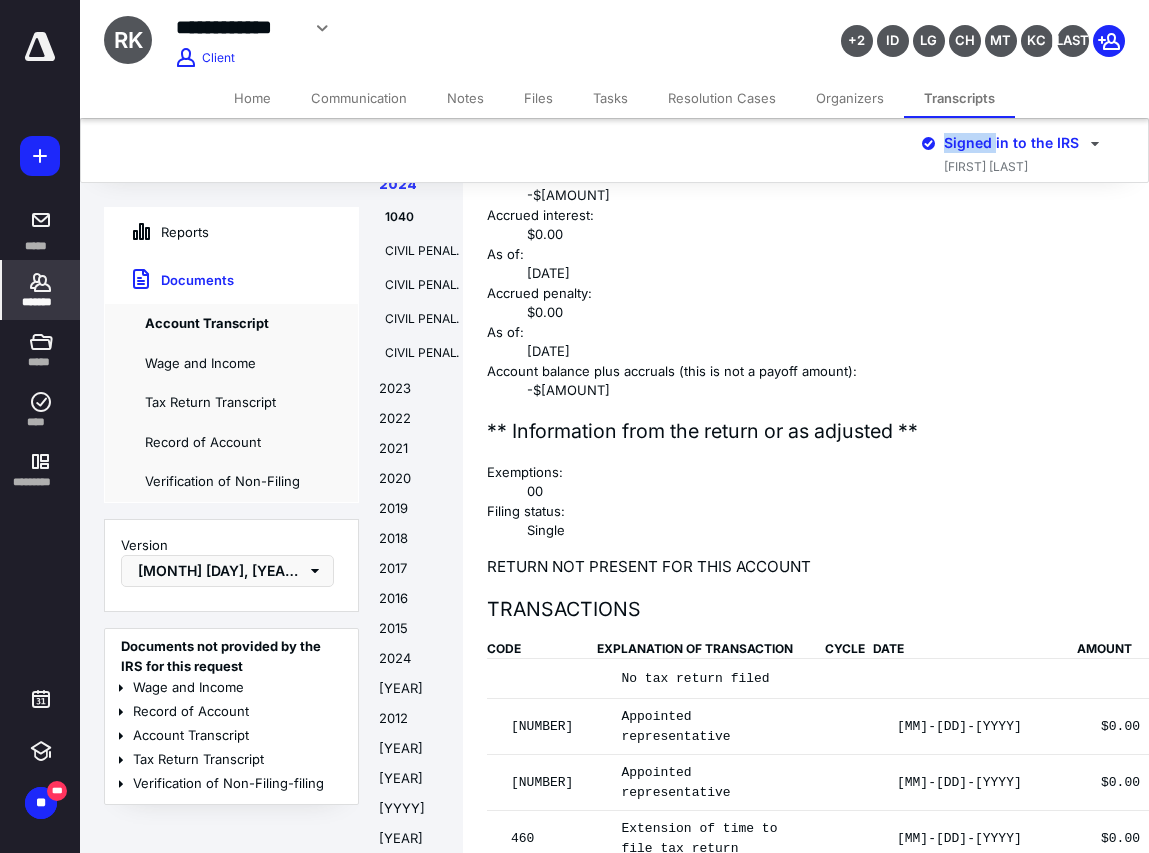 scroll, scrollTop: 3936, scrollLeft: 0, axis: vertical 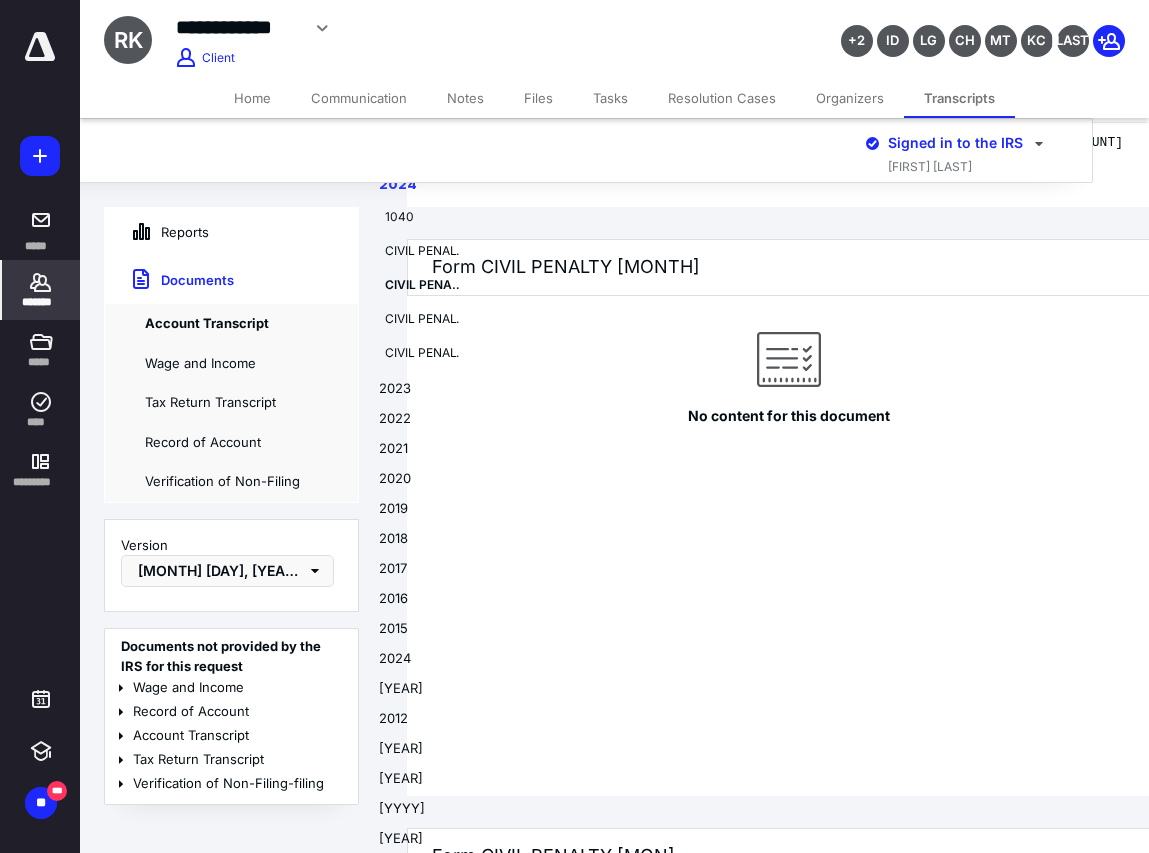 click on "Reports" at bounding box center [231, 232] 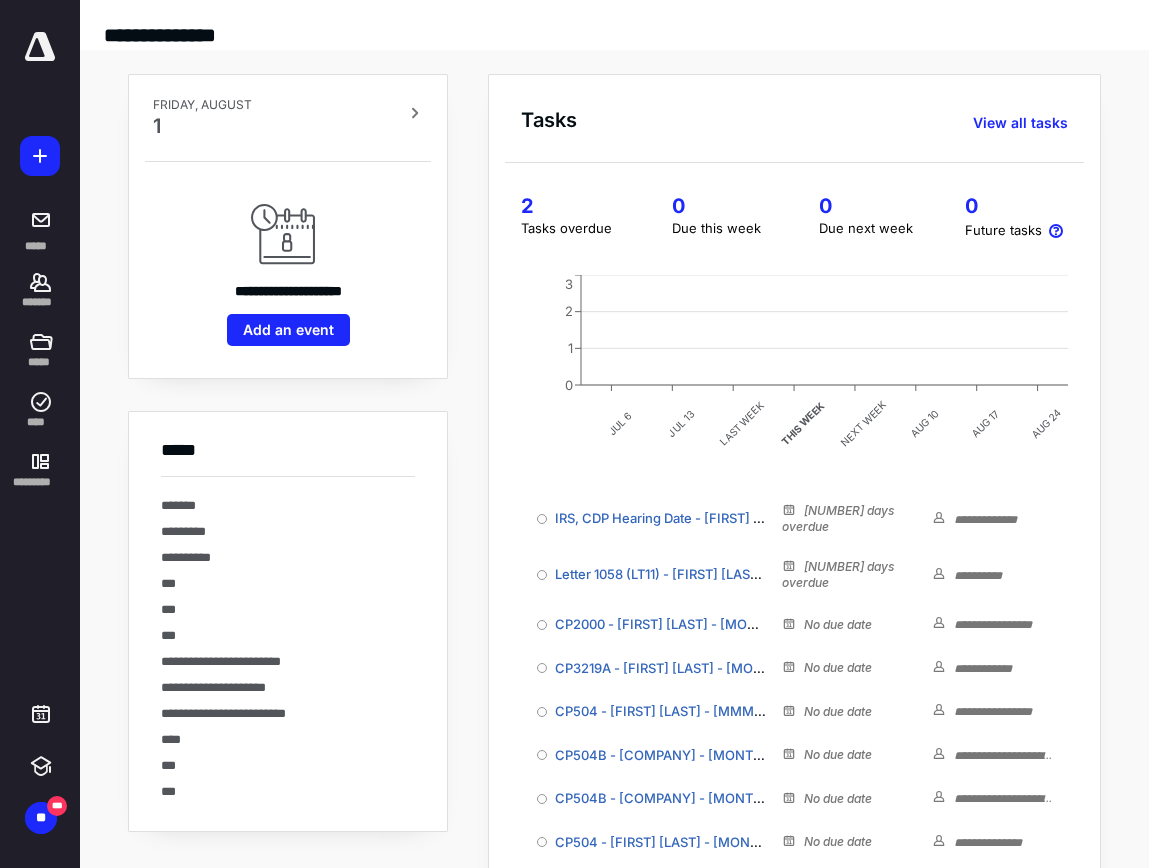 click on "**********" at bounding box center (614, 19) 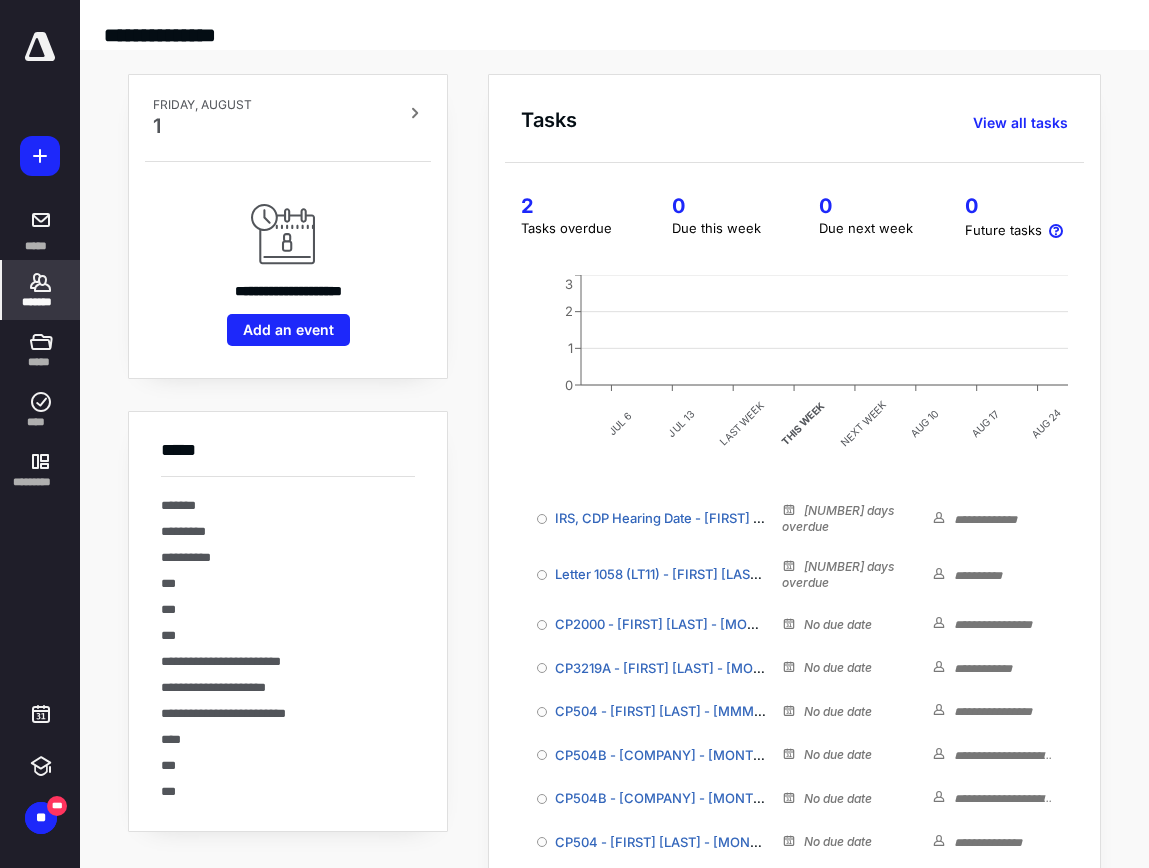 click 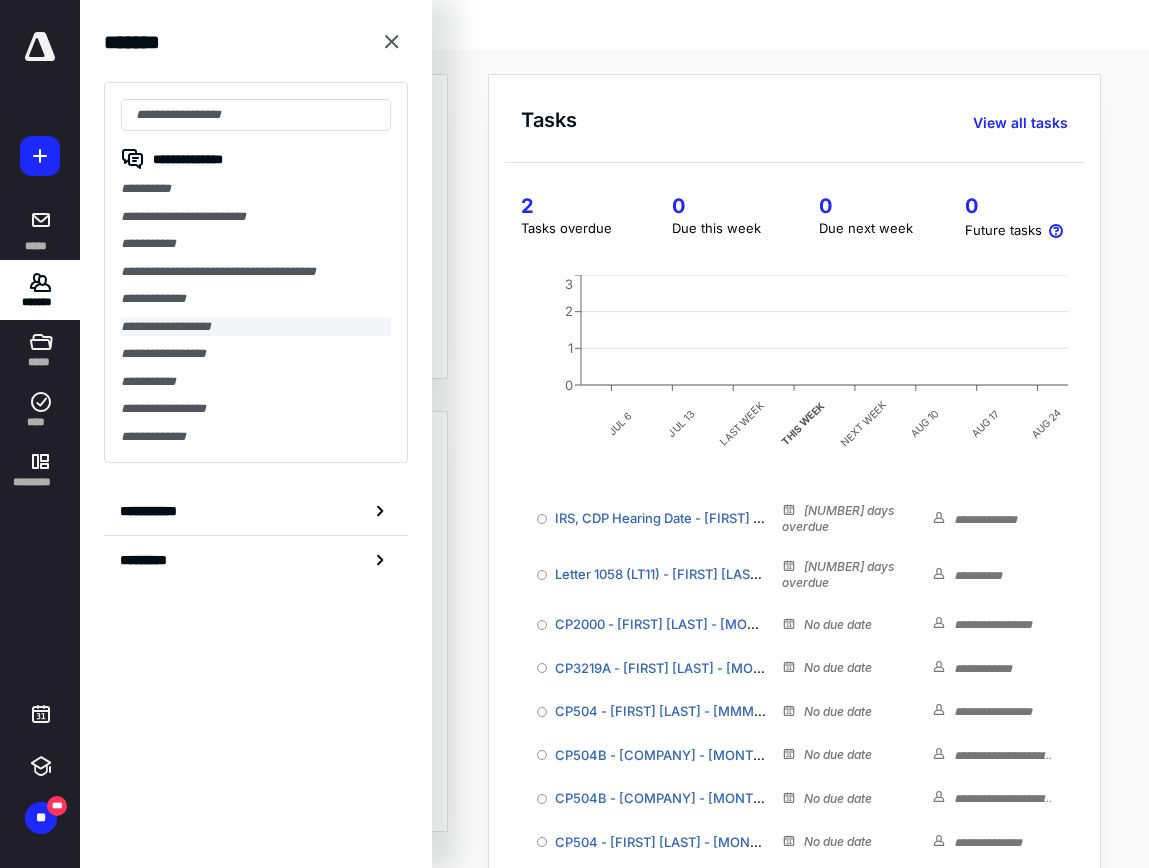 click on "**********" at bounding box center (256, 327) 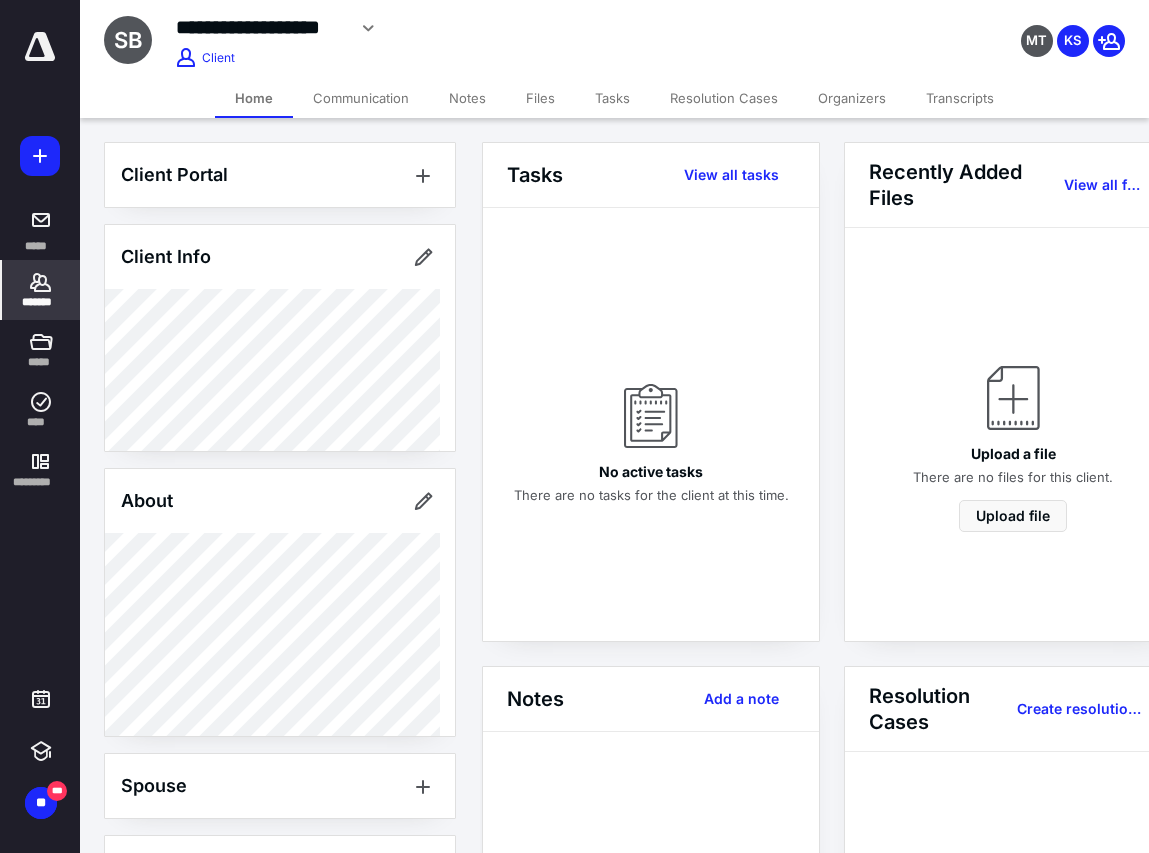 click 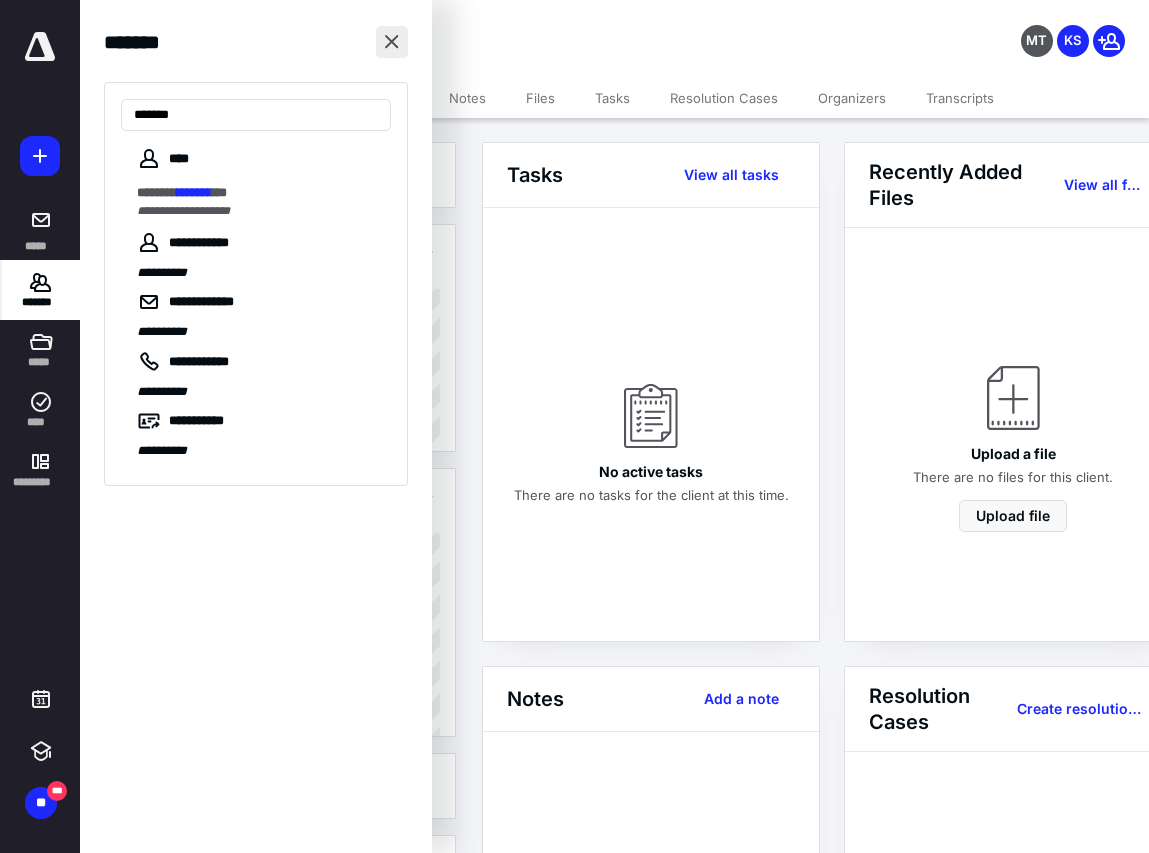 type on "*******" 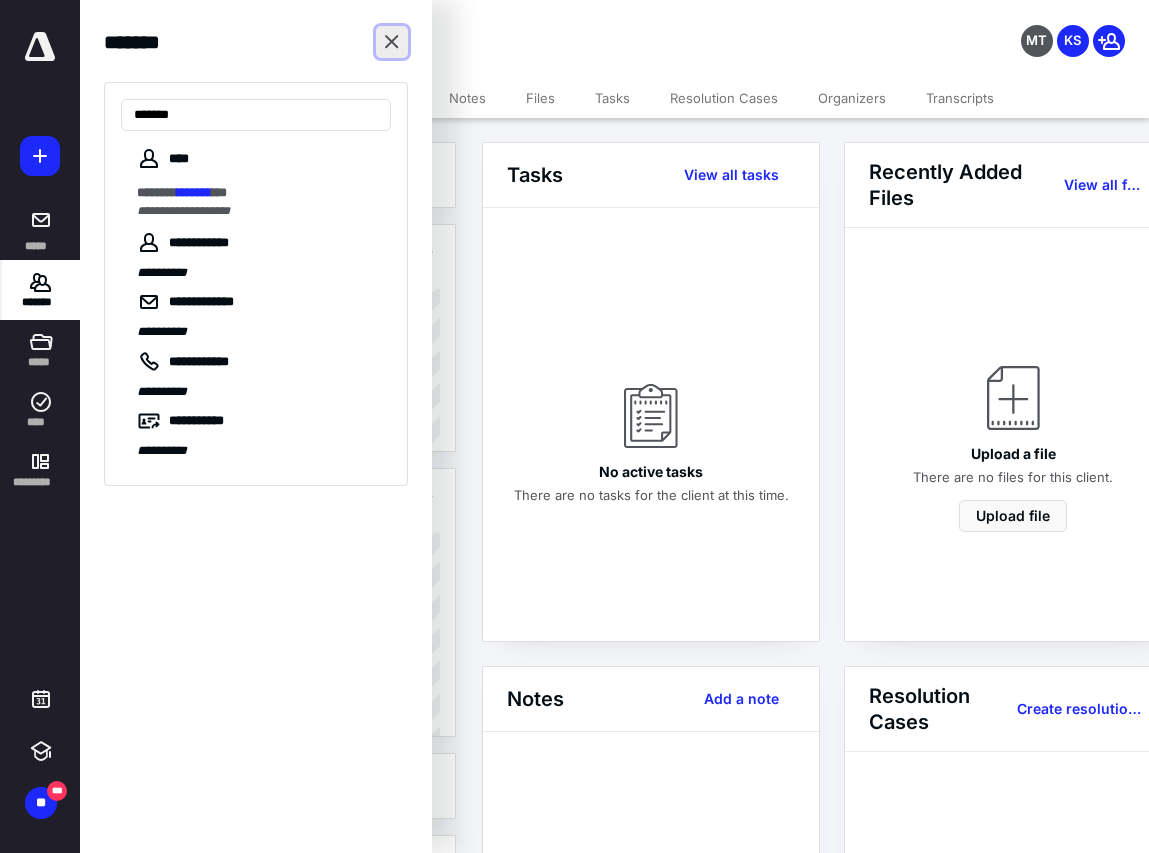 click at bounding box center [392, 42] 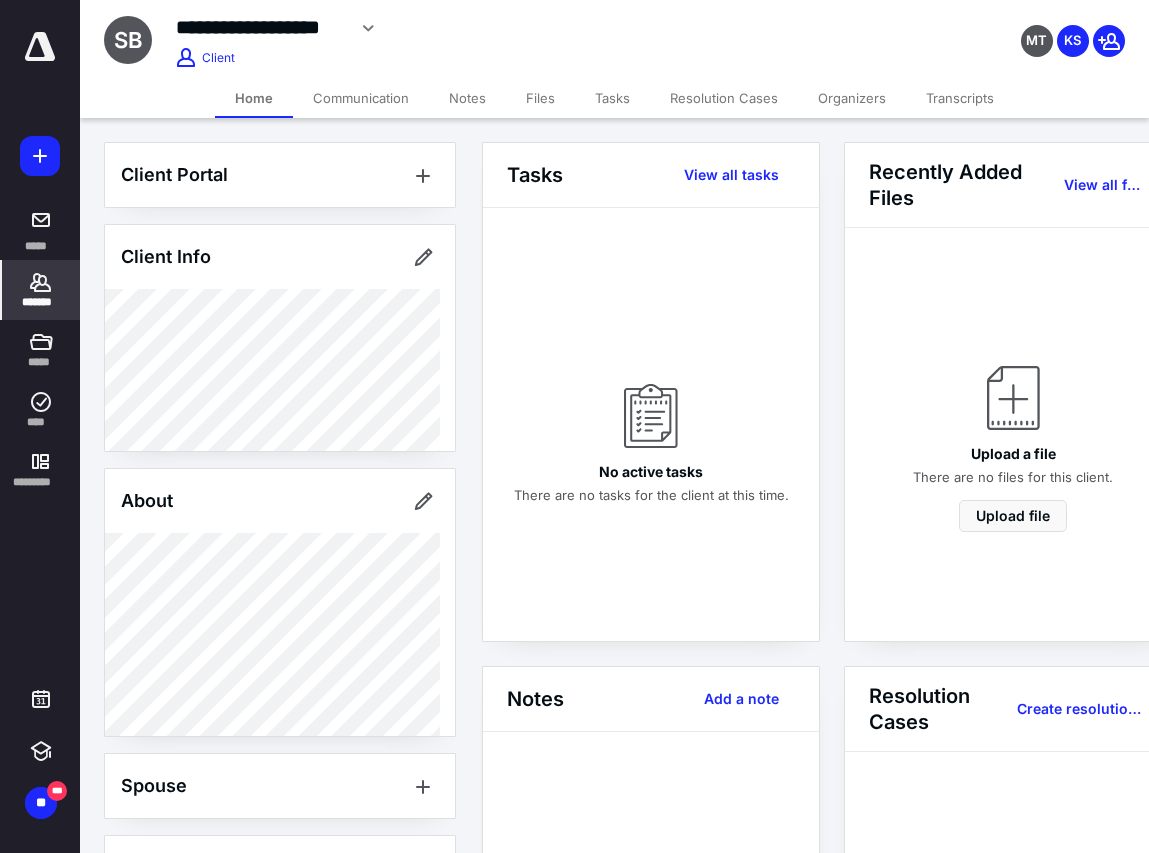 click on "Tasks View all tasks No active tasks There are no tasks for the client at this time. Recently Added Files View all files Upload a file There are no files for this client. Upload file Notes Add a note No notes There are no notes for this client. Add note Resolution Cases Create resolution case No active resolution cases A resolution case allows you to bundle and invoice your work. Create resolution case" at bounding box center [832, 666] 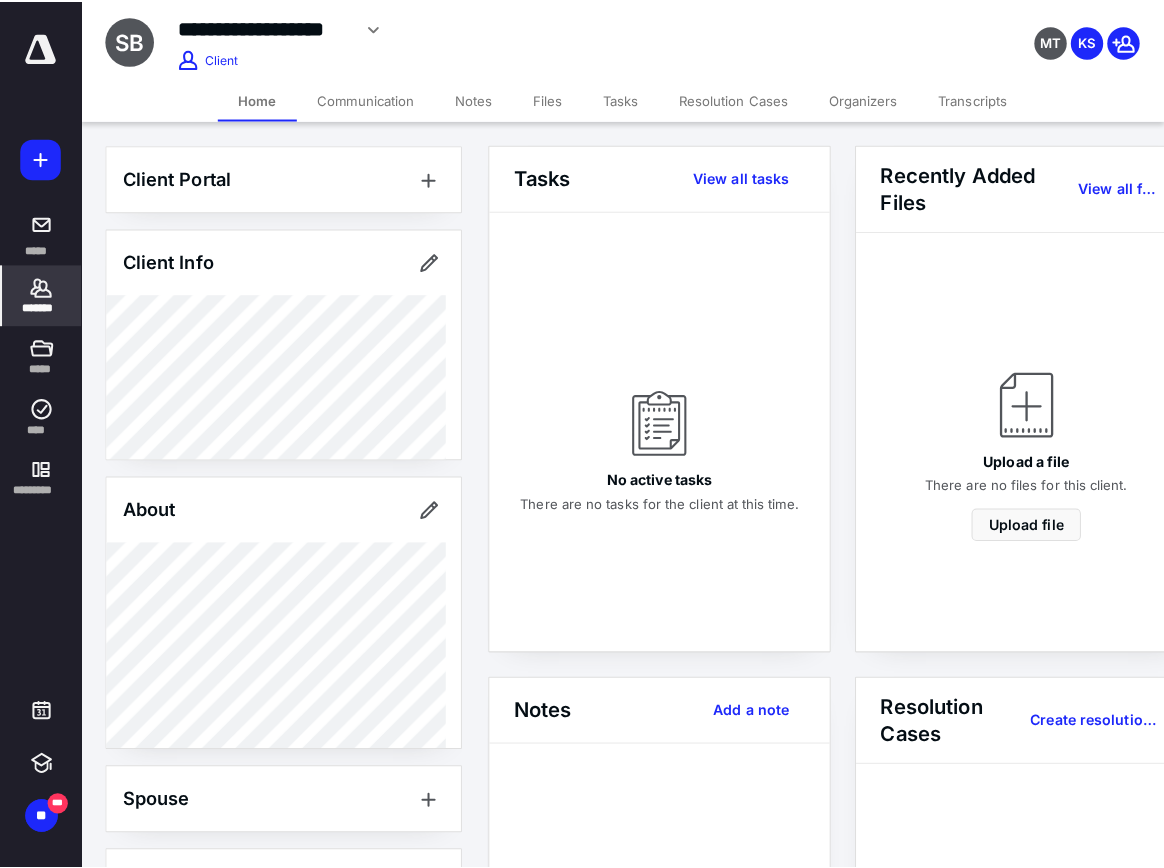 scroll, scrollTop: 200, scrollLeft: 0, axis: vertical 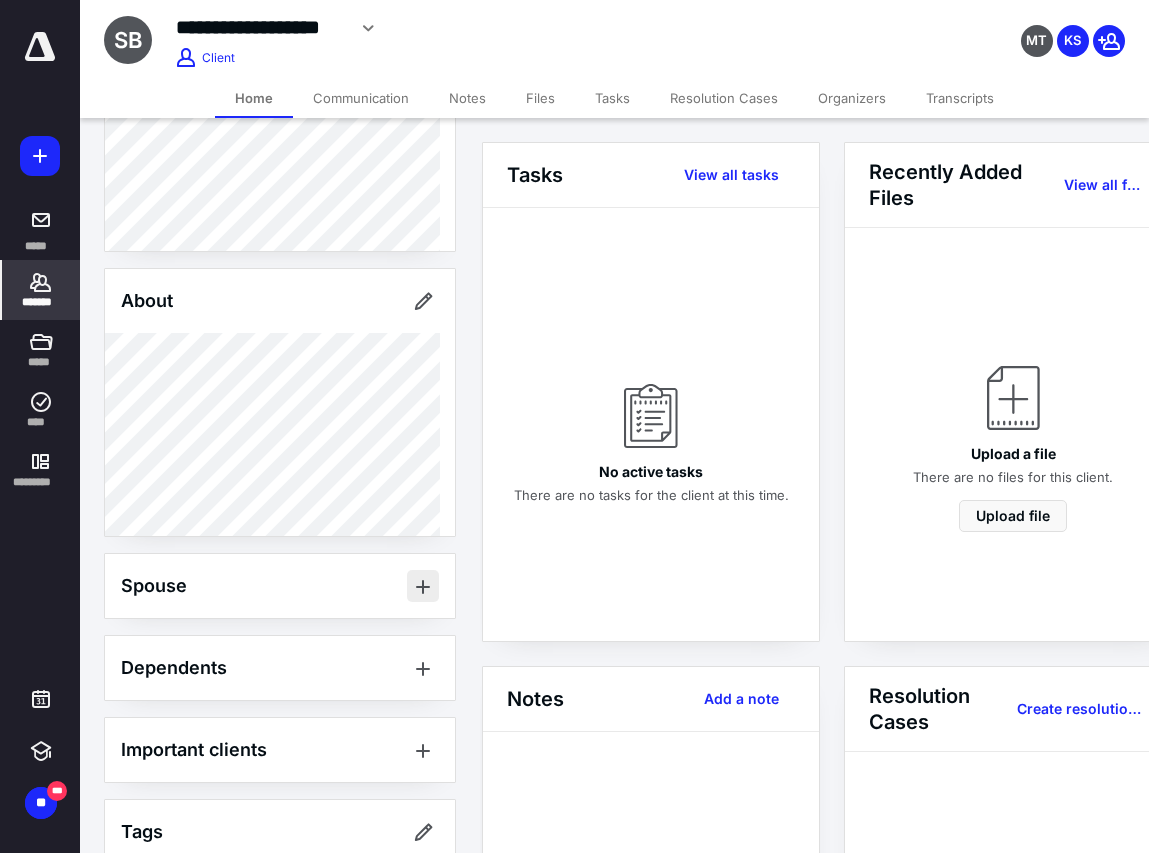 click at bounding box center (423, 586) 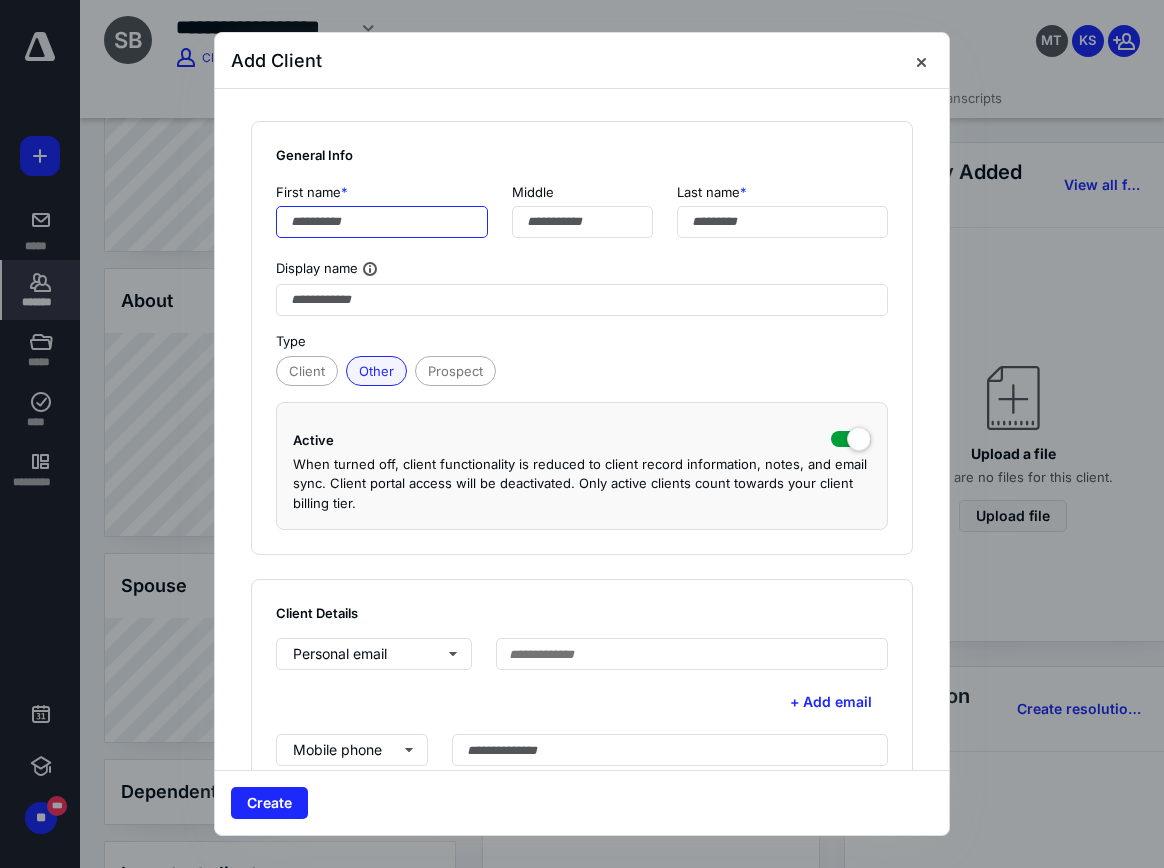 click at bounding box center (382, 222) 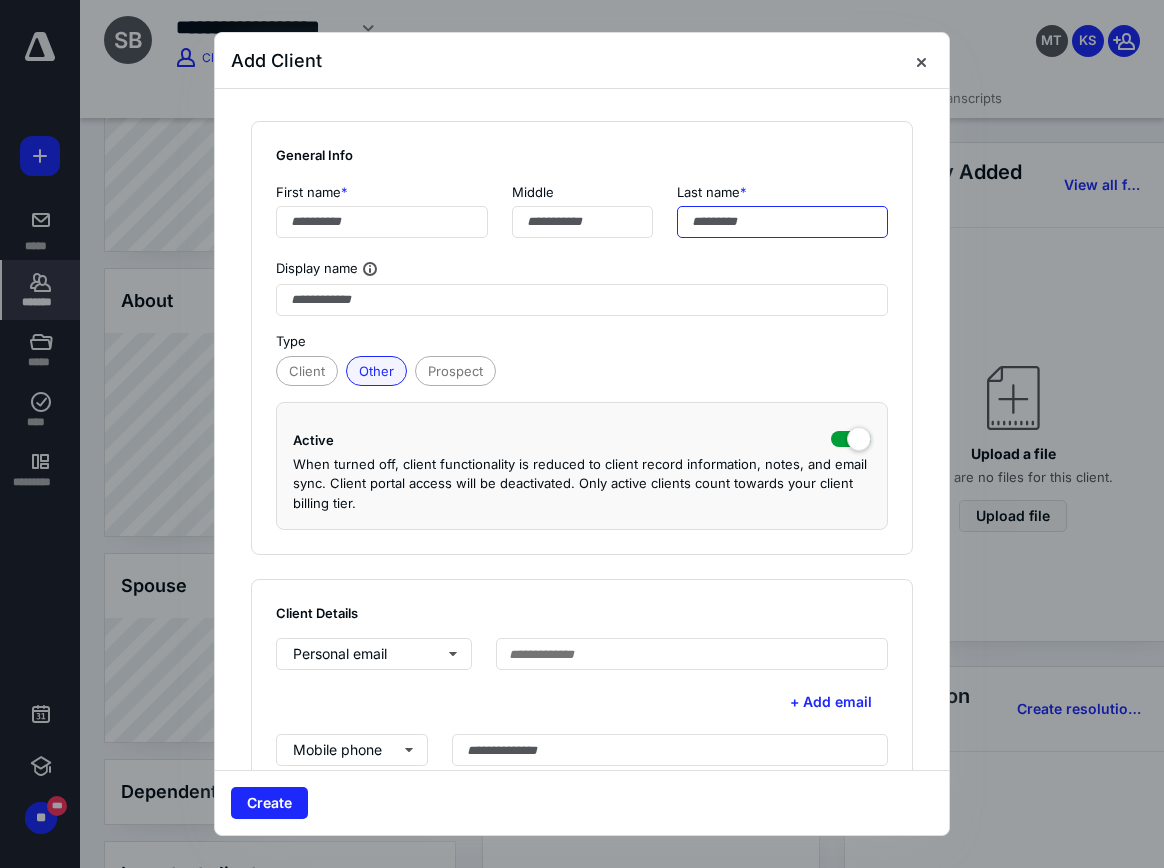 click at bounding box center [783, 222] 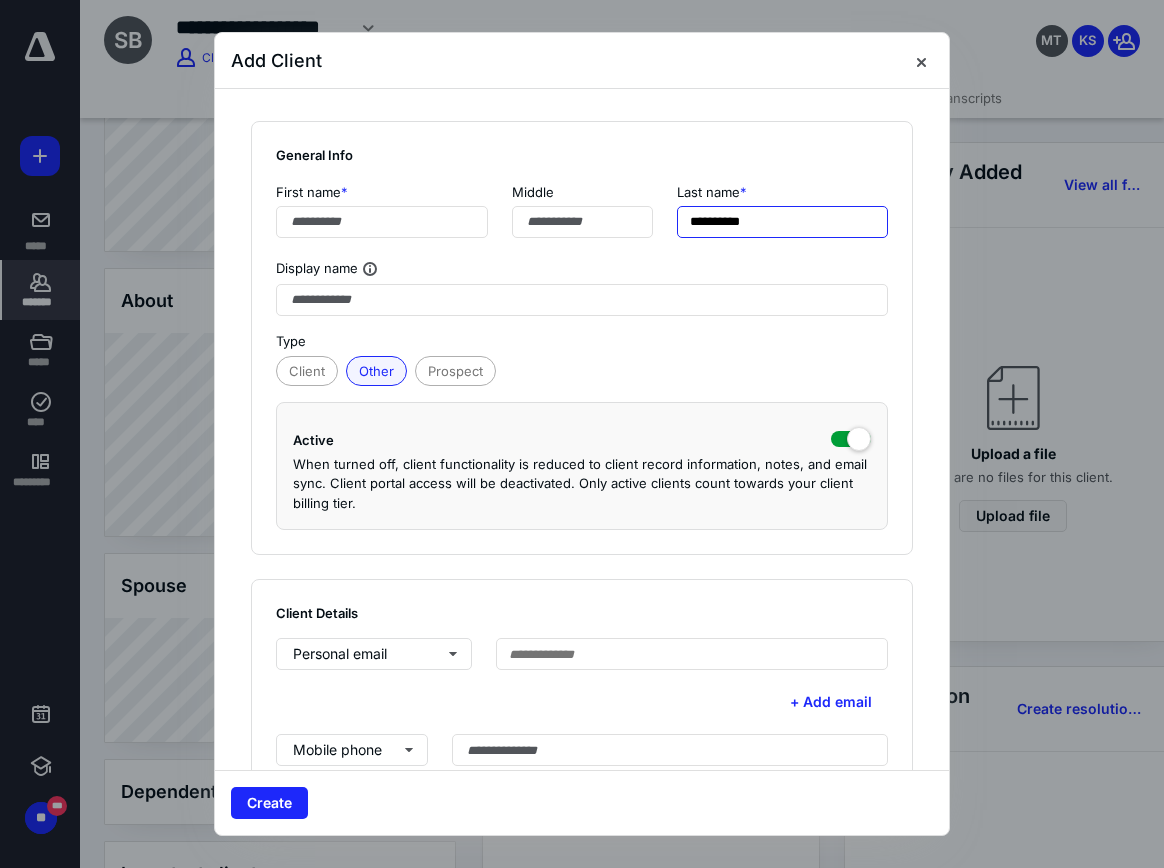 type on "**********" 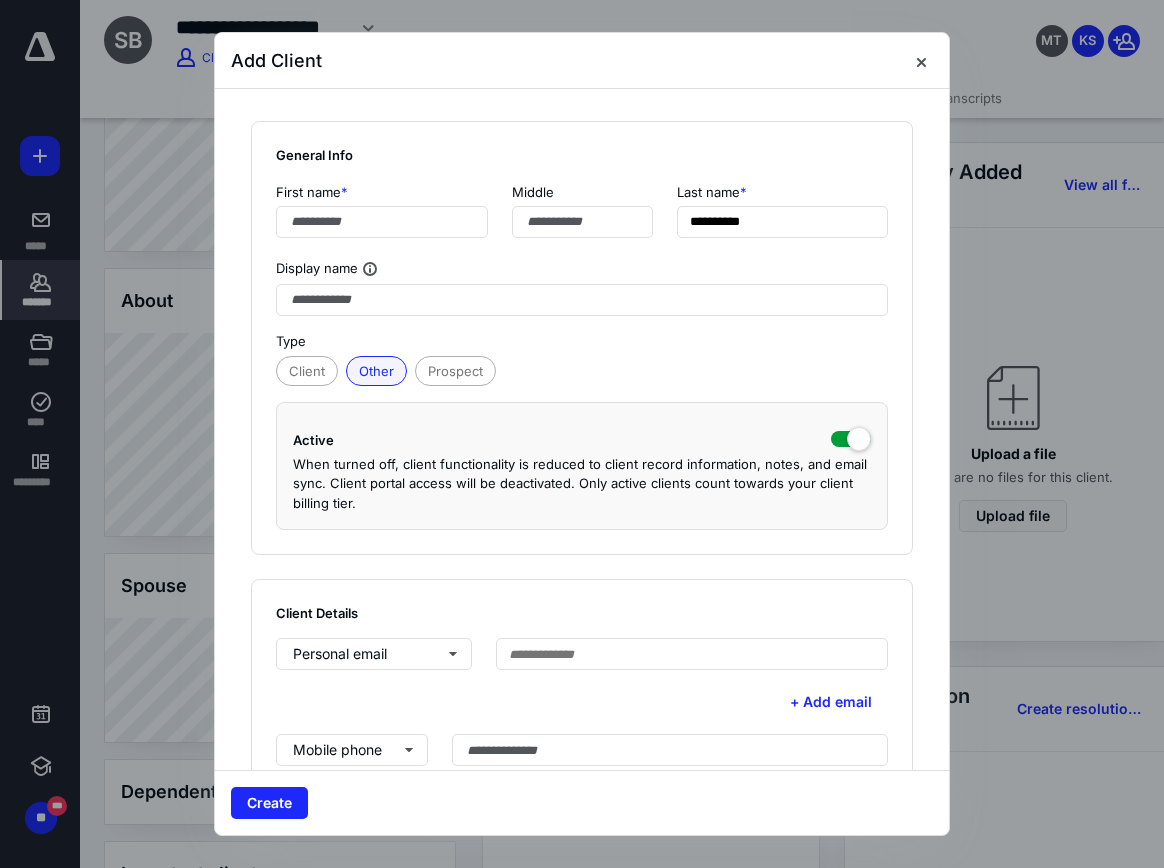 click at bounding box center [582, 434] 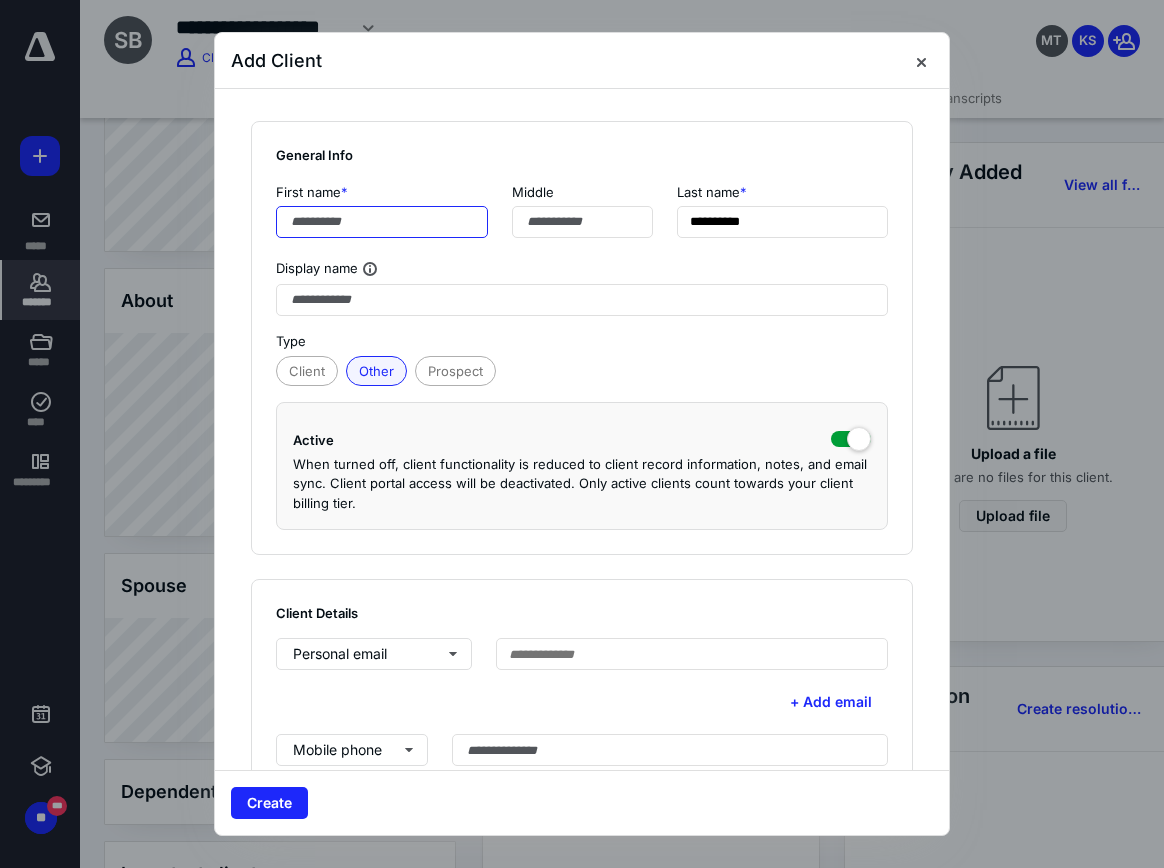 click at bounding box center (382, 222) 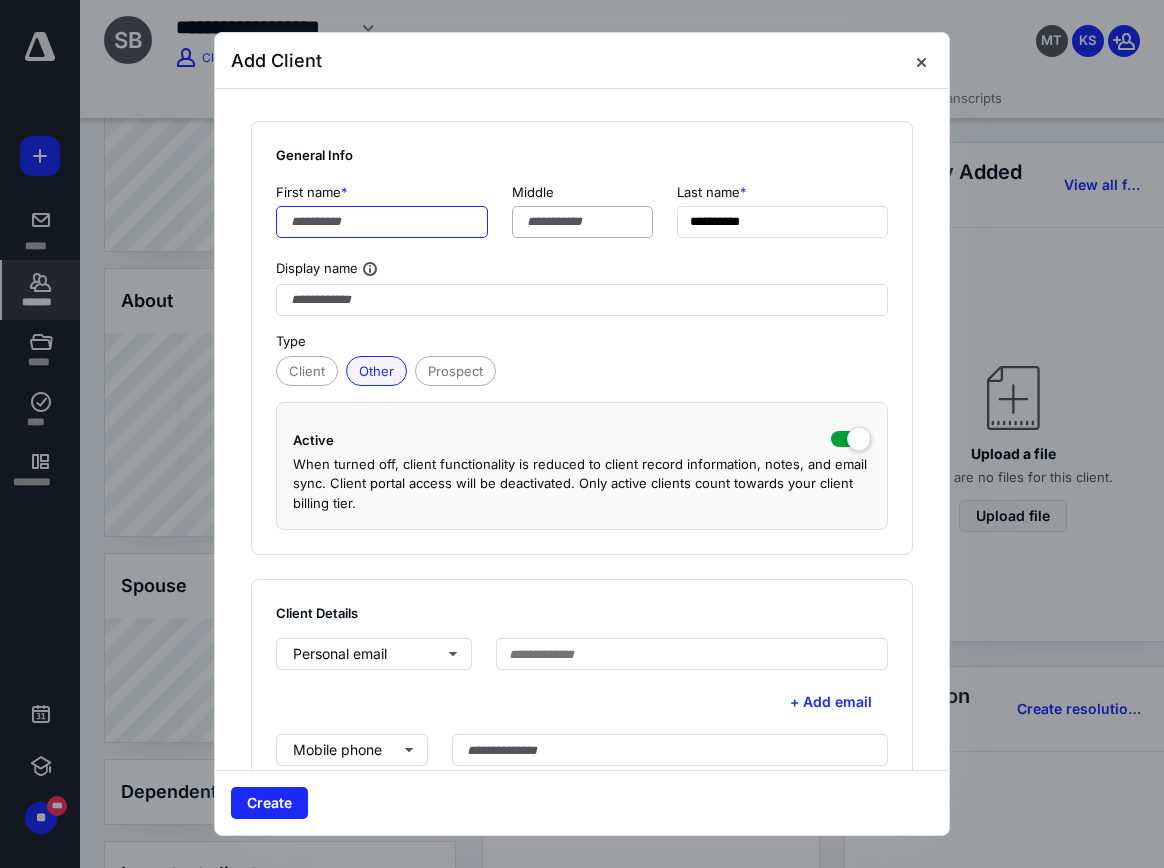 paste on "********" 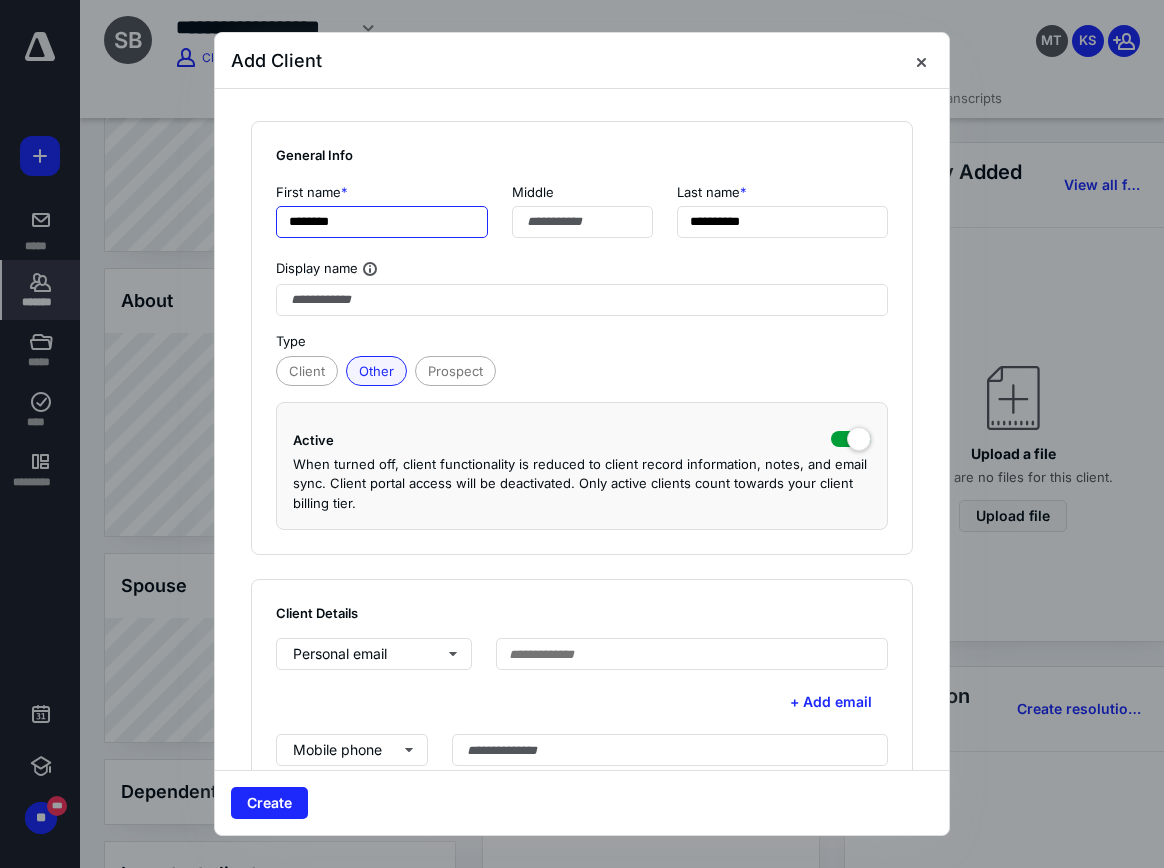 type on "********" 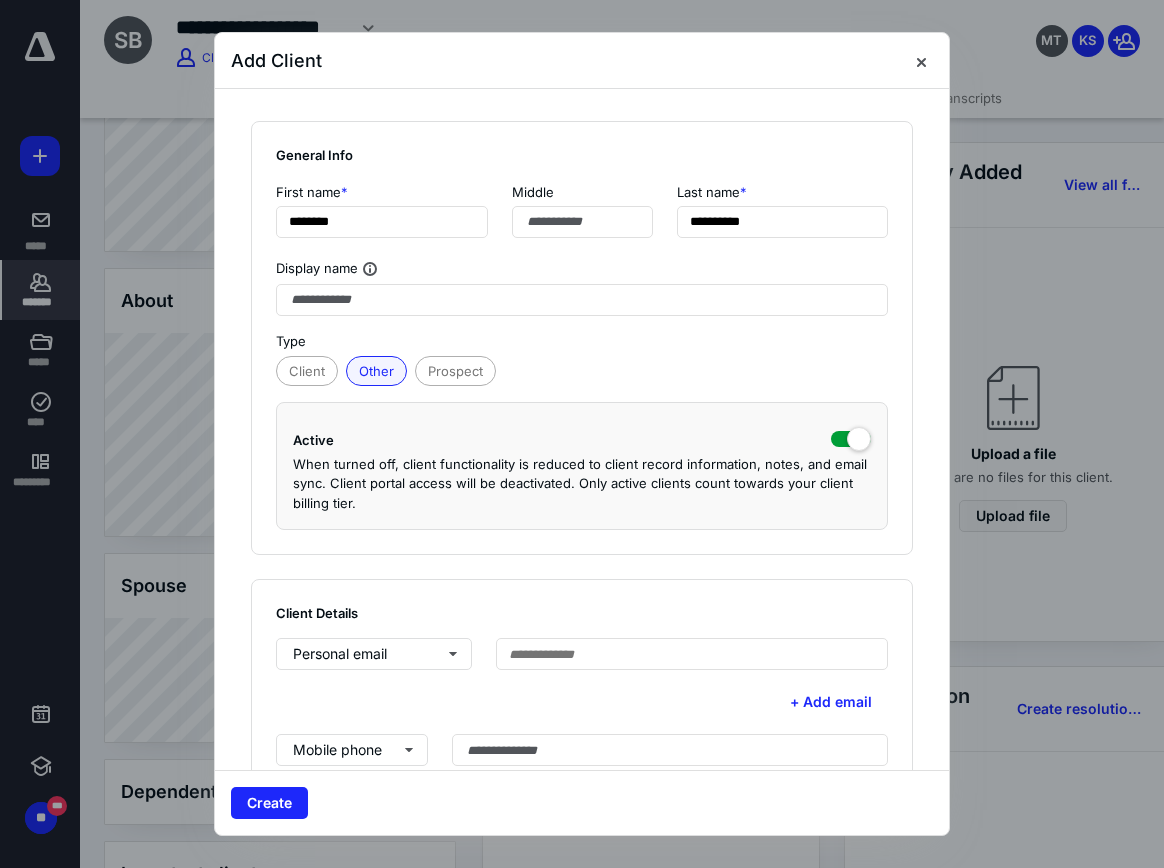 click on "Create" at bounding box center (582, 803) 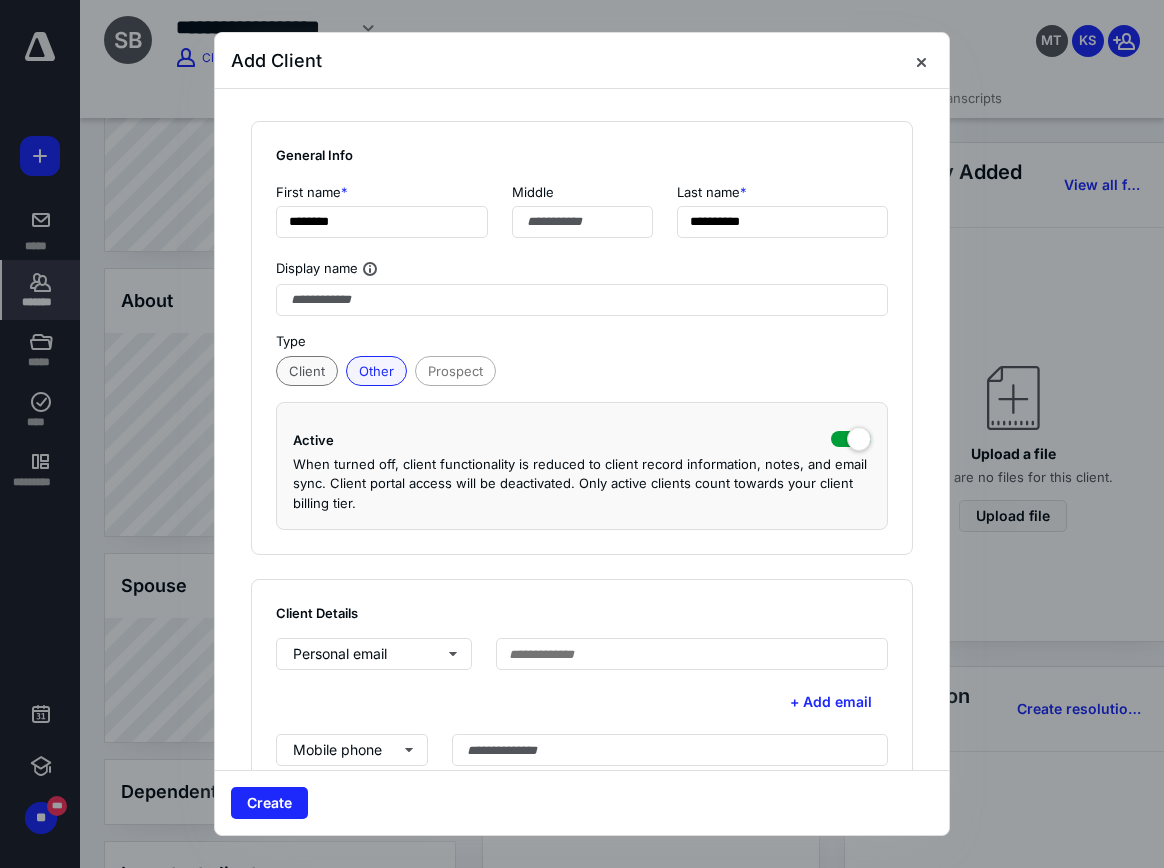 click on "Client" at bounding box center [307, 371] 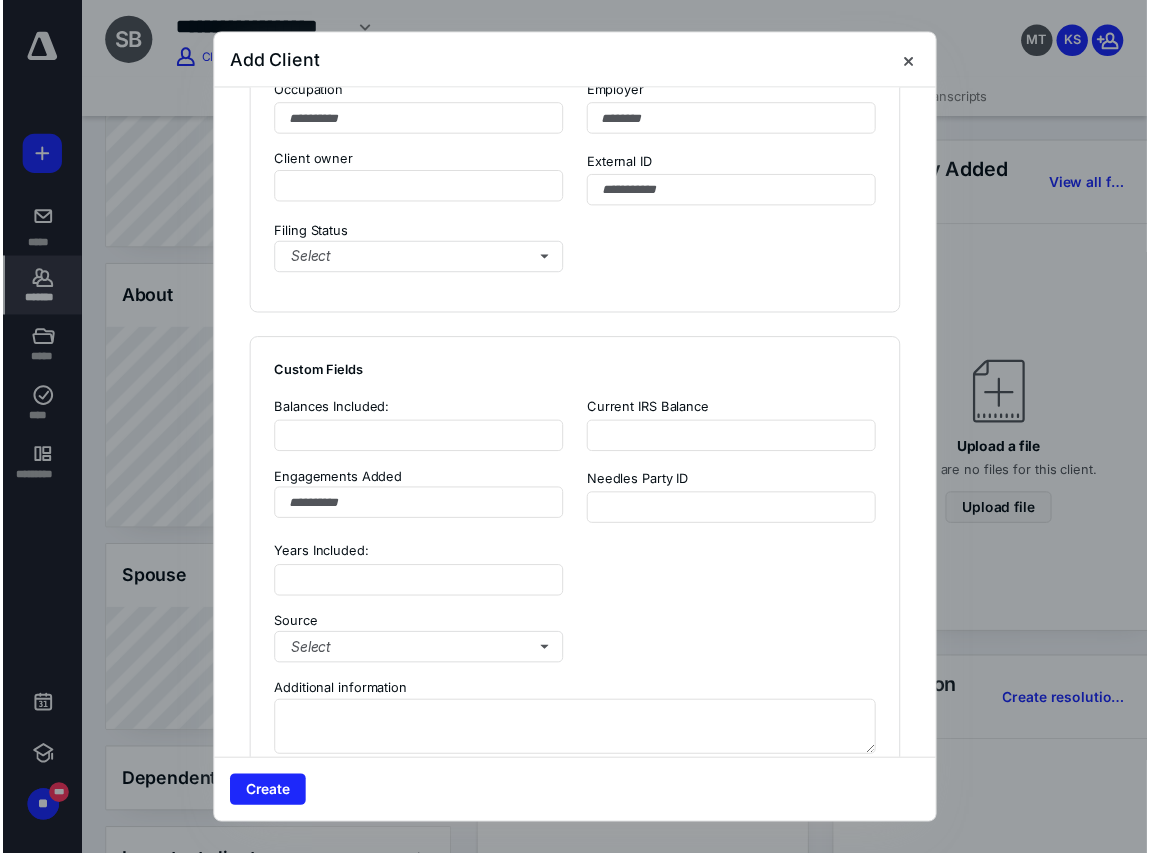 scroll, scrollTop: 1550, scrollLeft: 0, axis: vertical 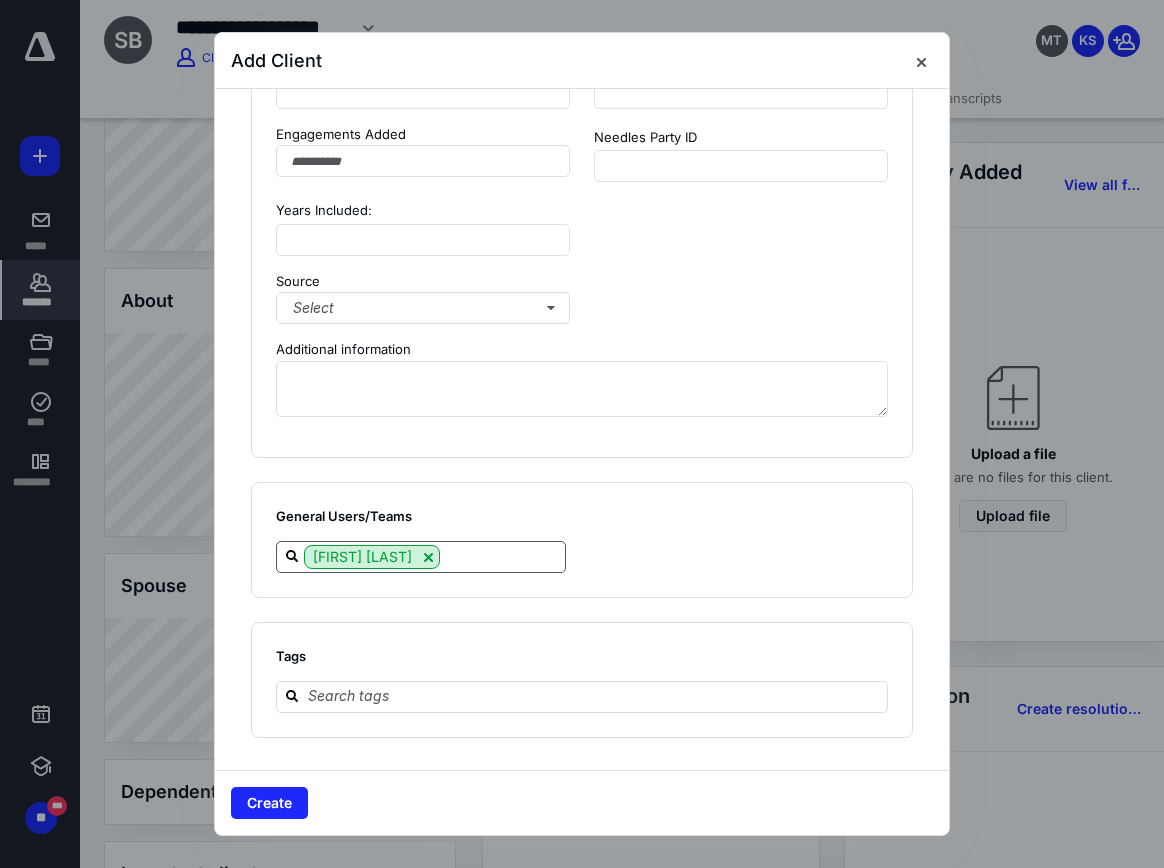 click at bounding box center [502, 556] 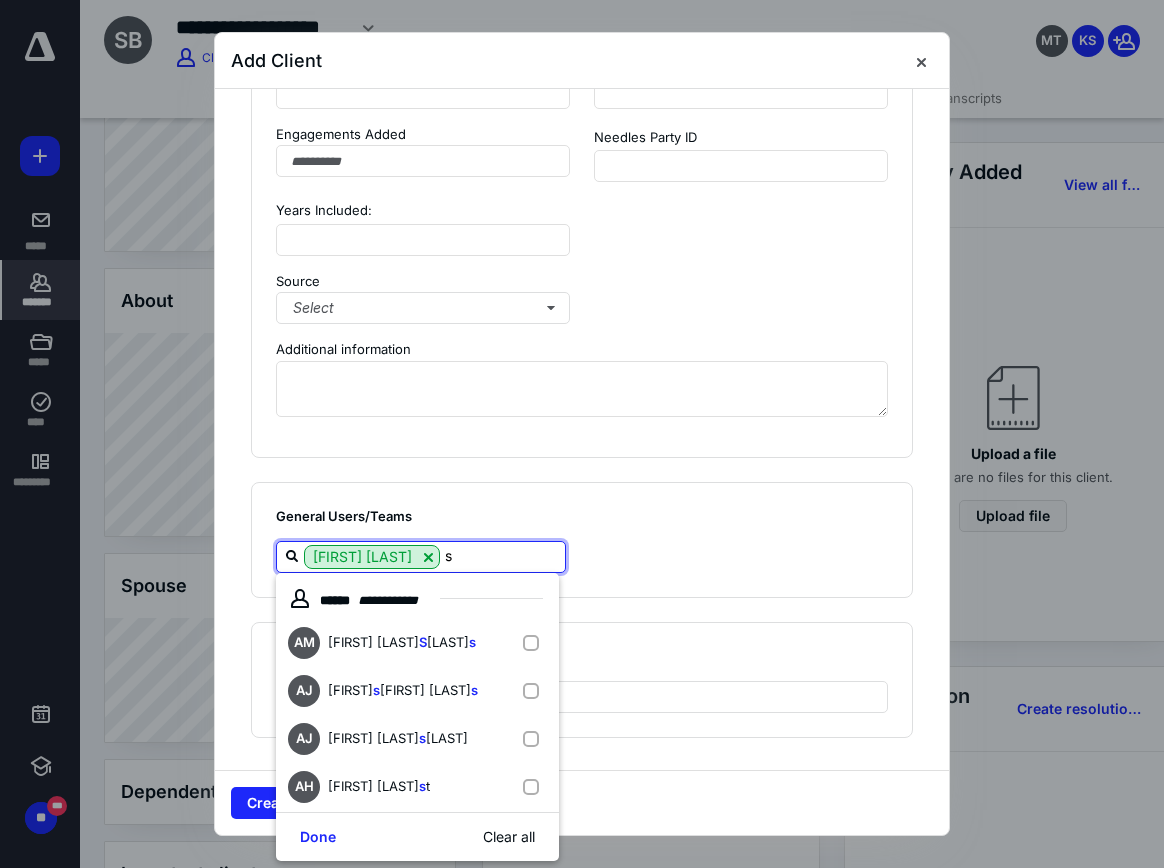 type on "[LAST]" 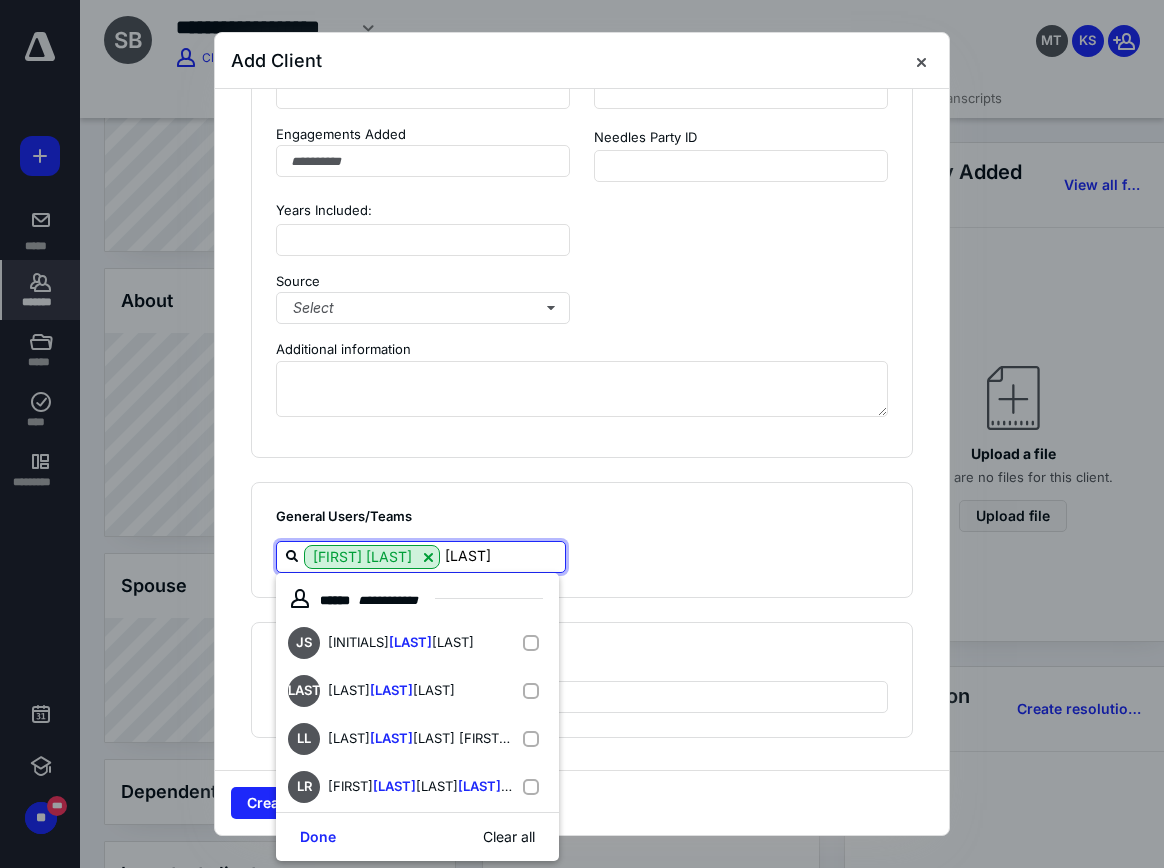 drag, startPoint x: 471, startPoint y: 555, endPoint x: 421, endPoint y: 550, distance: 50.24938 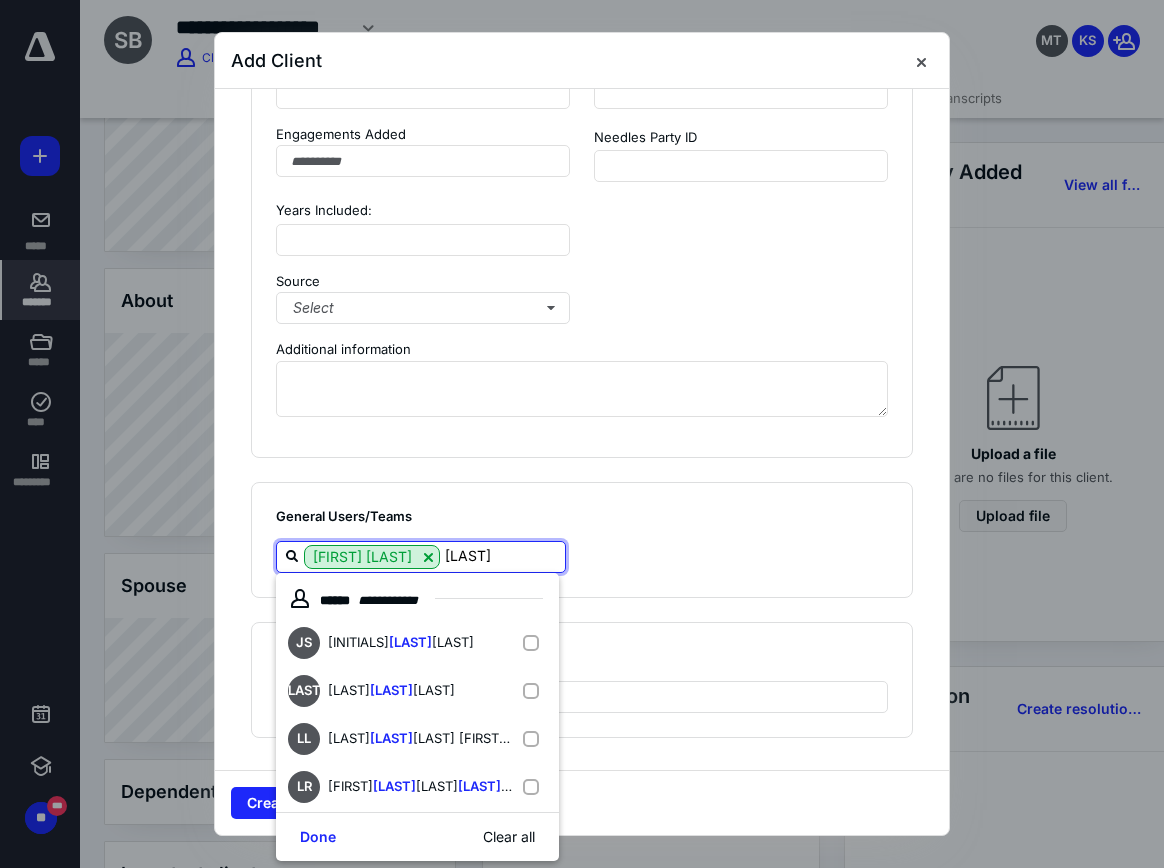 type 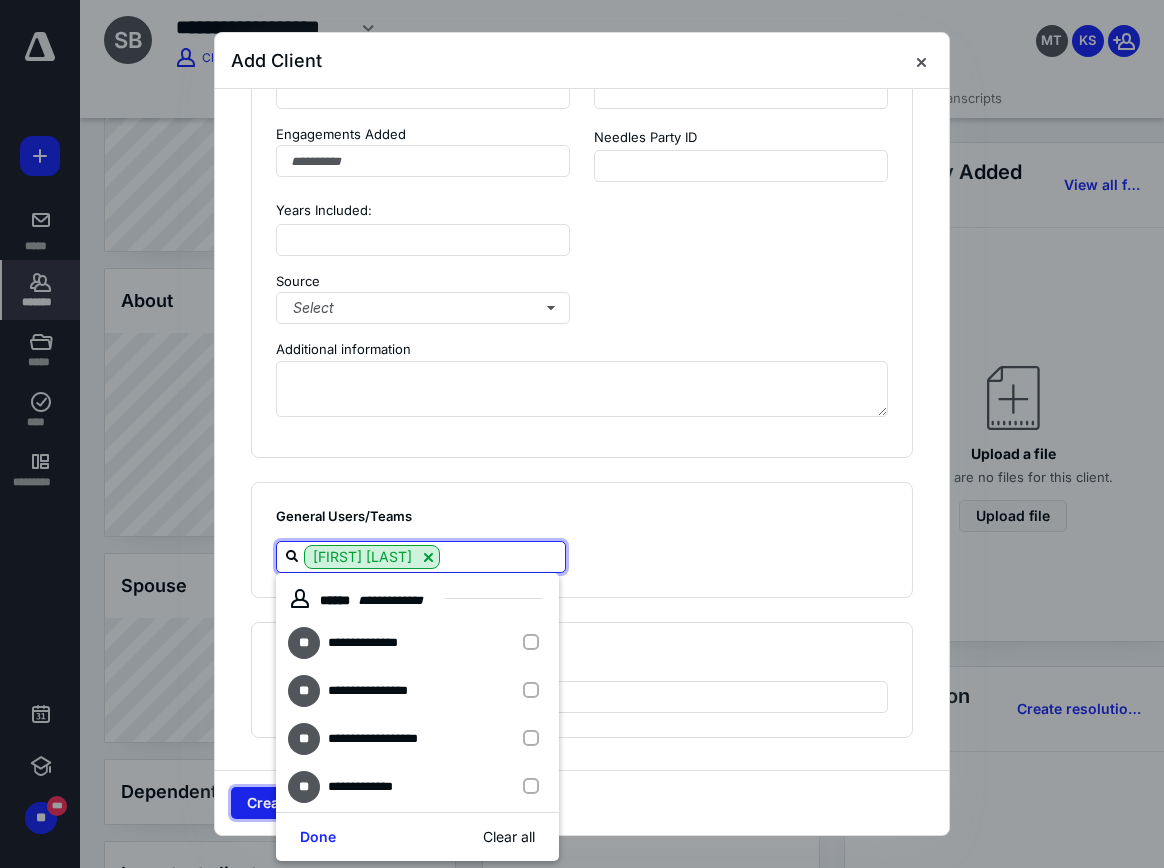 click on "Create" at bounding box center [269, 803] 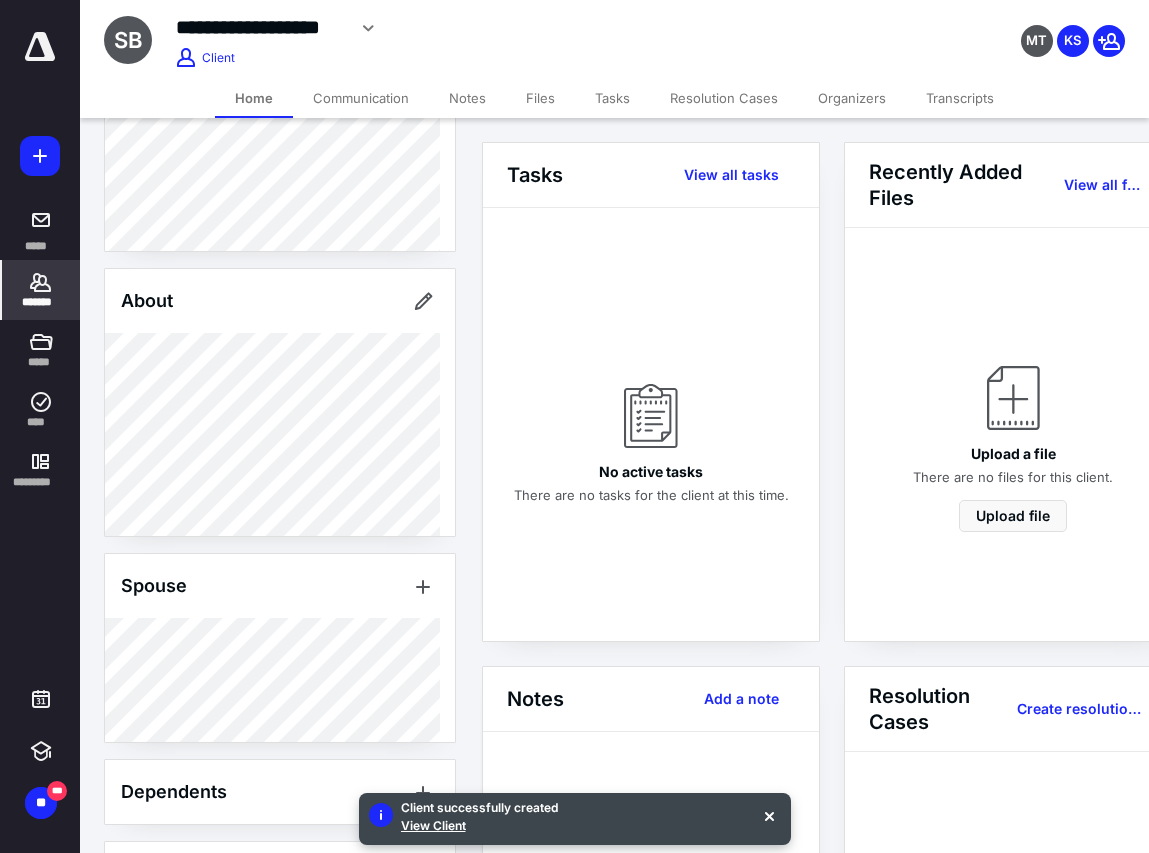 click on "Transcripts" at bounding box center [960, 98] 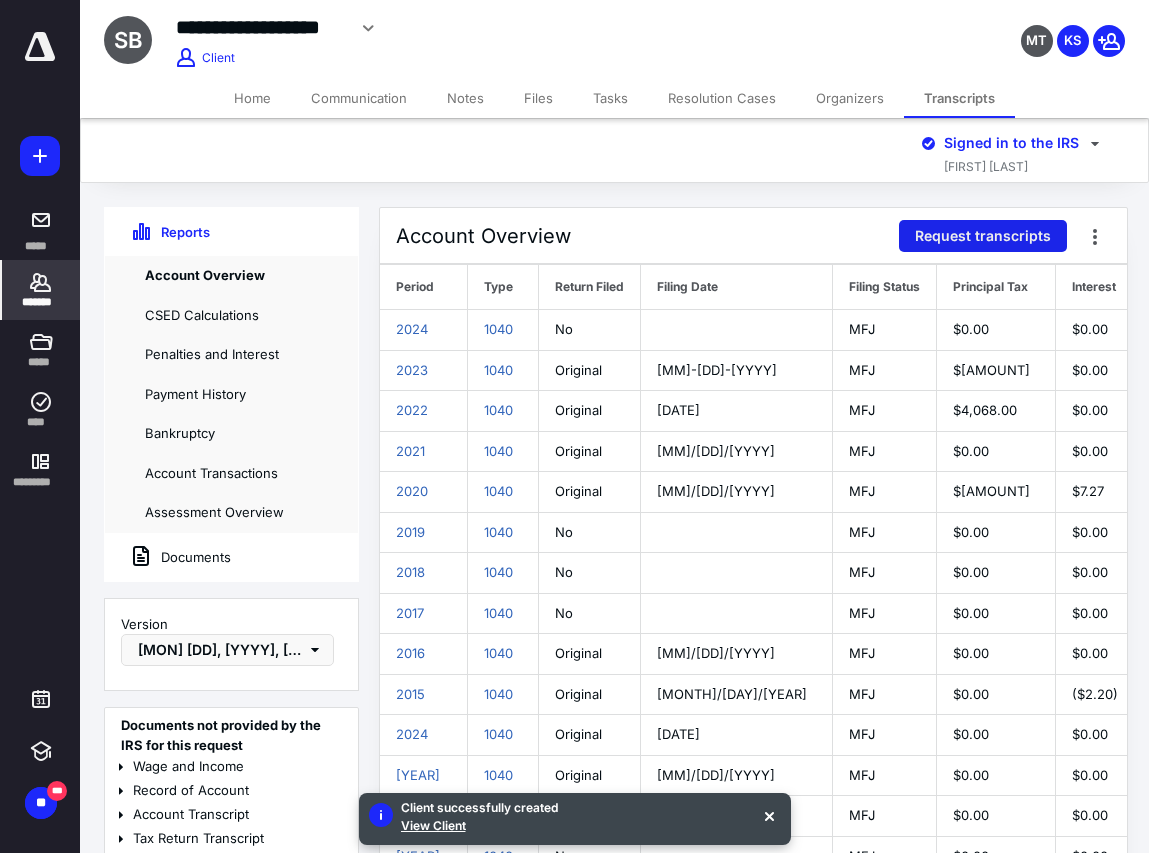 click on "Request transcripts" at bounding box center [983, 236] 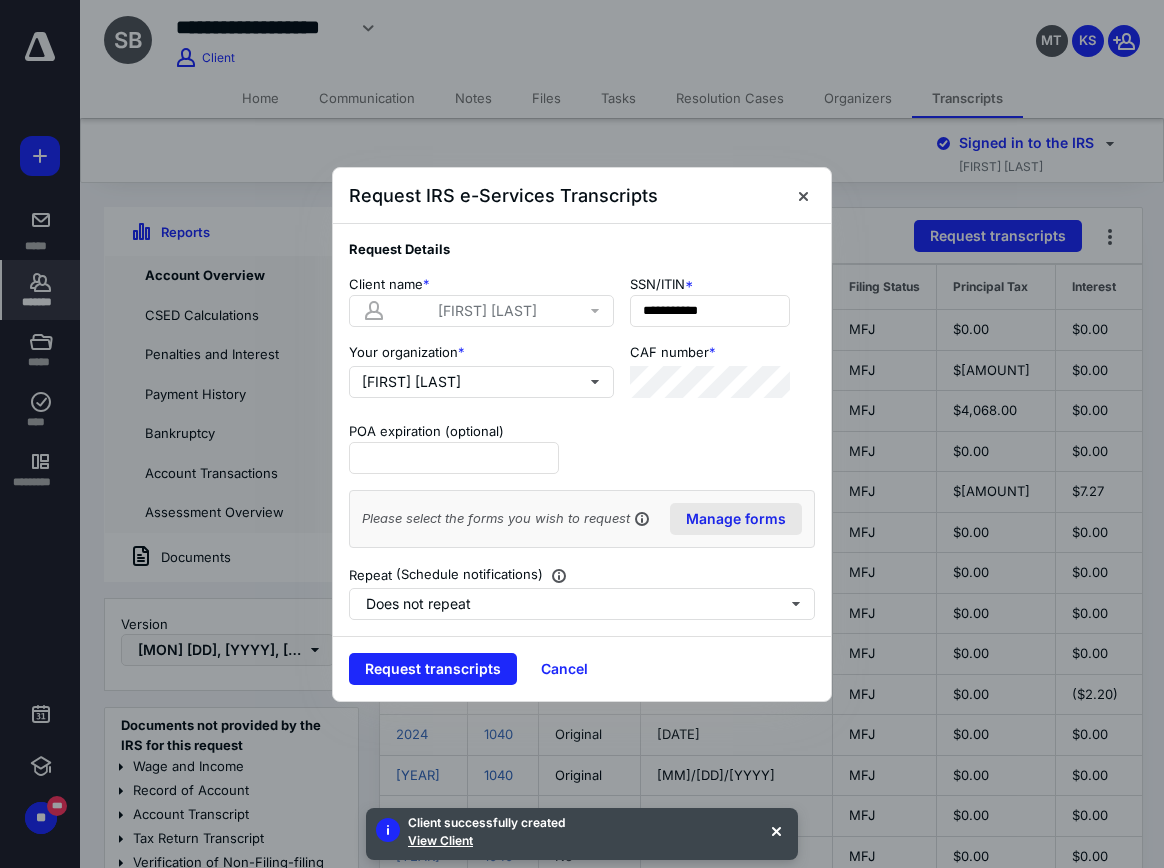 click on "Manage forms" at bounding box center [736, 519] 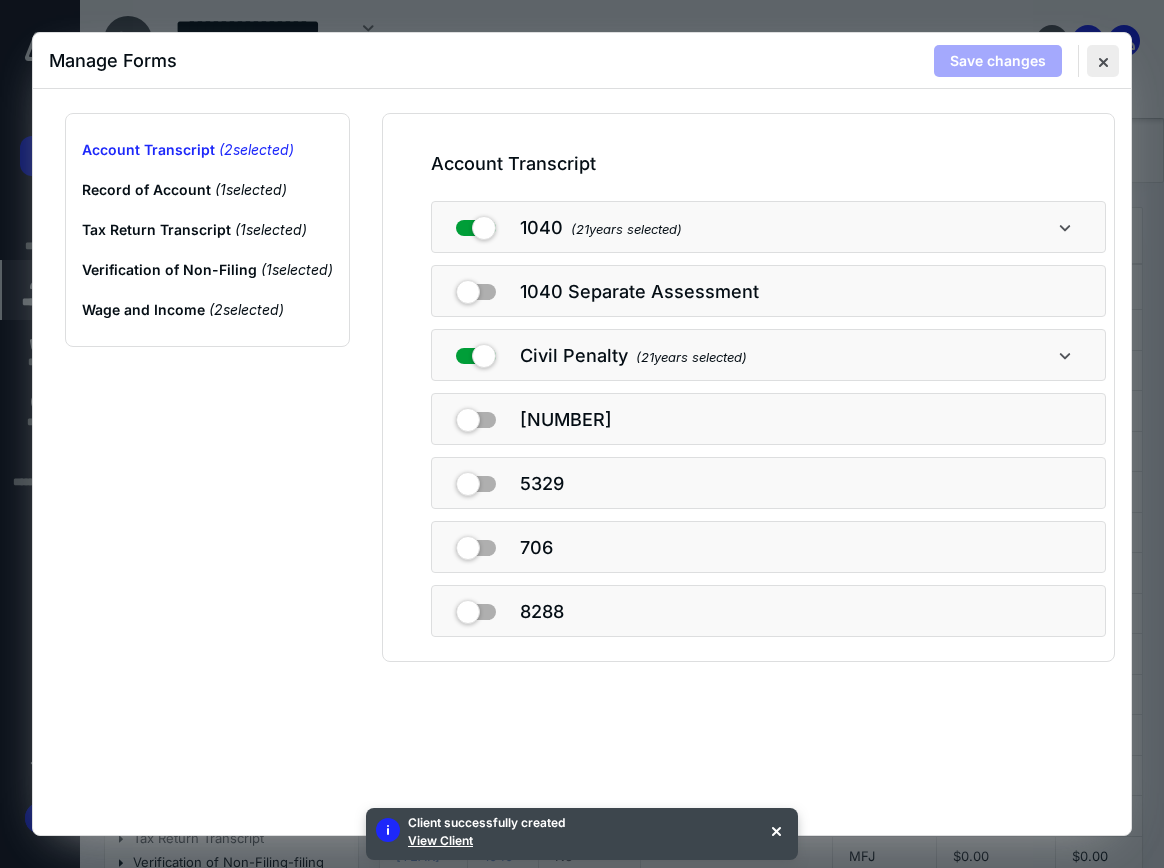 click at bounding box center (1103, 61) 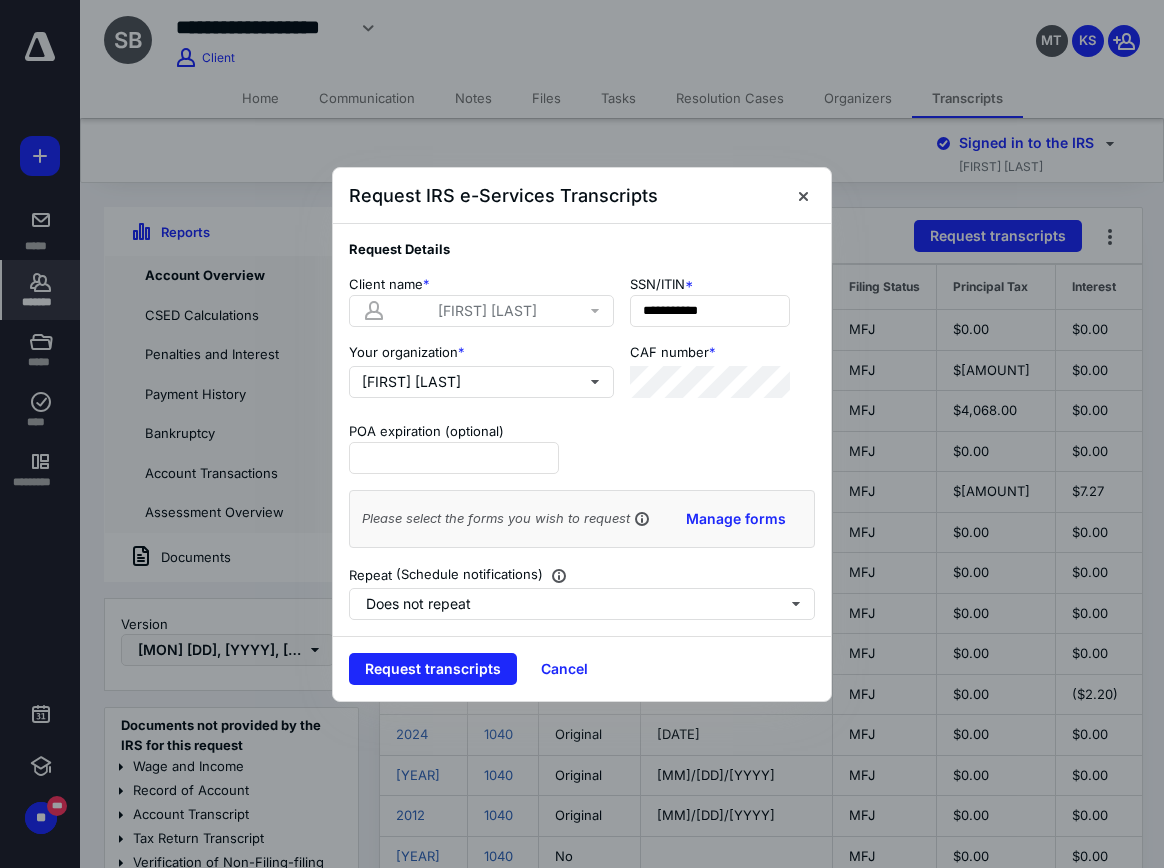 click on "Request IRS e-Services Transcripts" at bounding box center (582, 196) 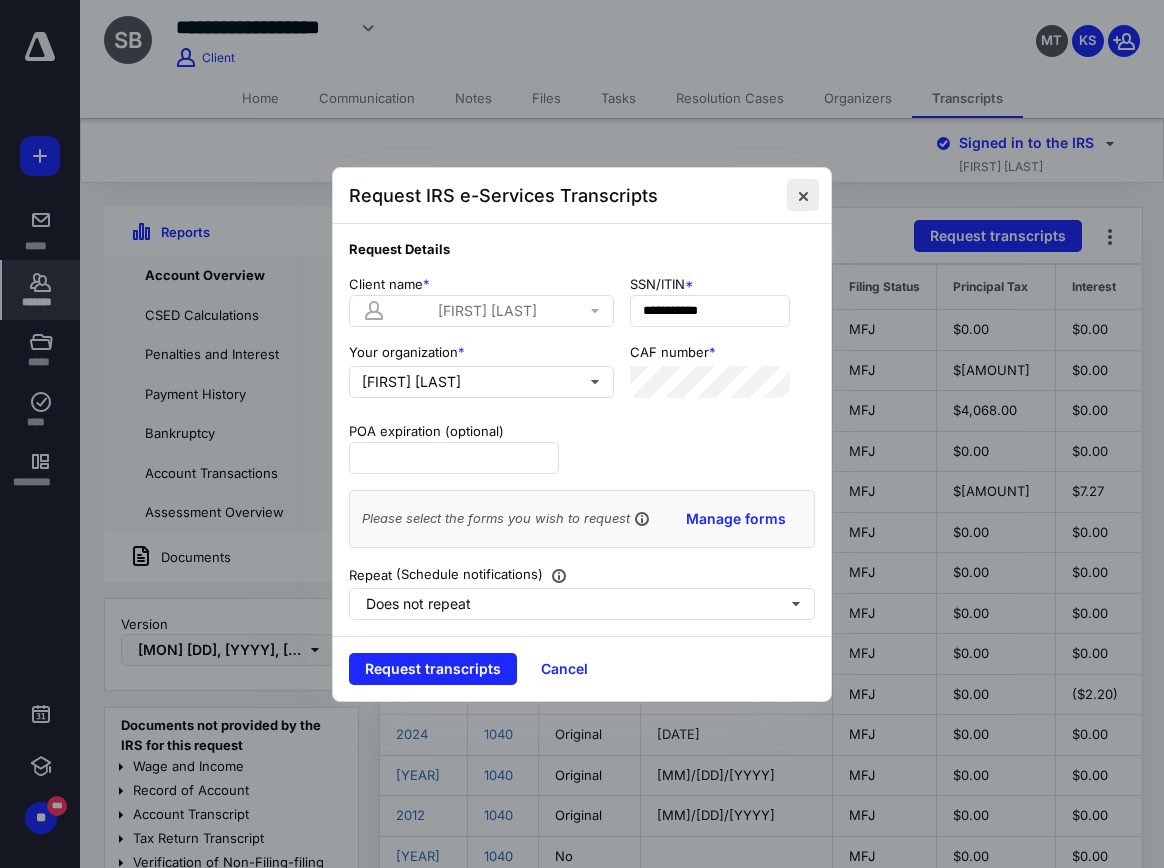click at bounding box center [803, 195] 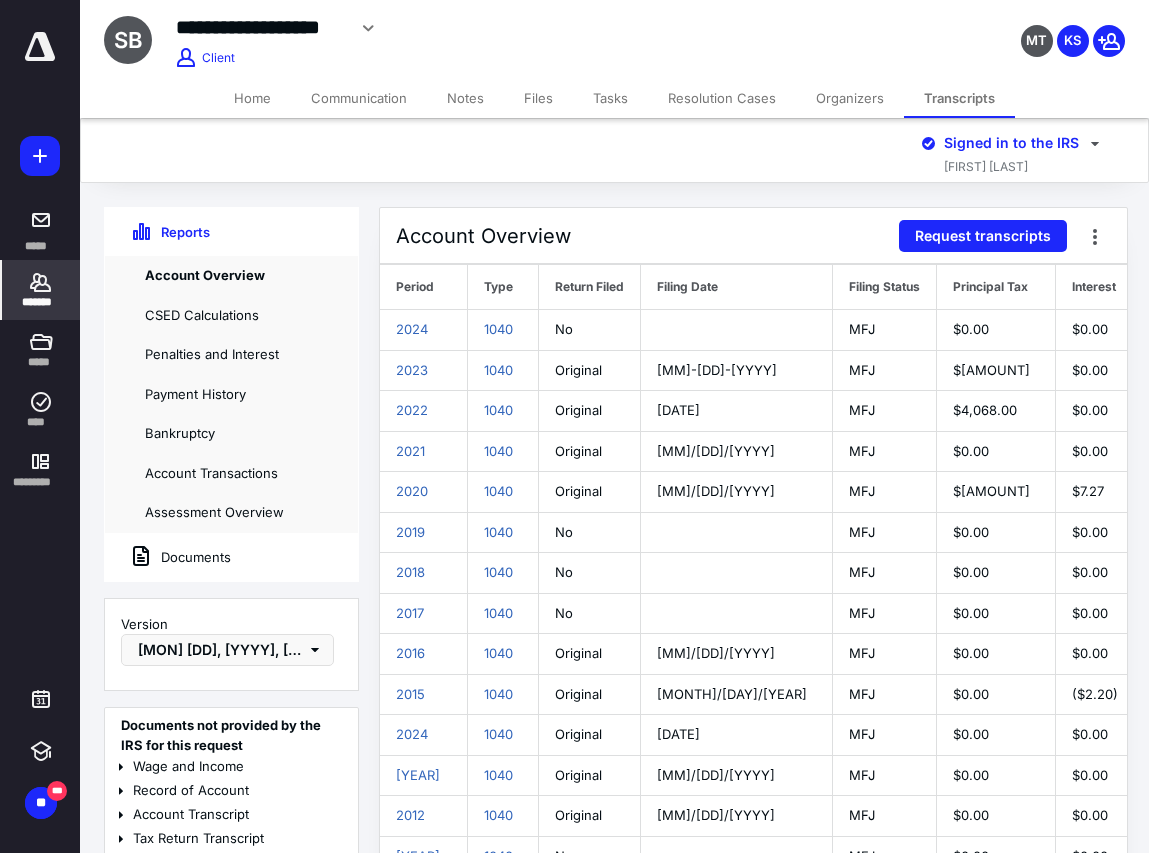 click on "Home" at bounding box center [252, 98] 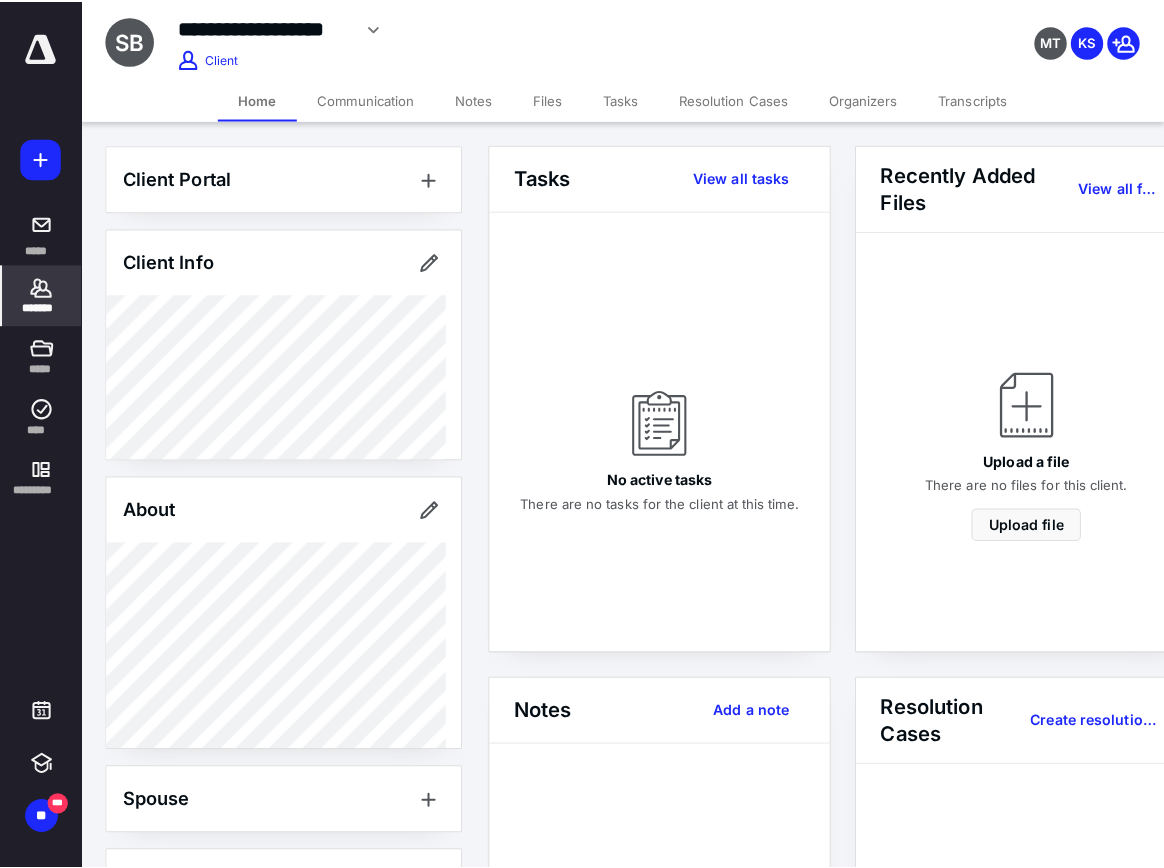 scroll, scrollTop: 200, scrollLeft: 0, axis: vertical 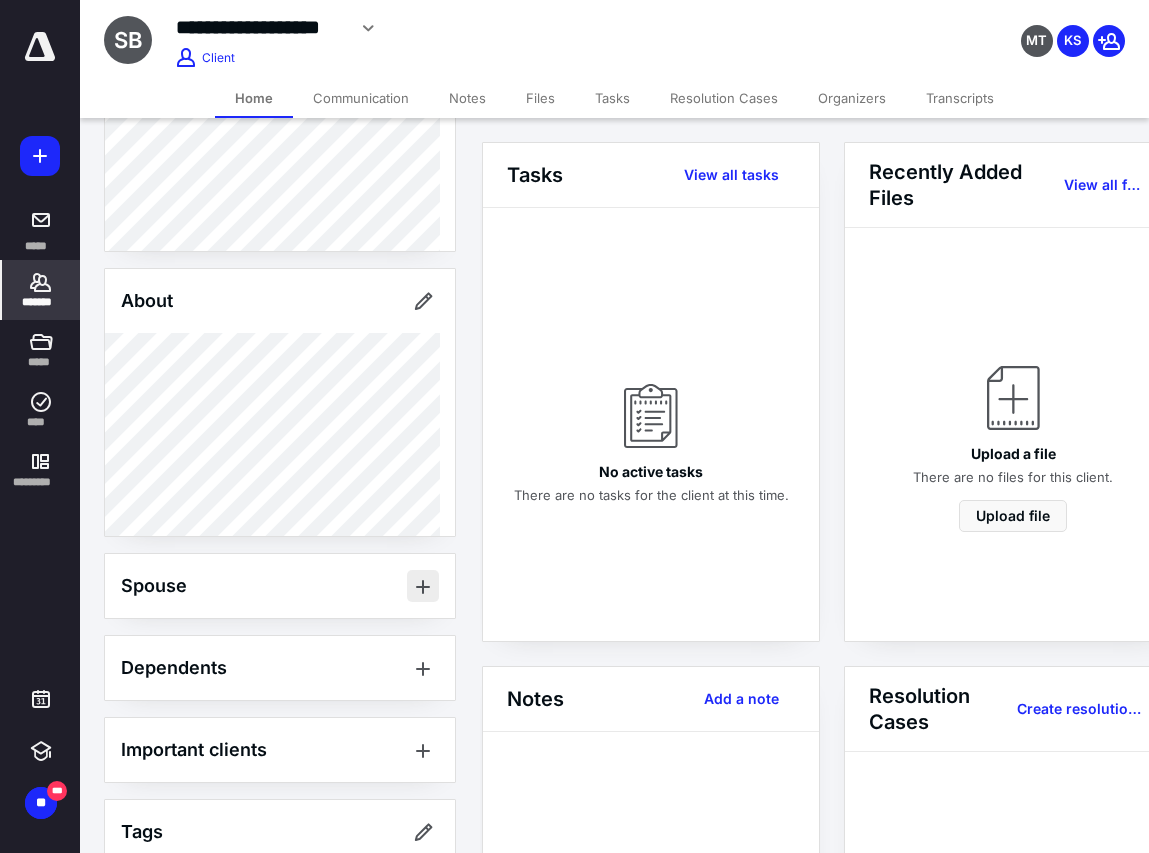 click at bounding box center [423, 586] 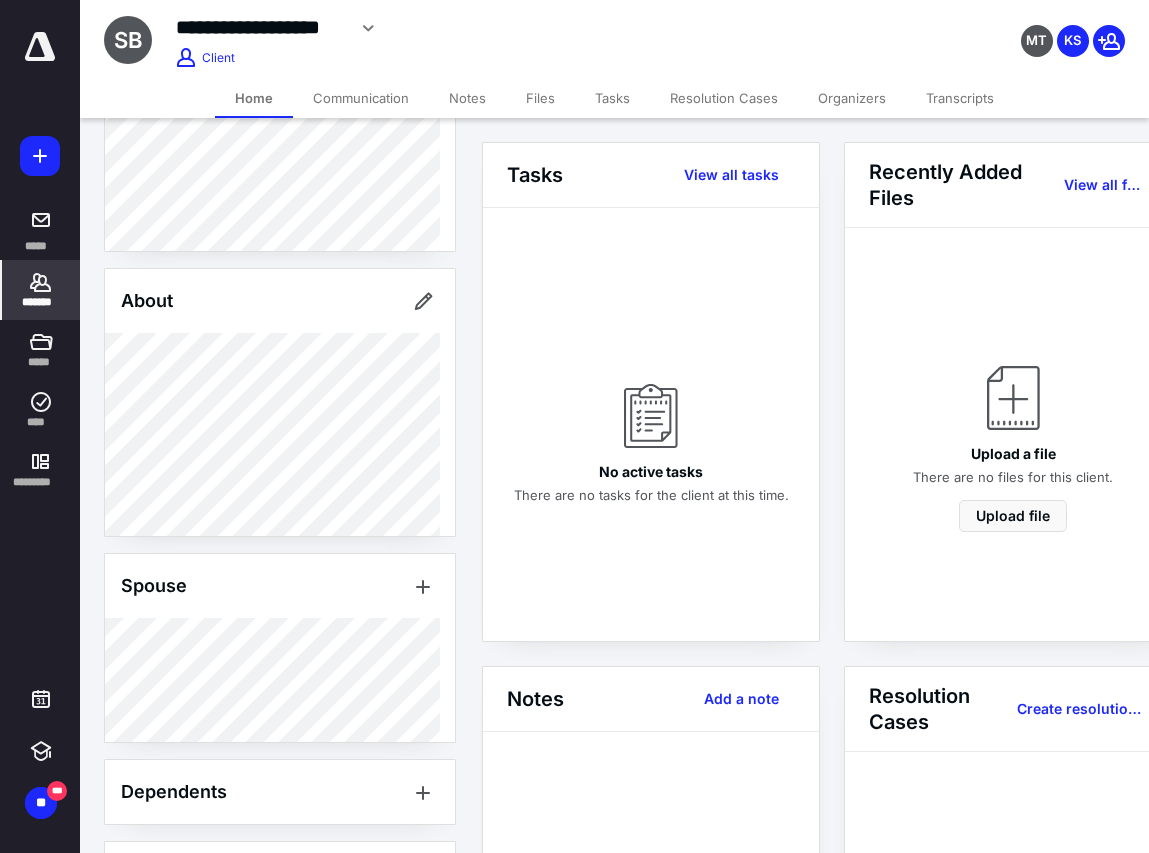 click 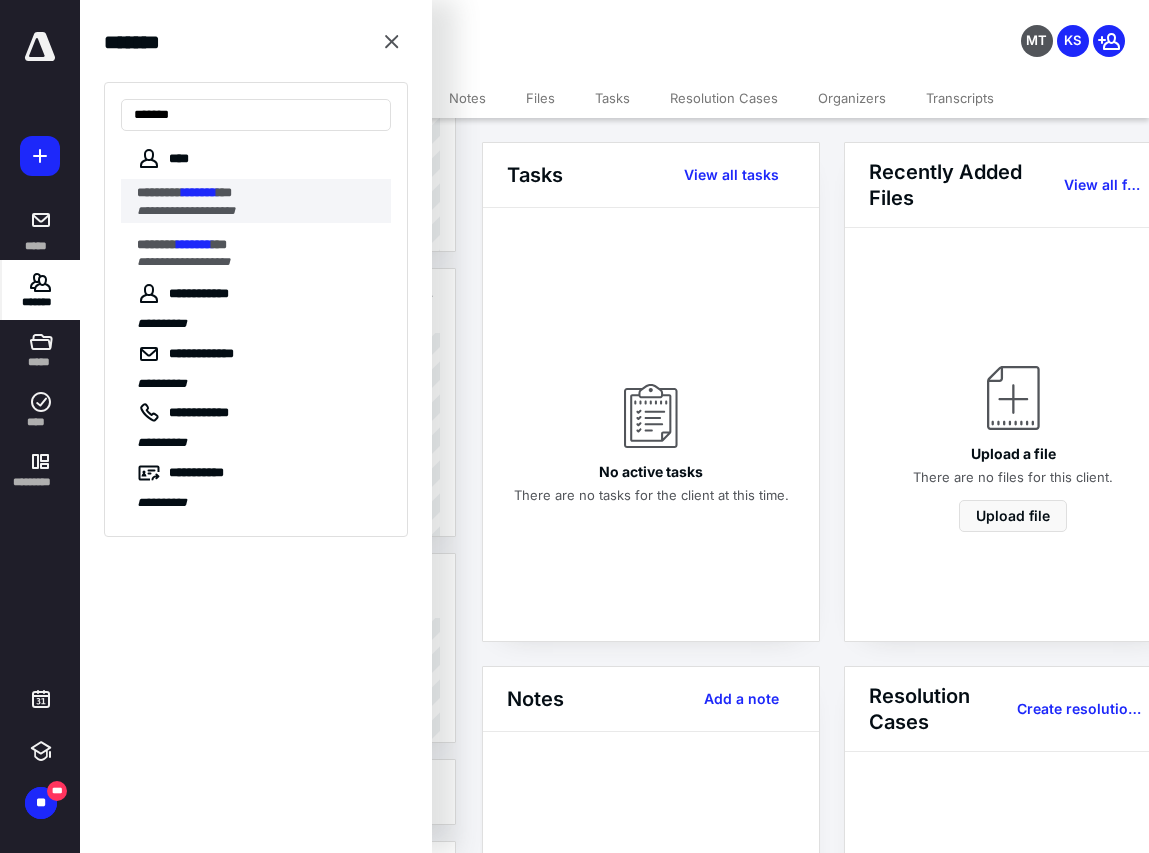 type on "*******" 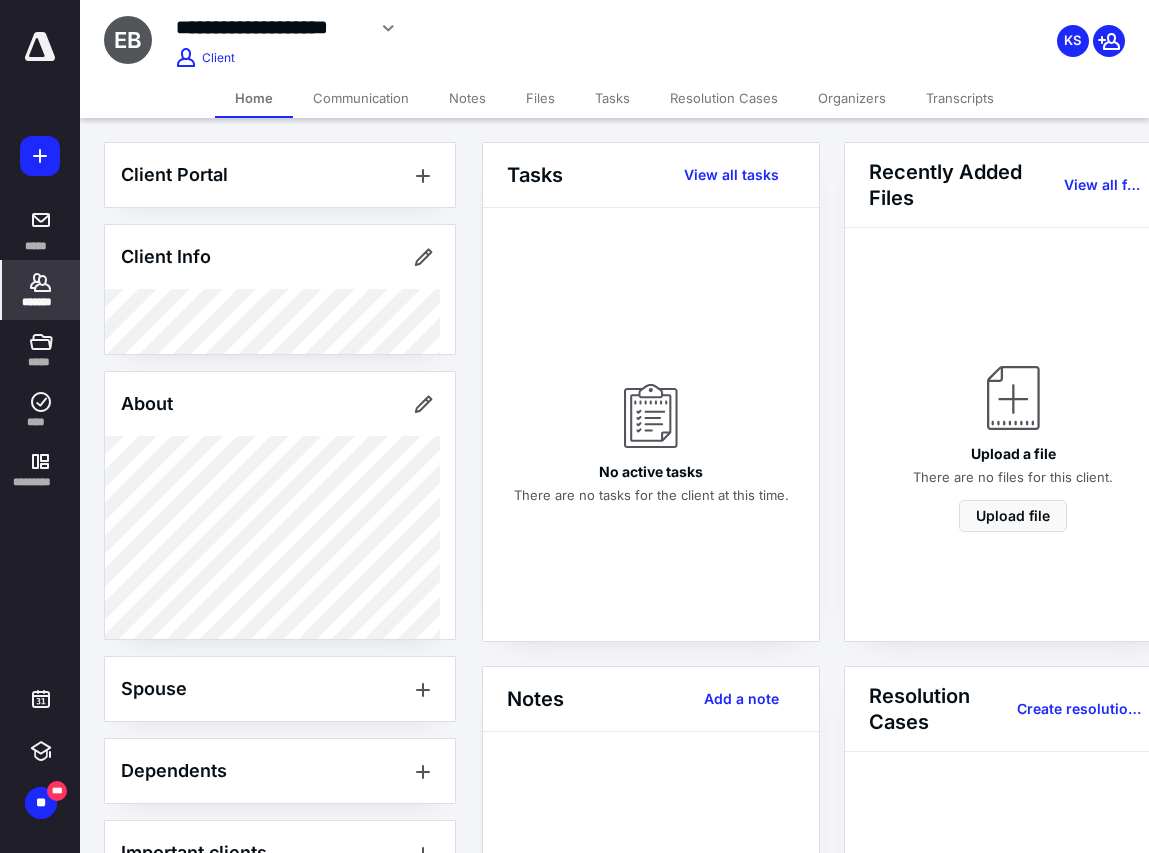 click on "Transcripts" at bounding box center (960, 98) 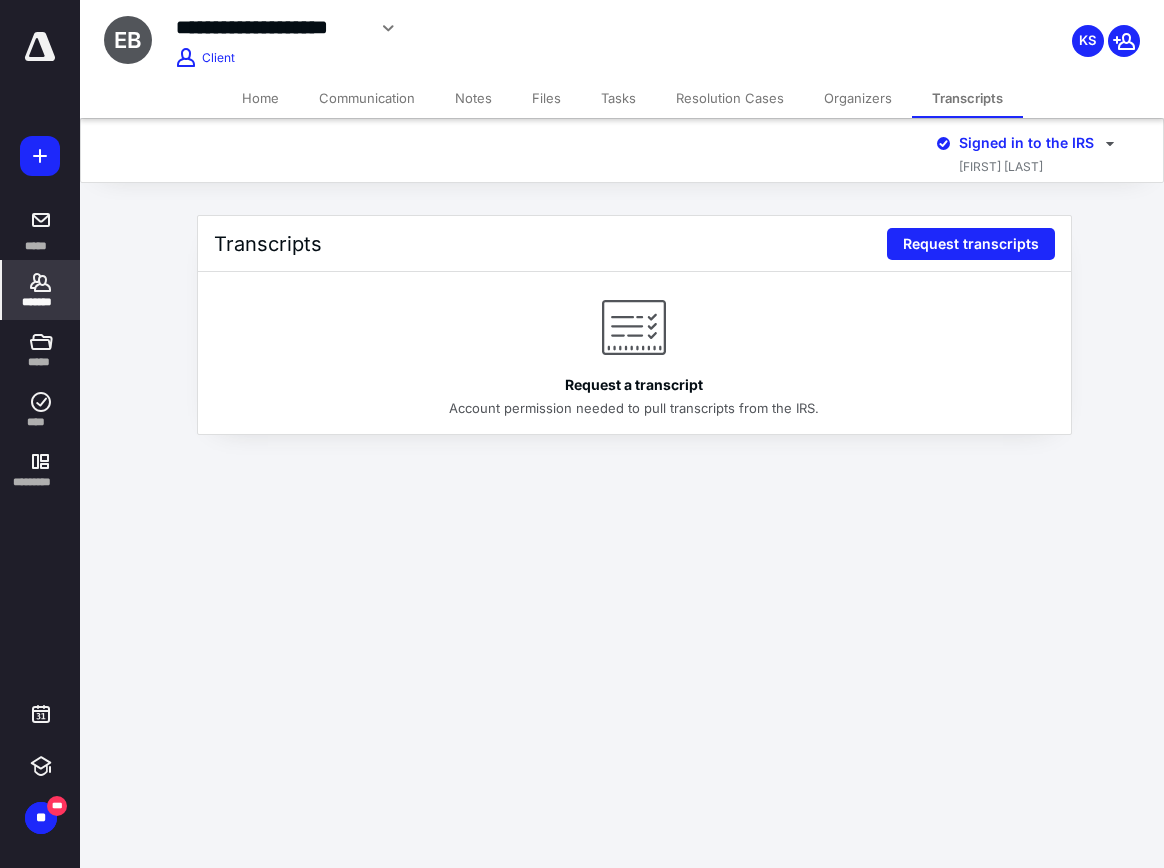 click on "Transcripts Request transcripts" at bounding box center [634, 244] 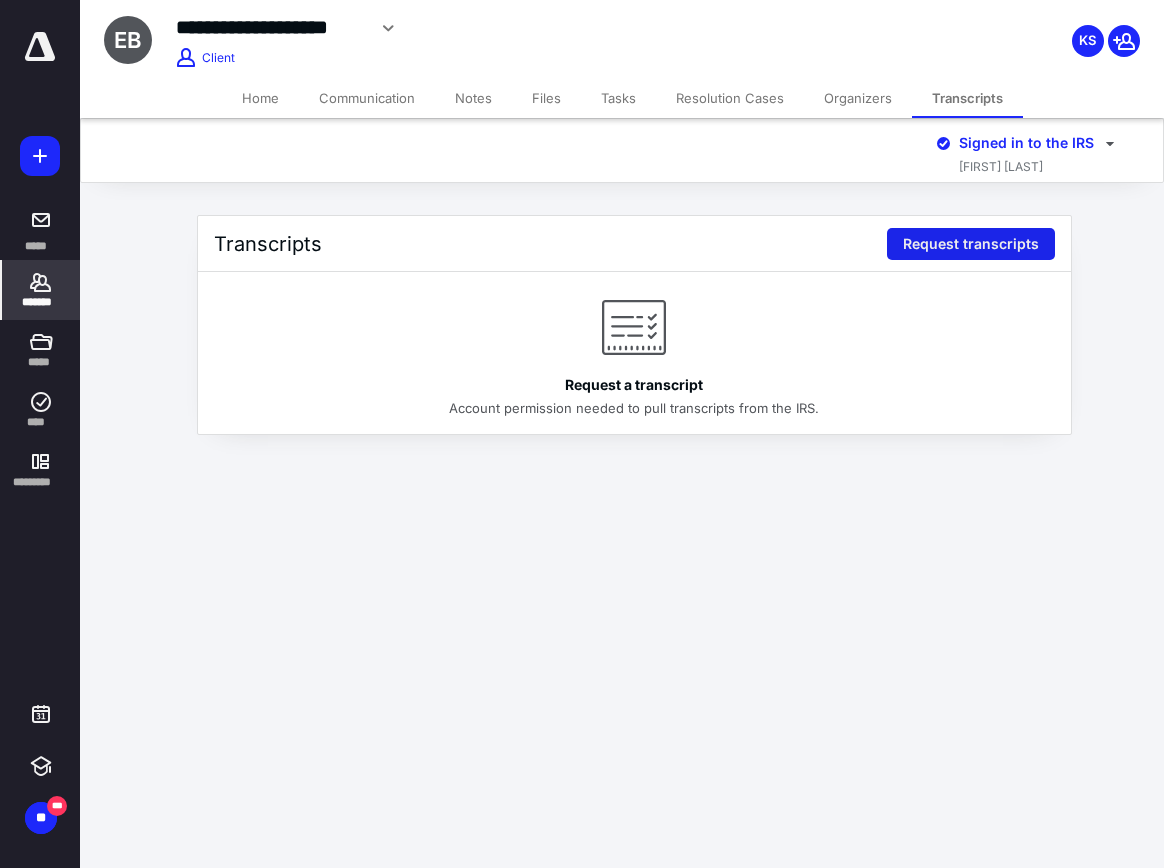 click on "Request transcripts" at bounding box center (971, 244) 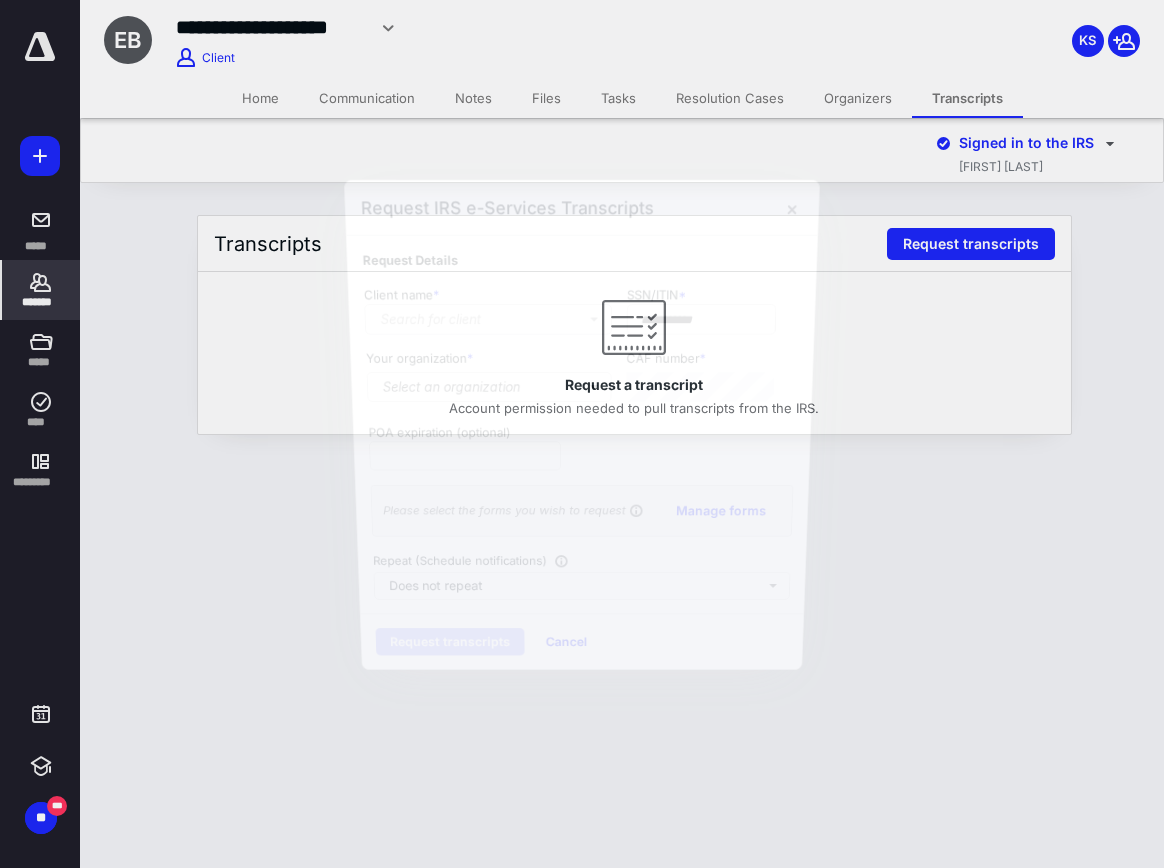 type on "**********" 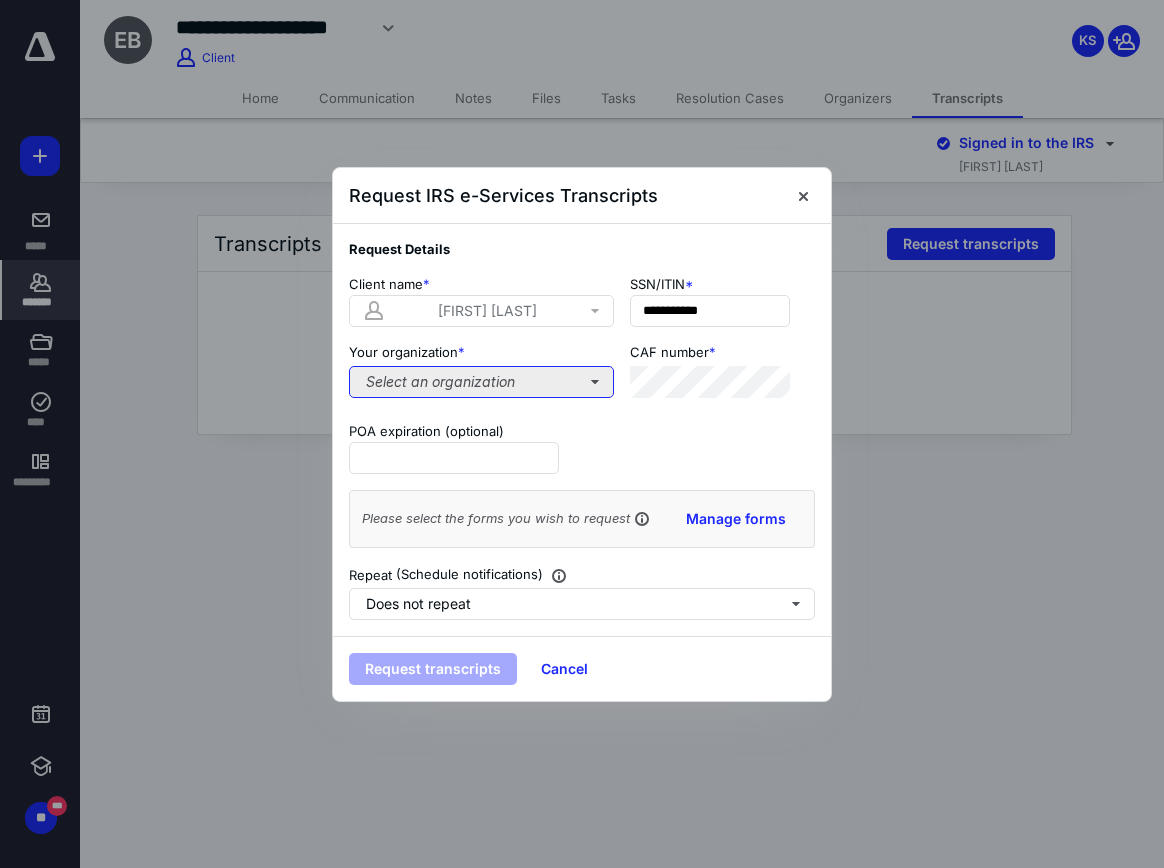 click on "Select an organization" at bounding box center [481, 382] 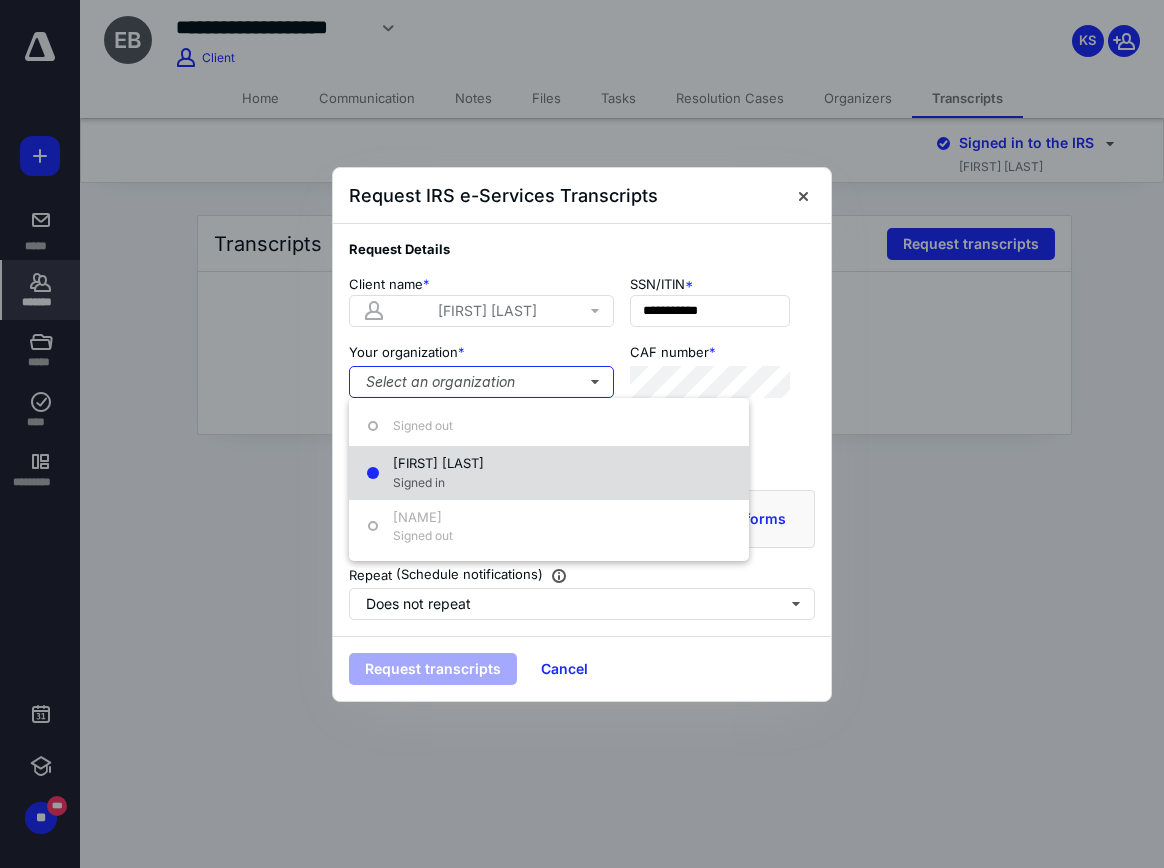 click on "[FIRST] [LAST] Signed in" at bounding box center [549, 473] 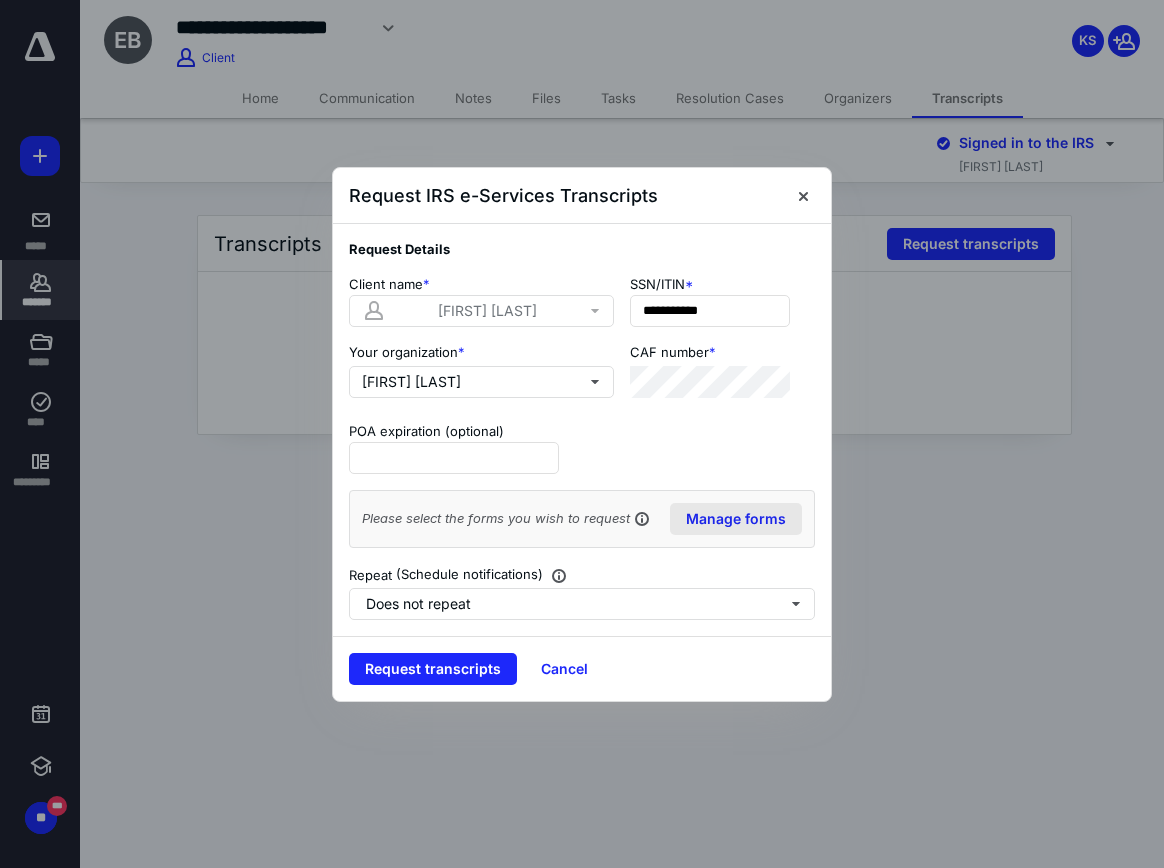 click on "Manage forms" at bounding box center (736, 519) 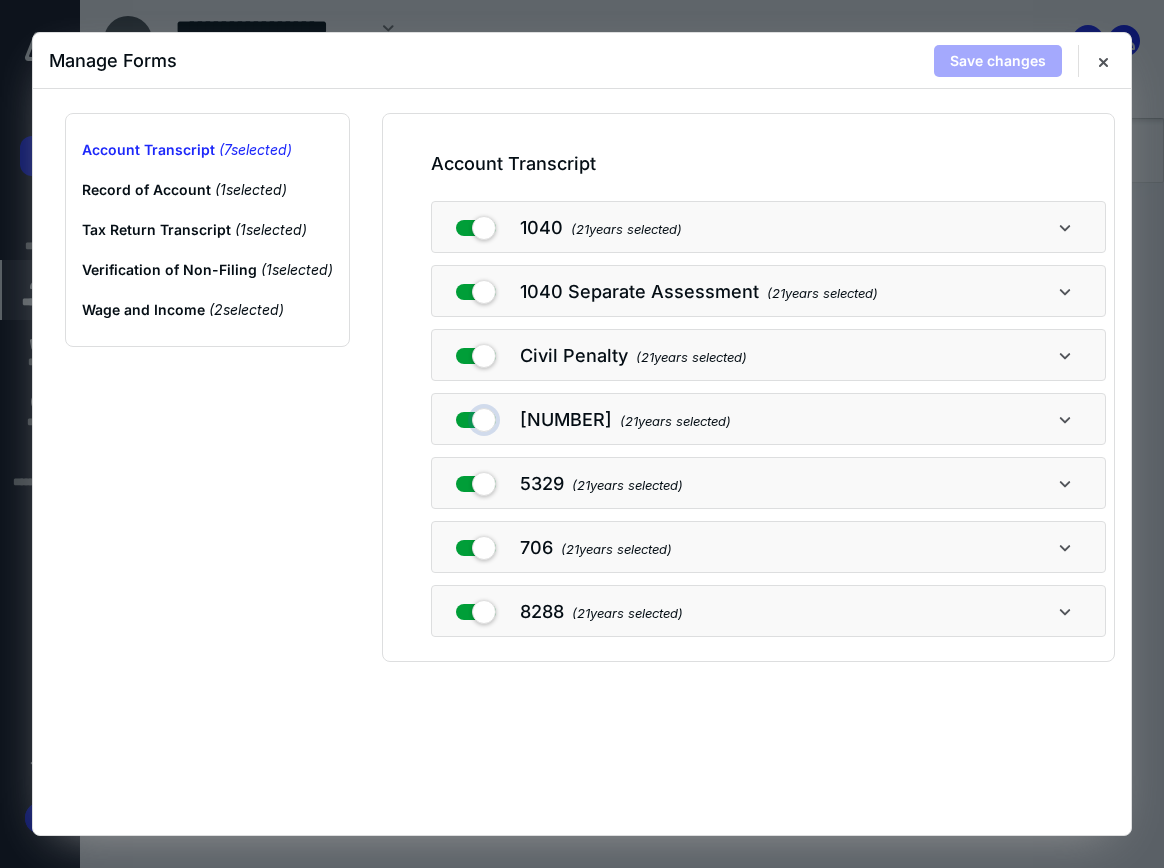 click at bounding box center (476, 416) 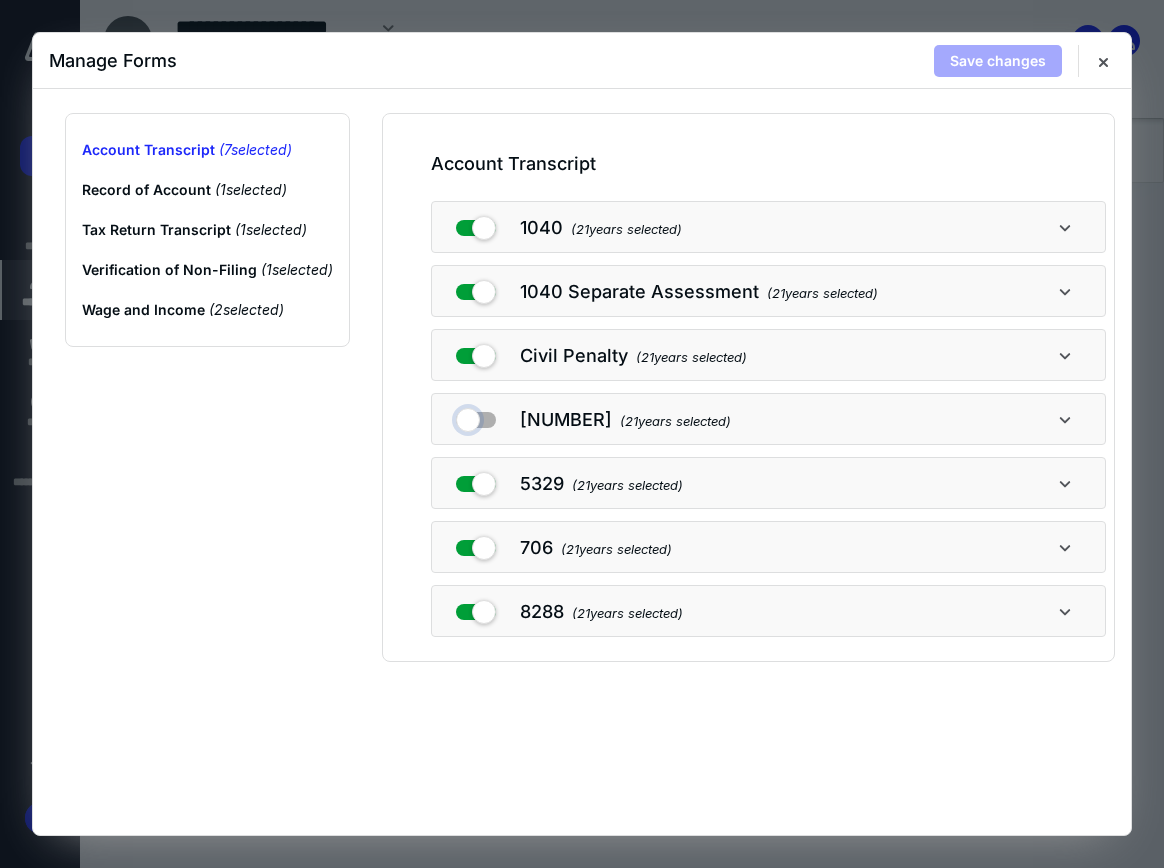 checkbox on "false" 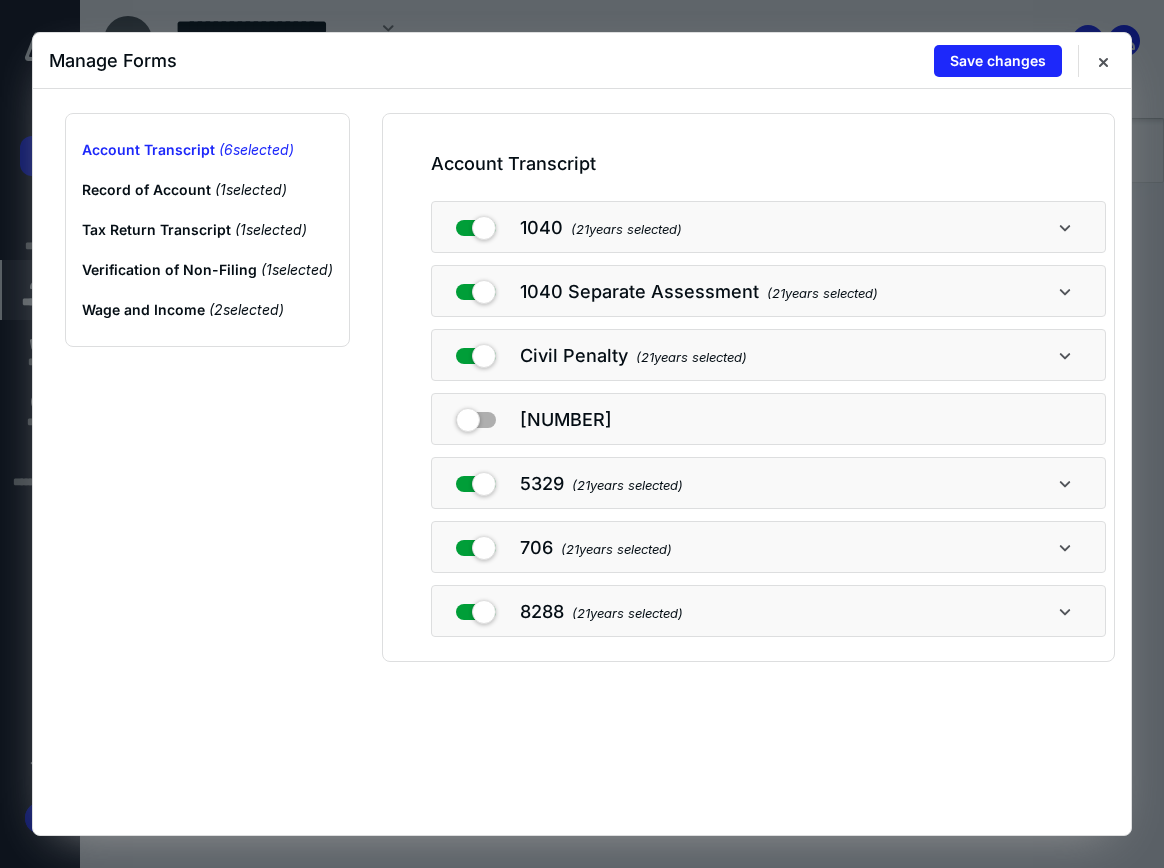 click on "5329 ( 21  years selected)" at bounding box center (768, 483) 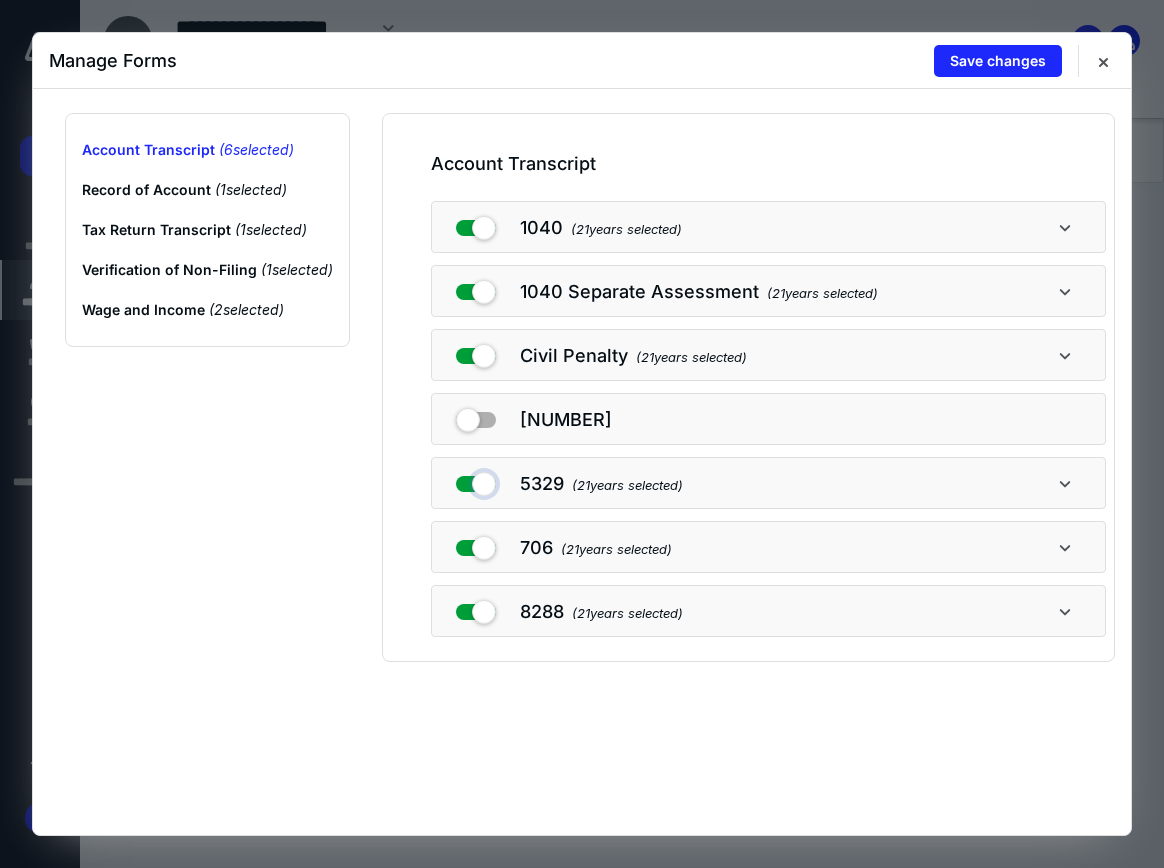 drag, startPoint x: 476, startPoint y: 473, endPoint x: 476, endPoint y: 499, distance: 26 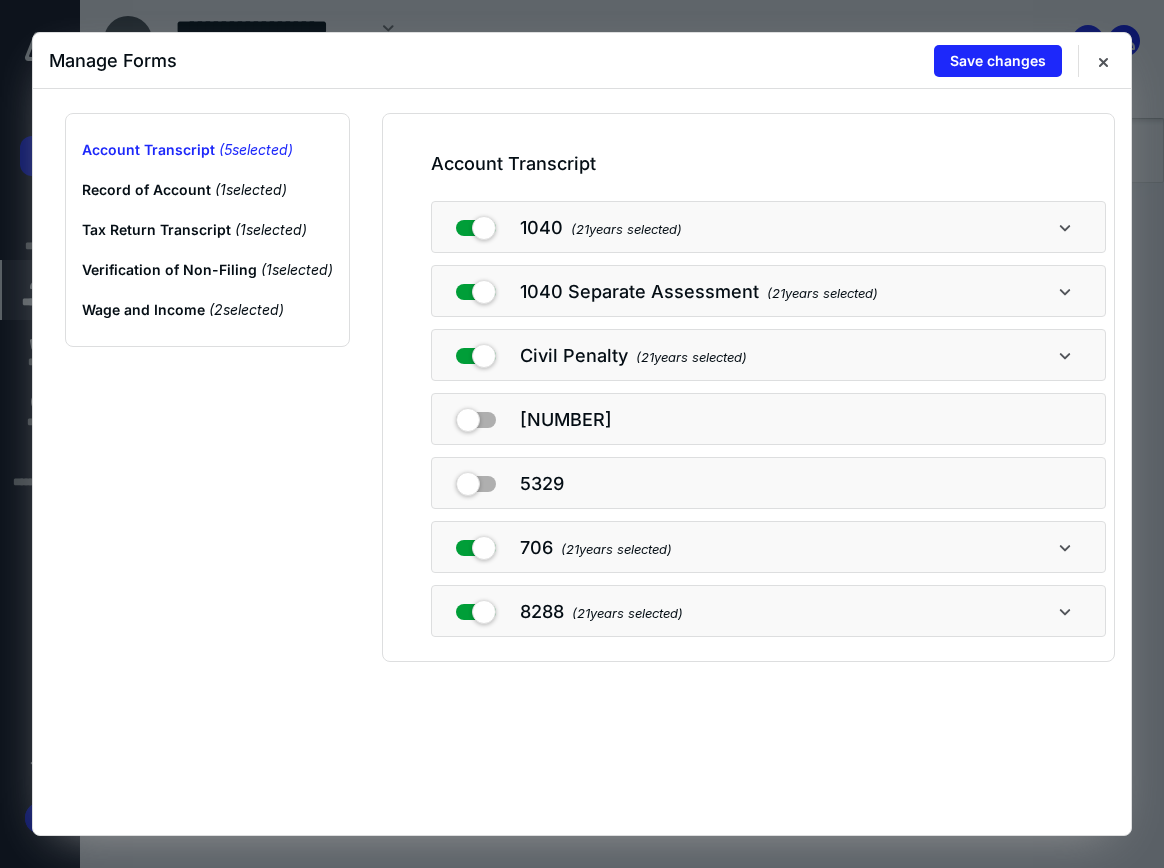 click on "706 ( 21  years selected)" at bounding box center (768, 547) 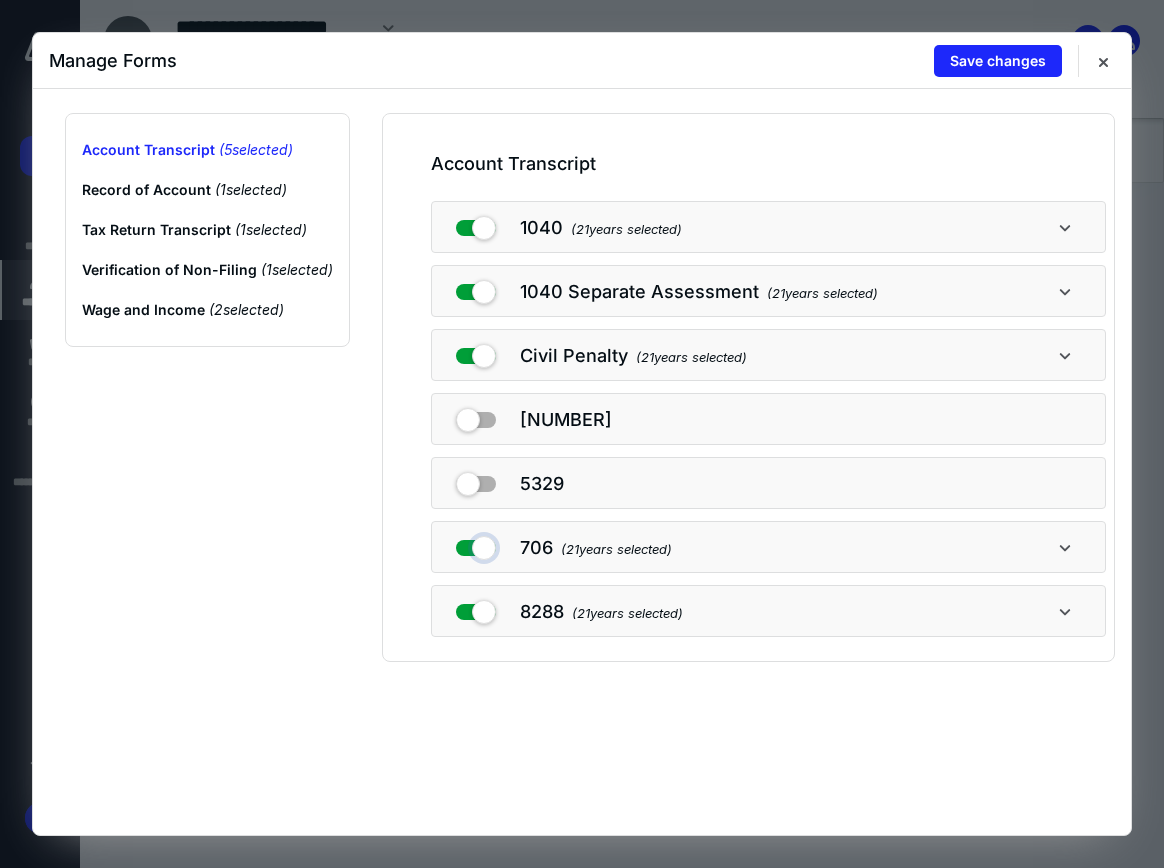 click at bounding box center (476, 544) 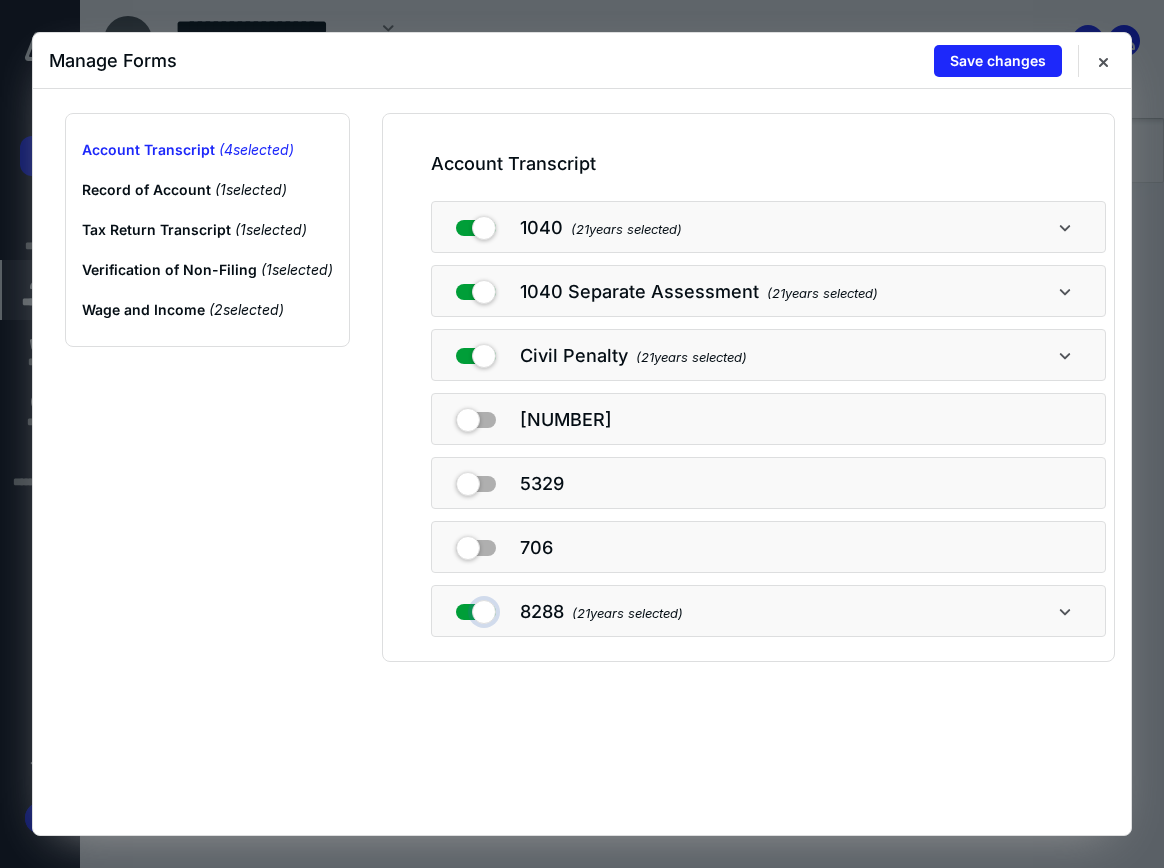 click at bounding box center (476, 608) 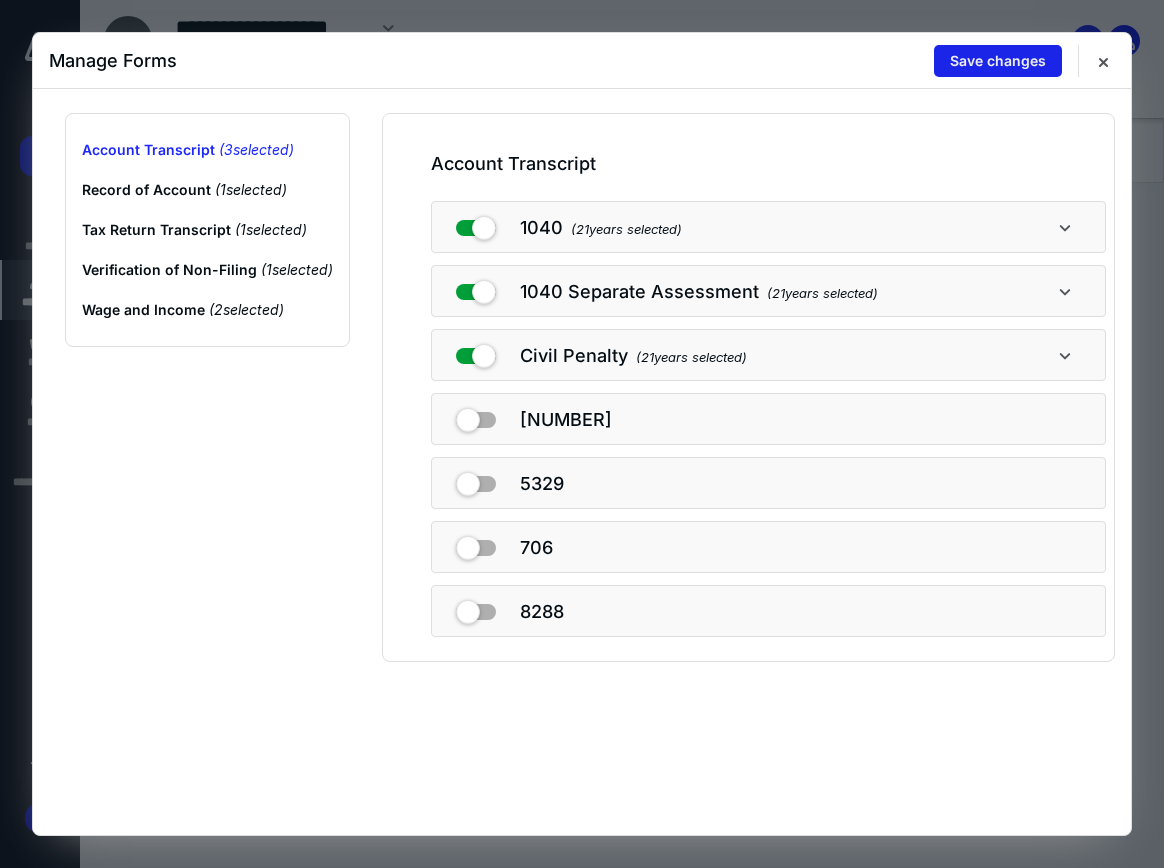 click on "Save changes" at bounding box center [998, 61] 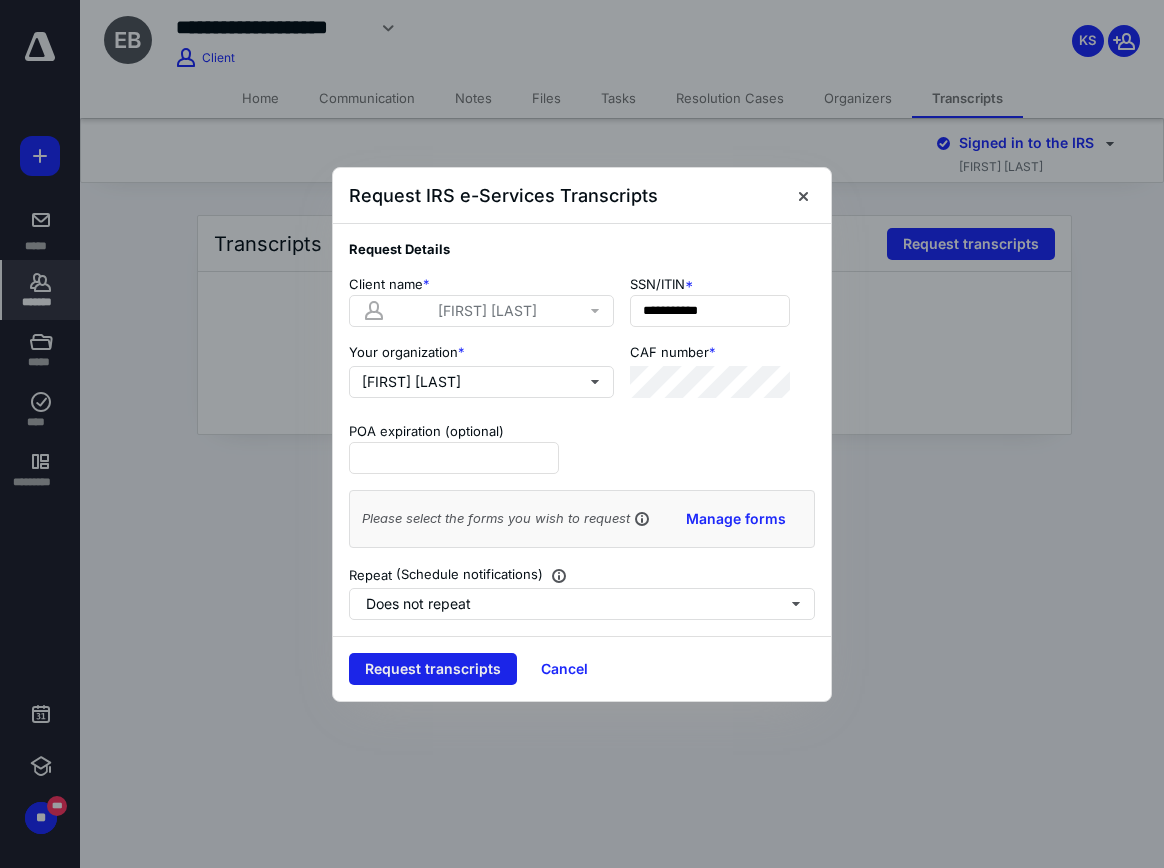 click on "Request transcripts" at bounding box center (433, 669) 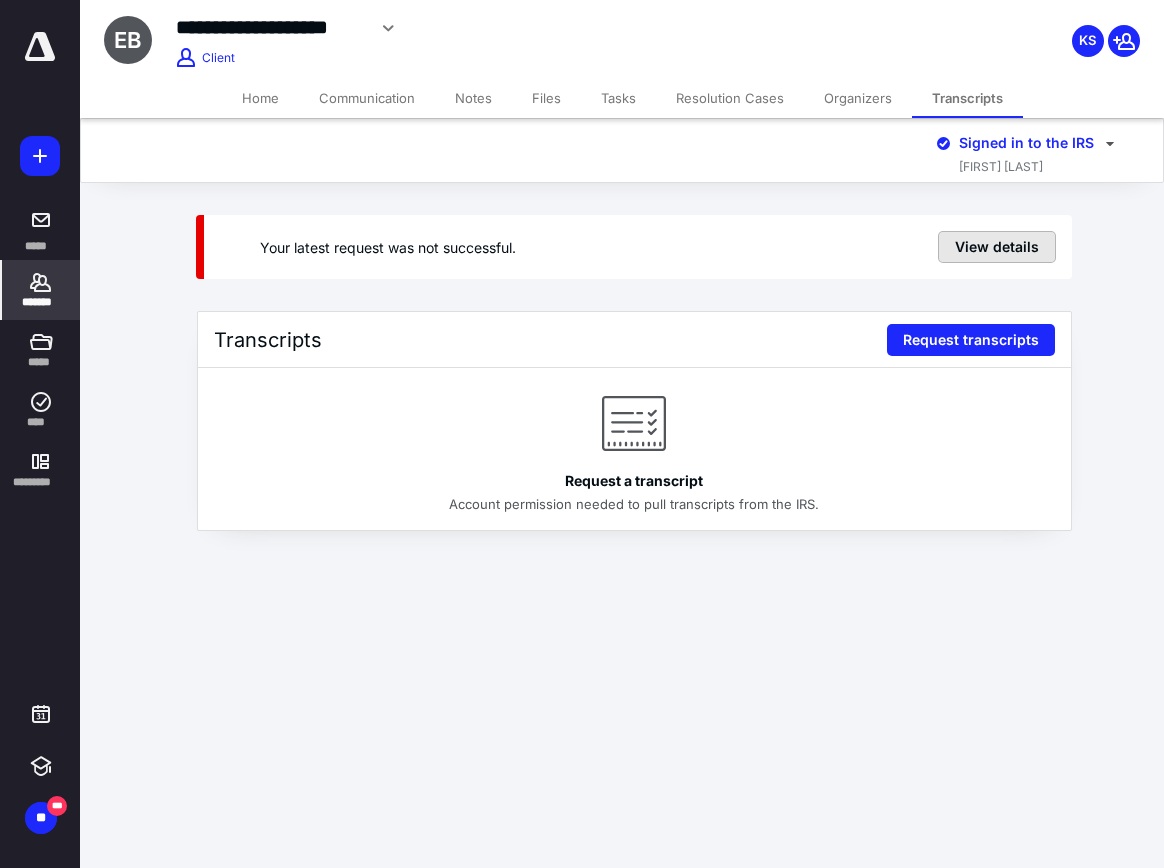 click on "View details" at bounding box center [997, 247] 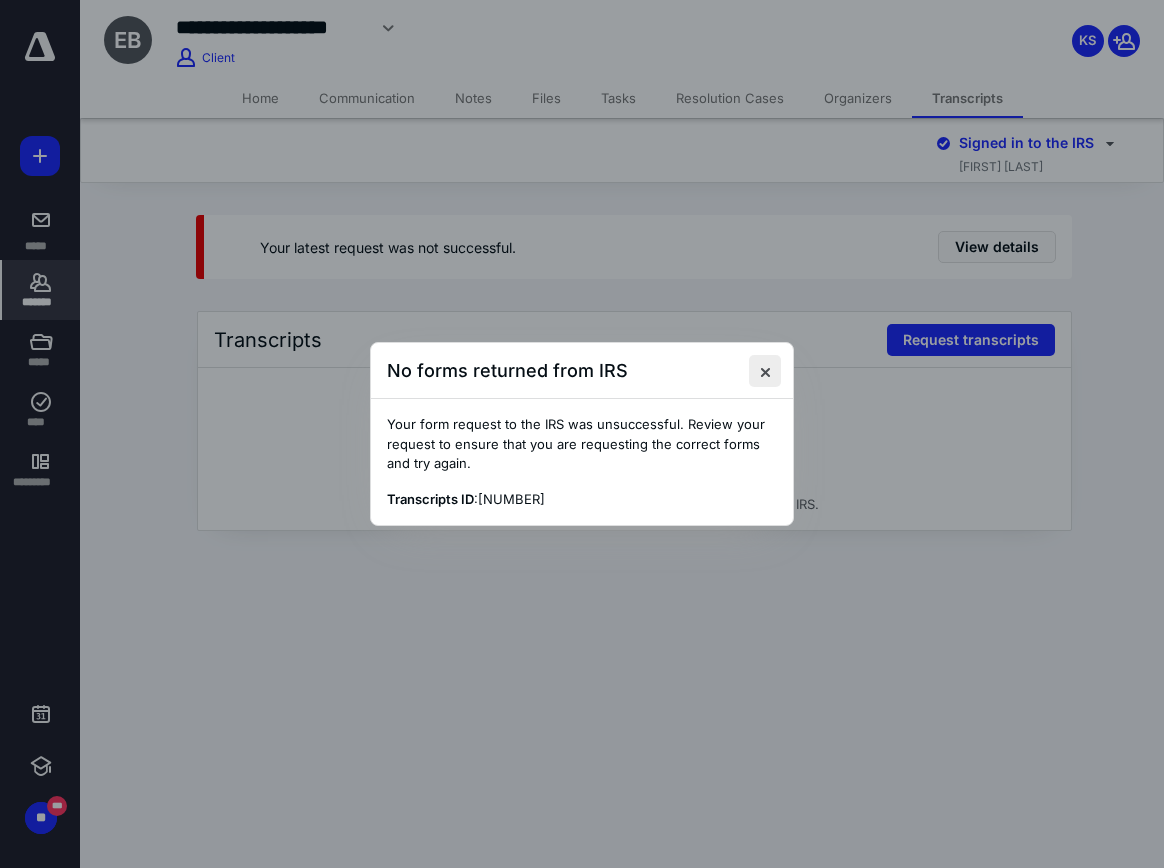 click at bounding box center (765, 371) 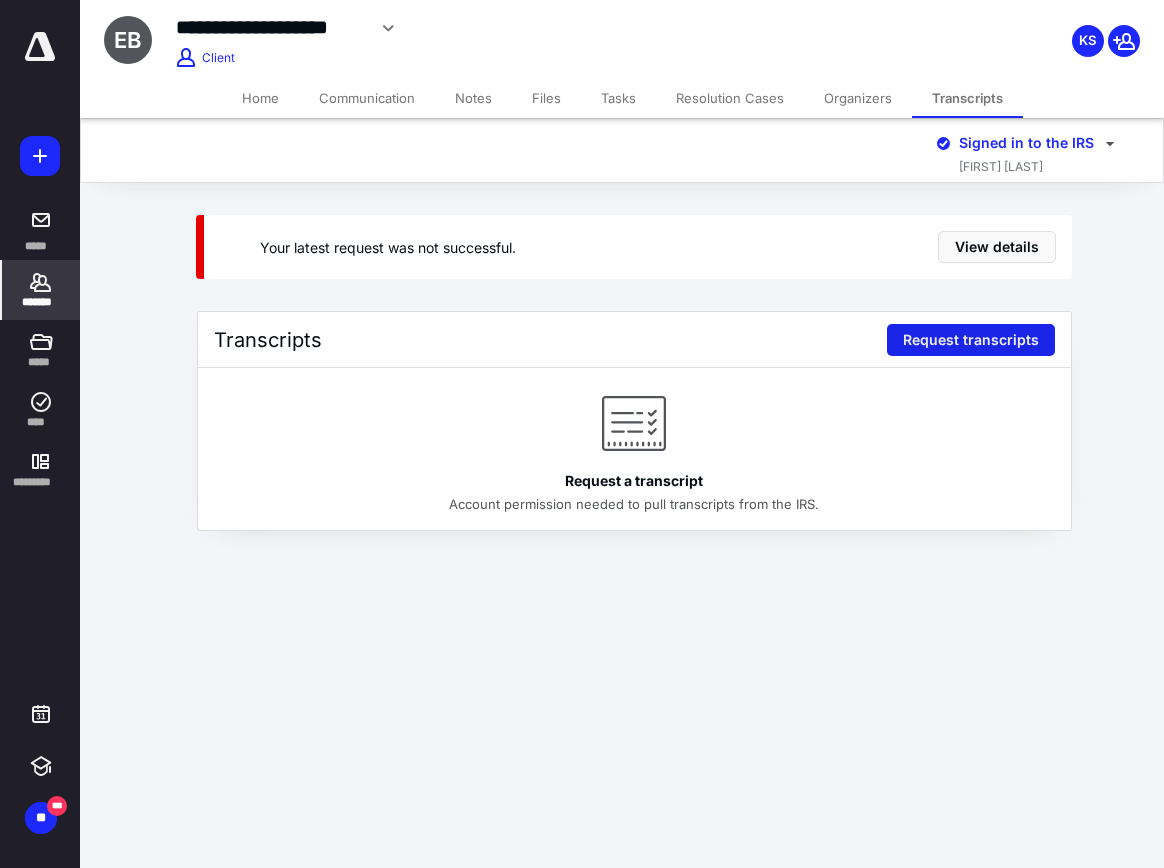 click on "Request transcripts" at bounding box center [971, 340] 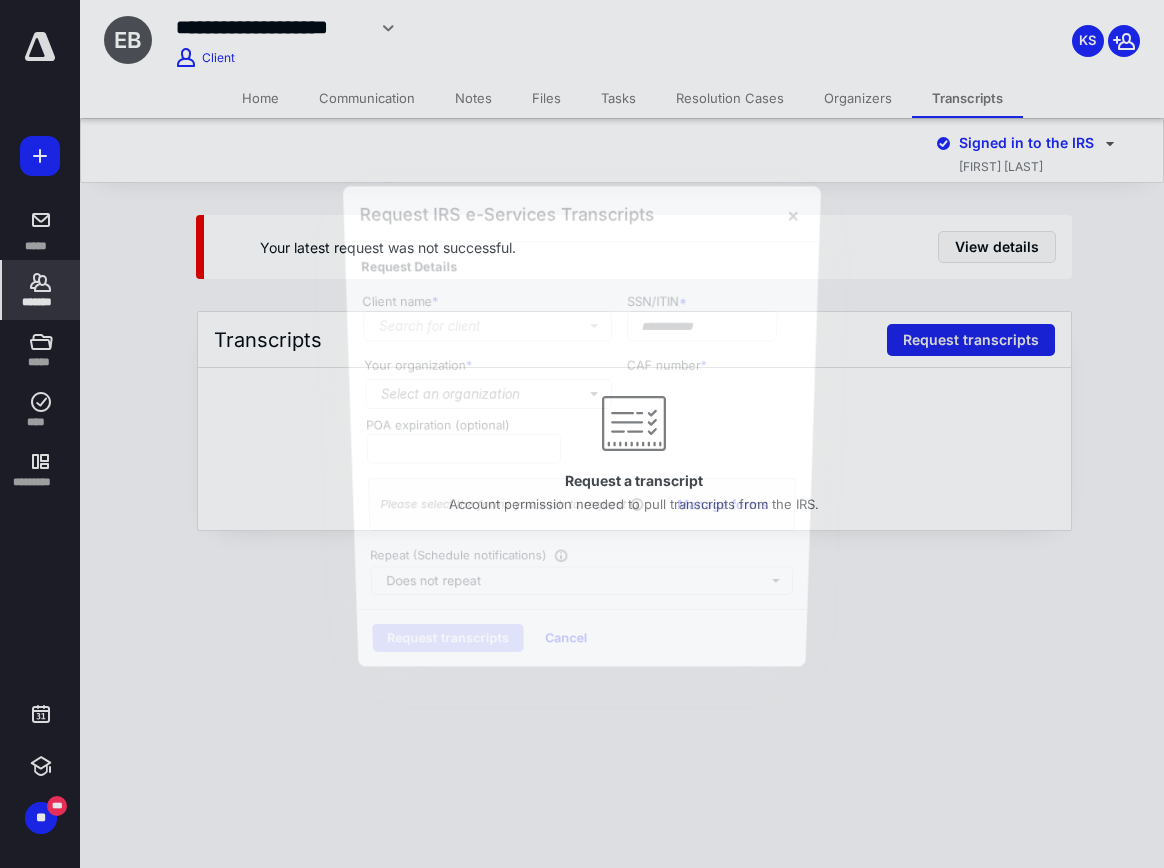 type on "**********" 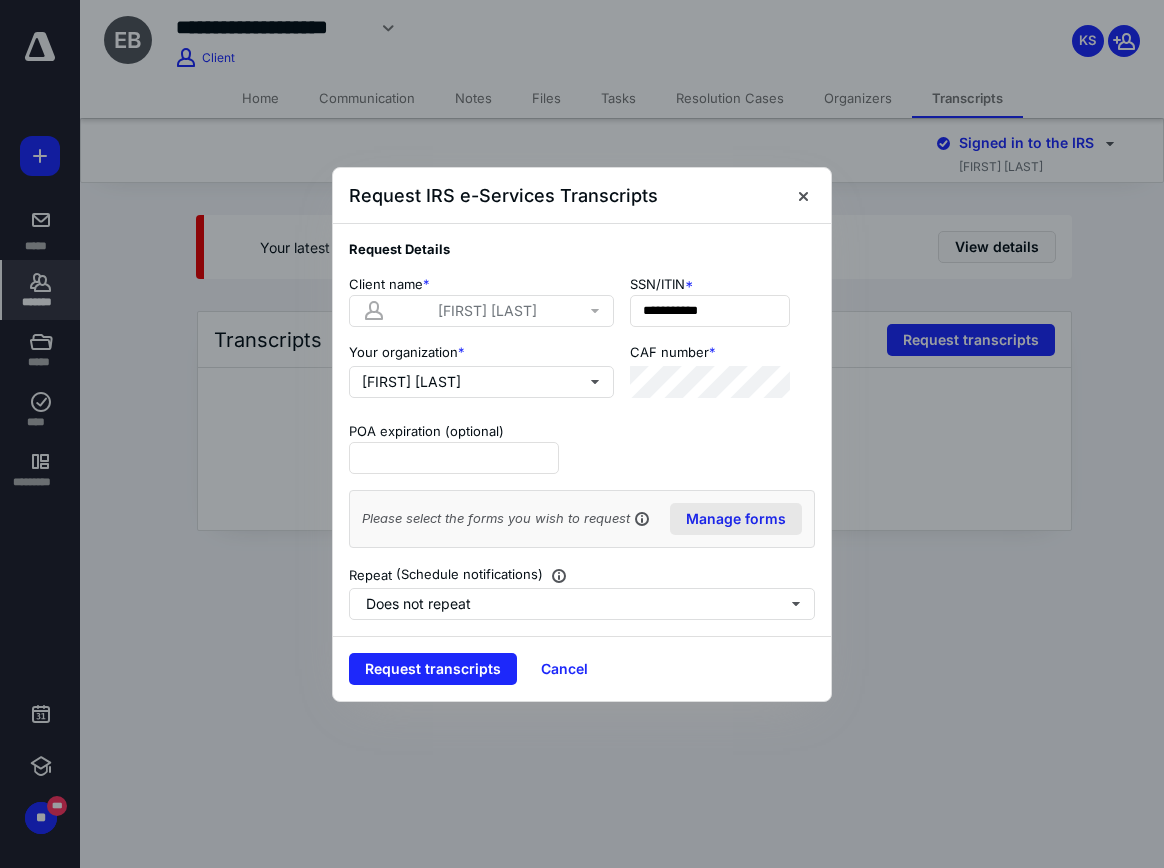 click on "Manage forms" at bounding box center (736, 519) 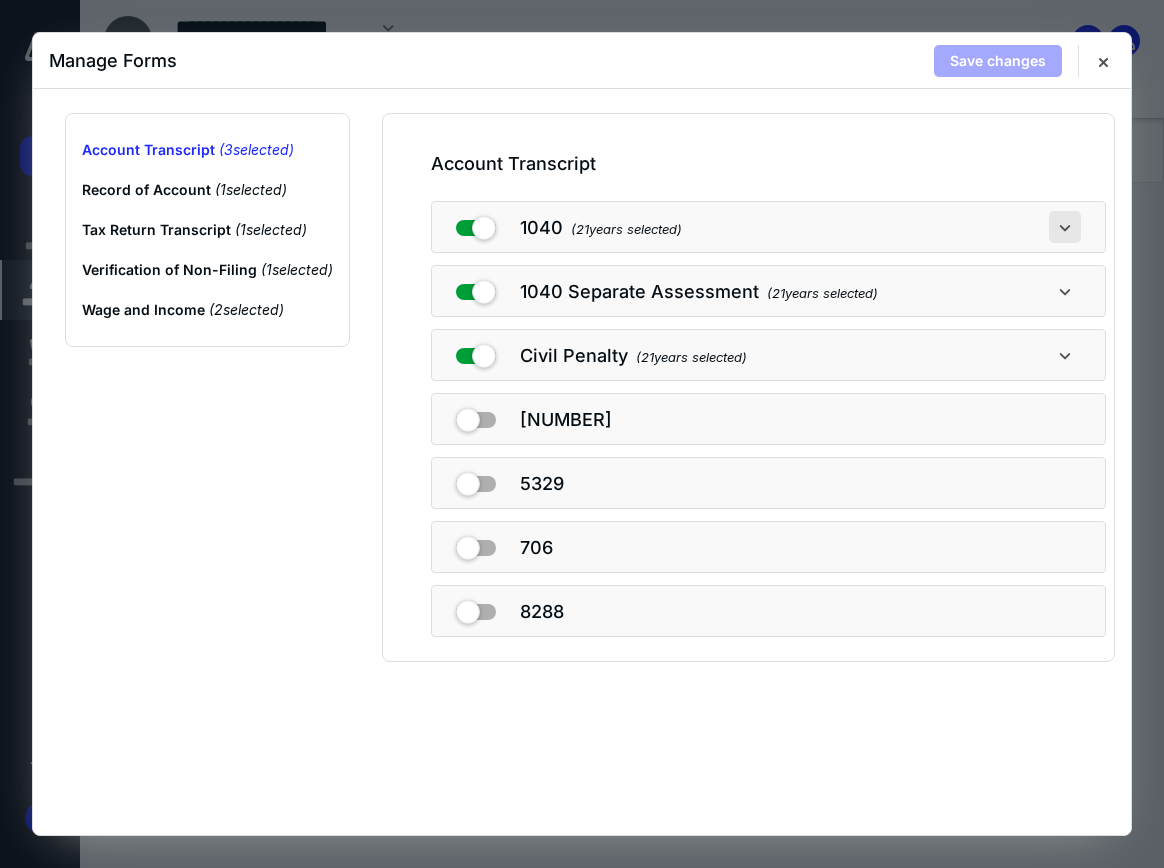 click at bounding box center [1065, 227] 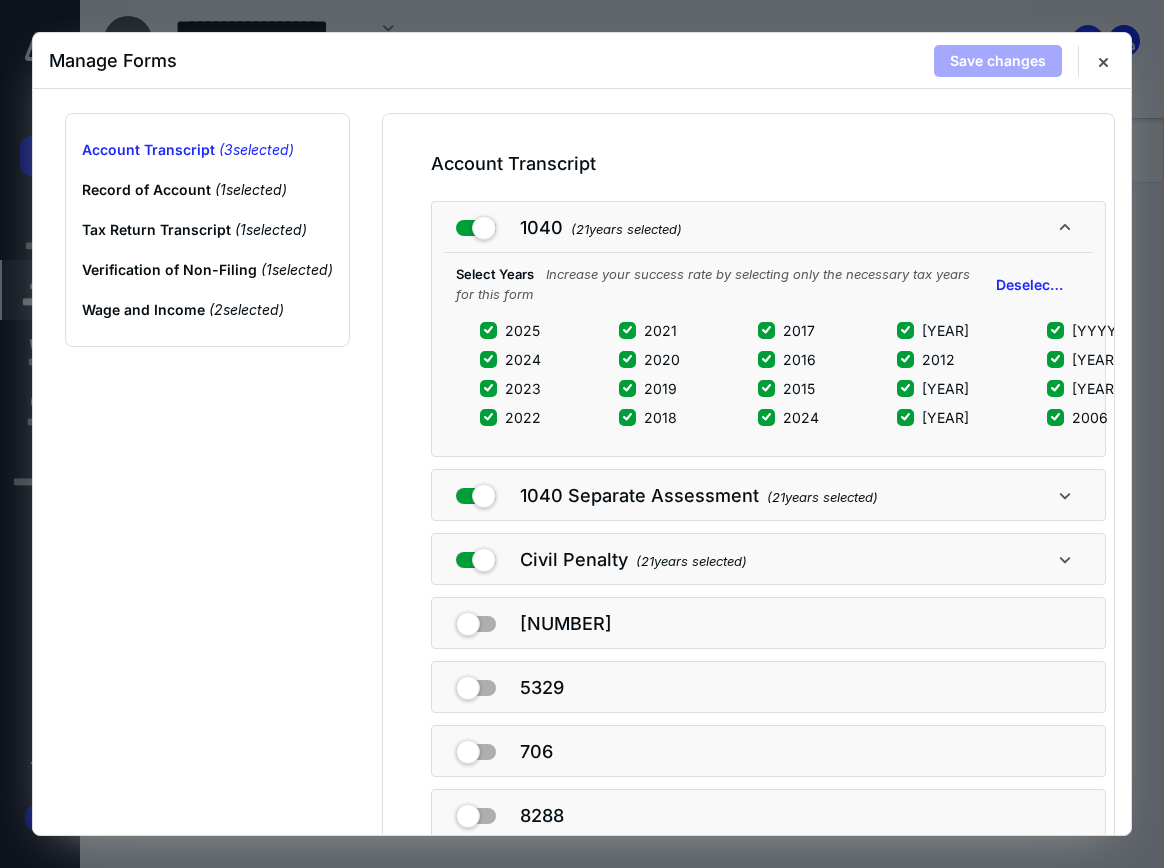 click 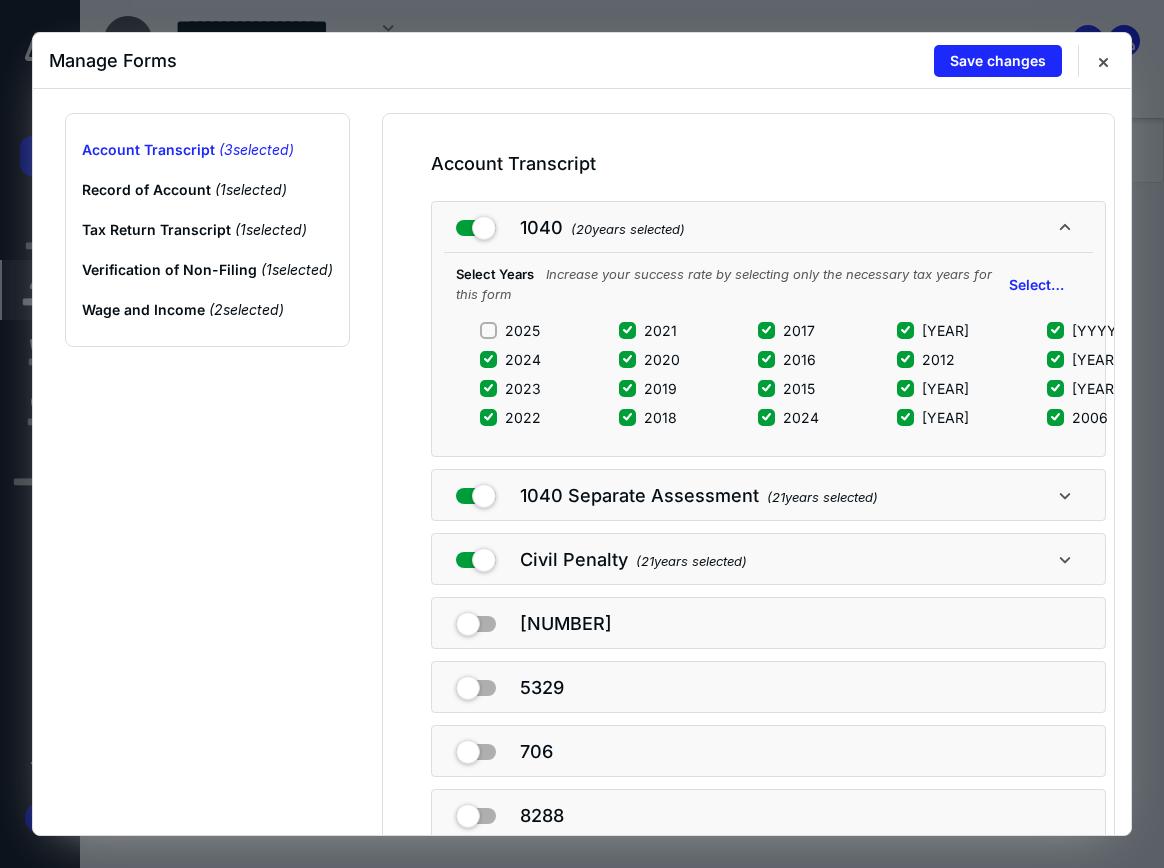 click on "1040 Separate Assessment ( 21  years selected)" at bounding box center [768, 495] 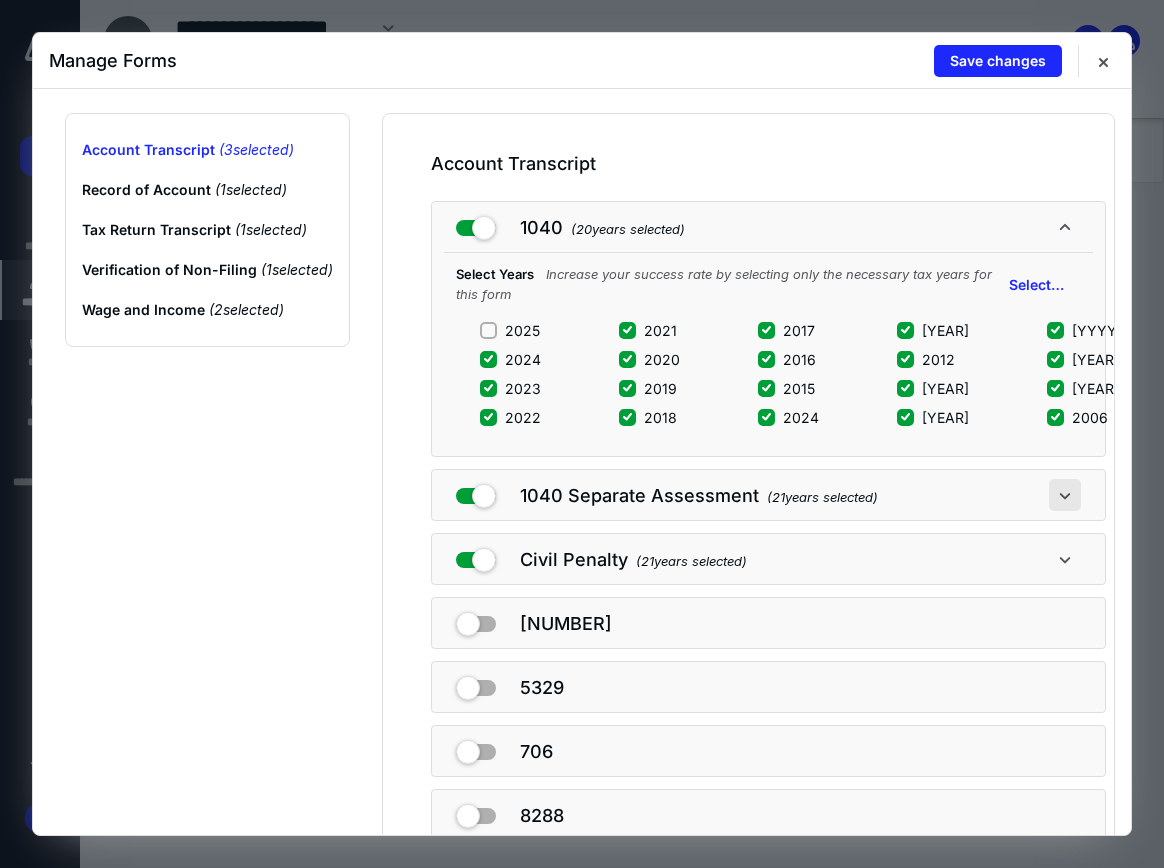 click at bounding box center [1065, 495] 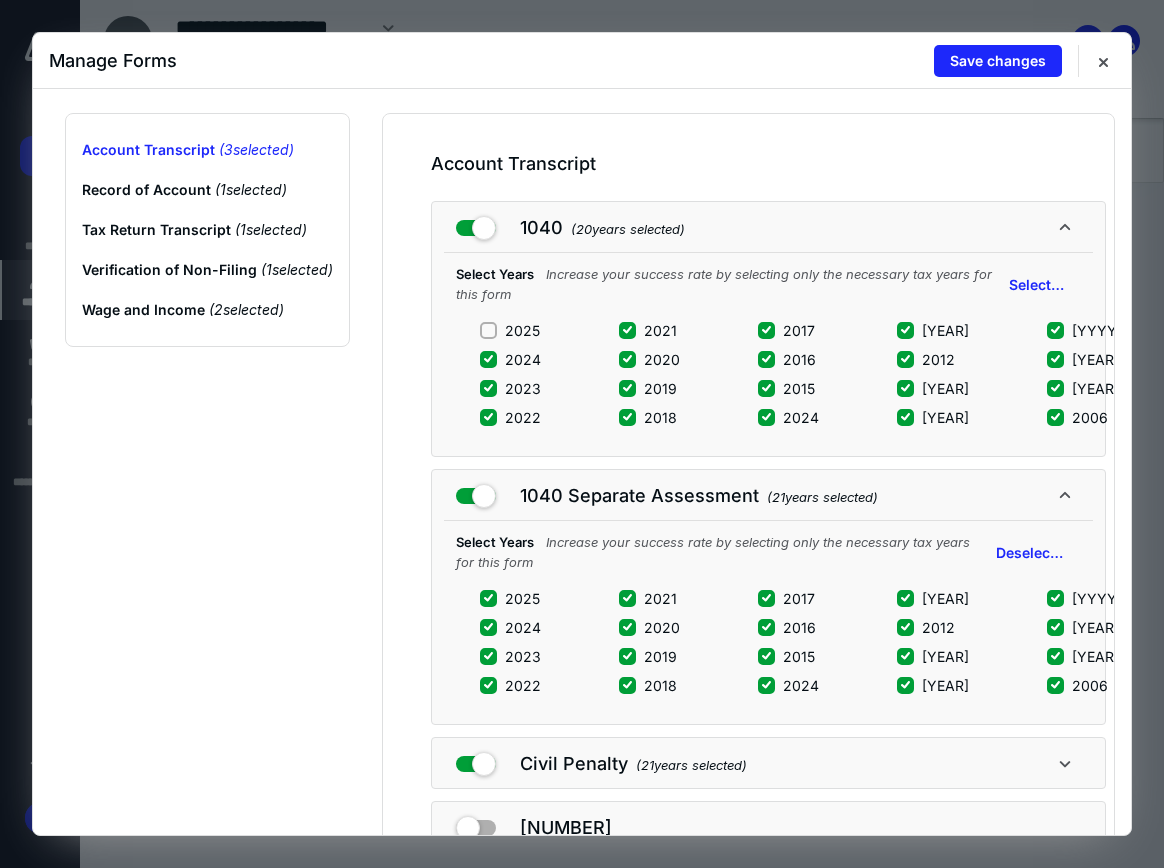 click on "2025" at bounding box center [488, 598] 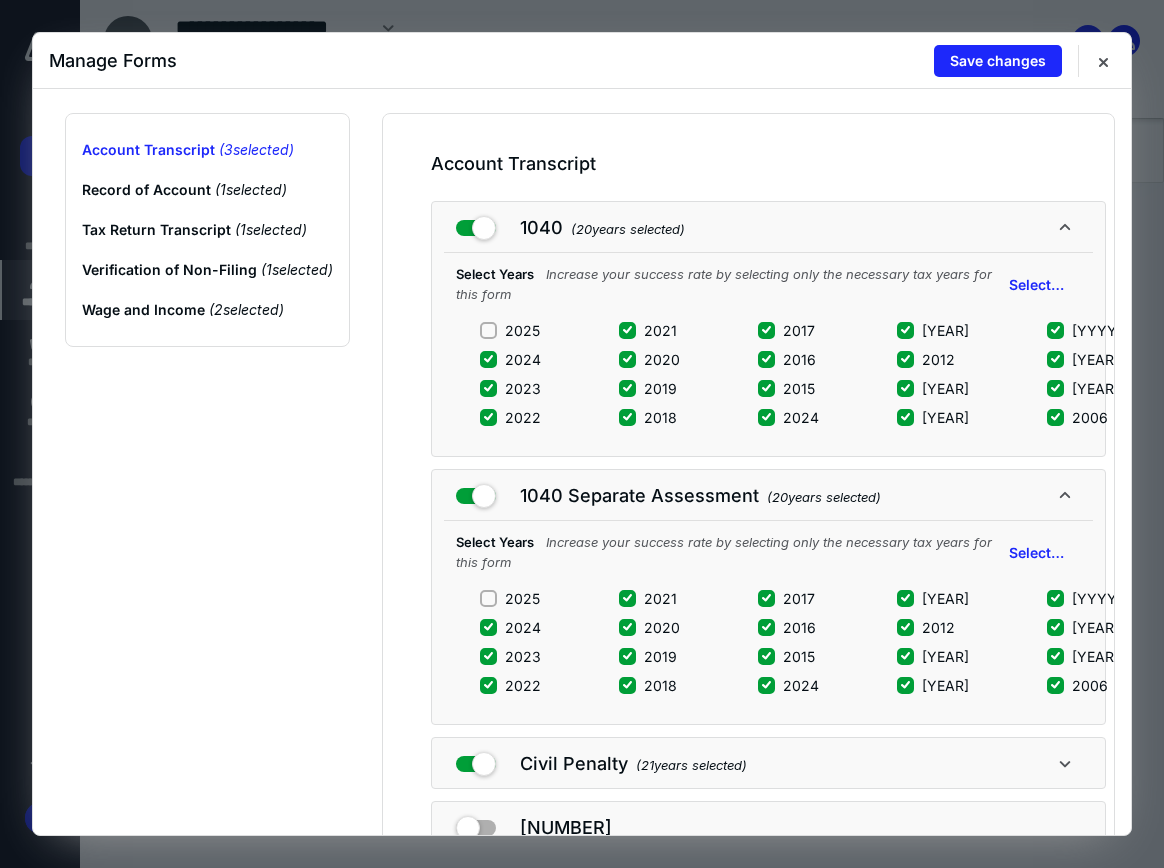 scroll, scrollTop: 200, scrollLeft: 0, axis: vertical 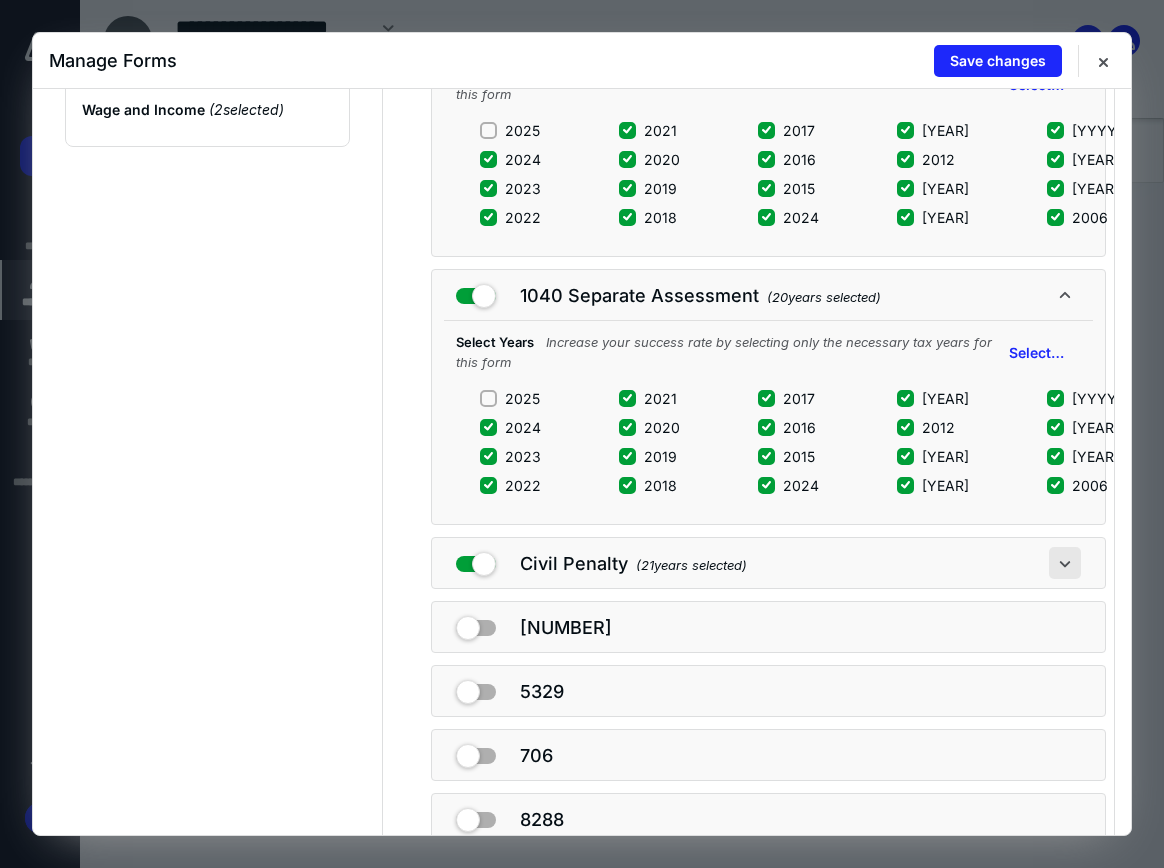 click at bounding box center (1065, 563) 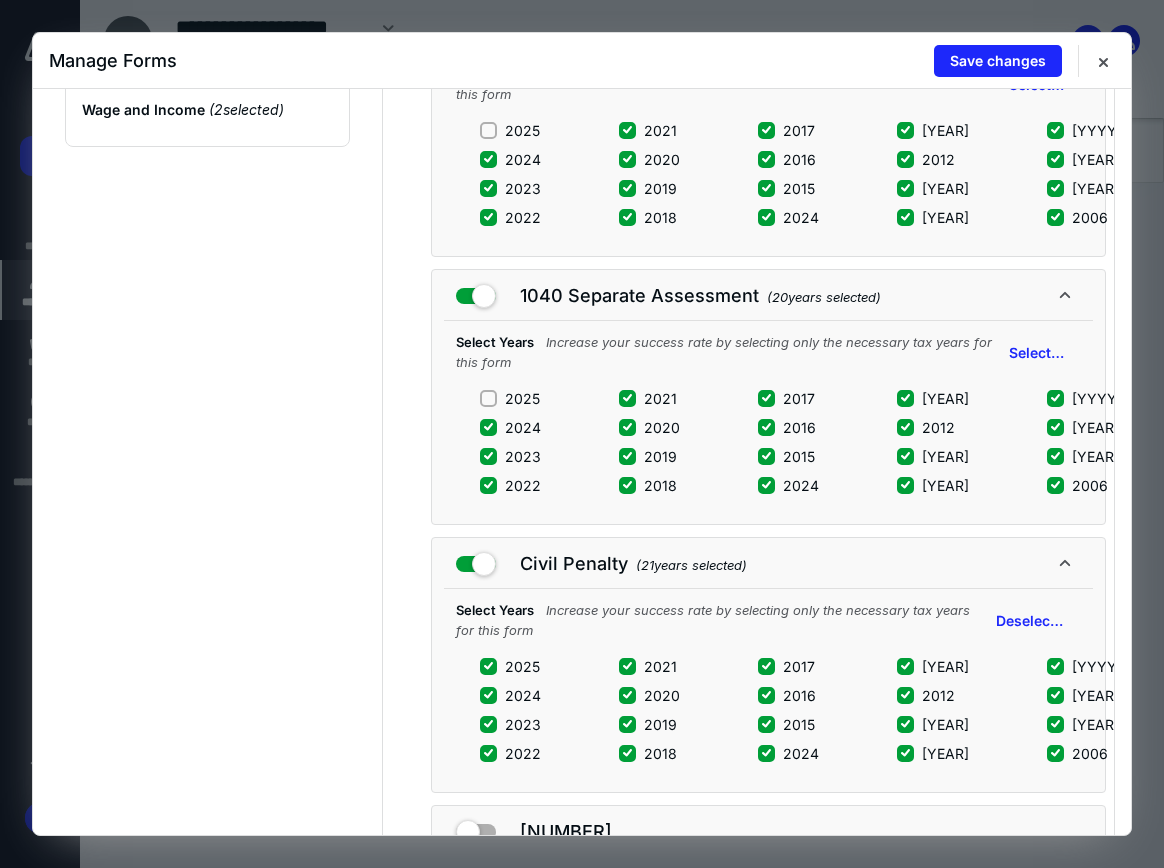 click on "2025" at bounding box center (488, 666) 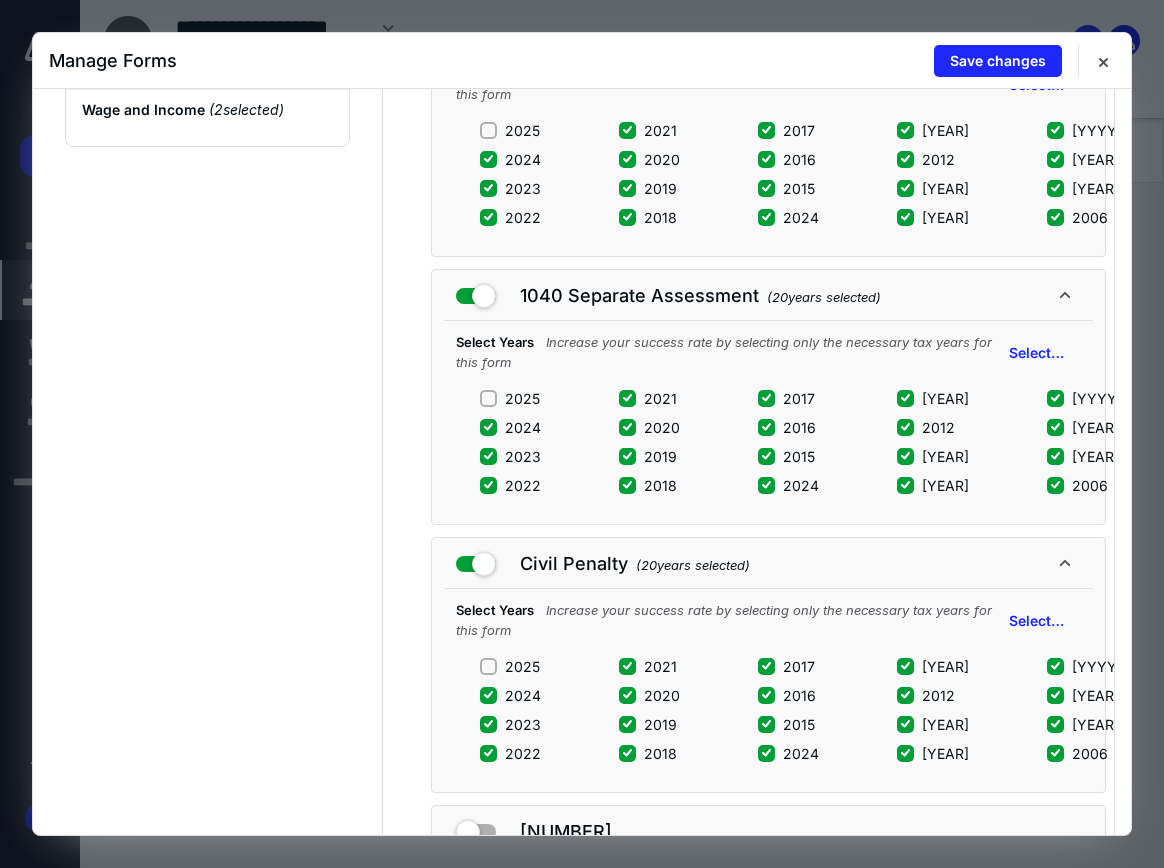 scroll, scrollTop: 0, scrollLeft: 0, axis: both 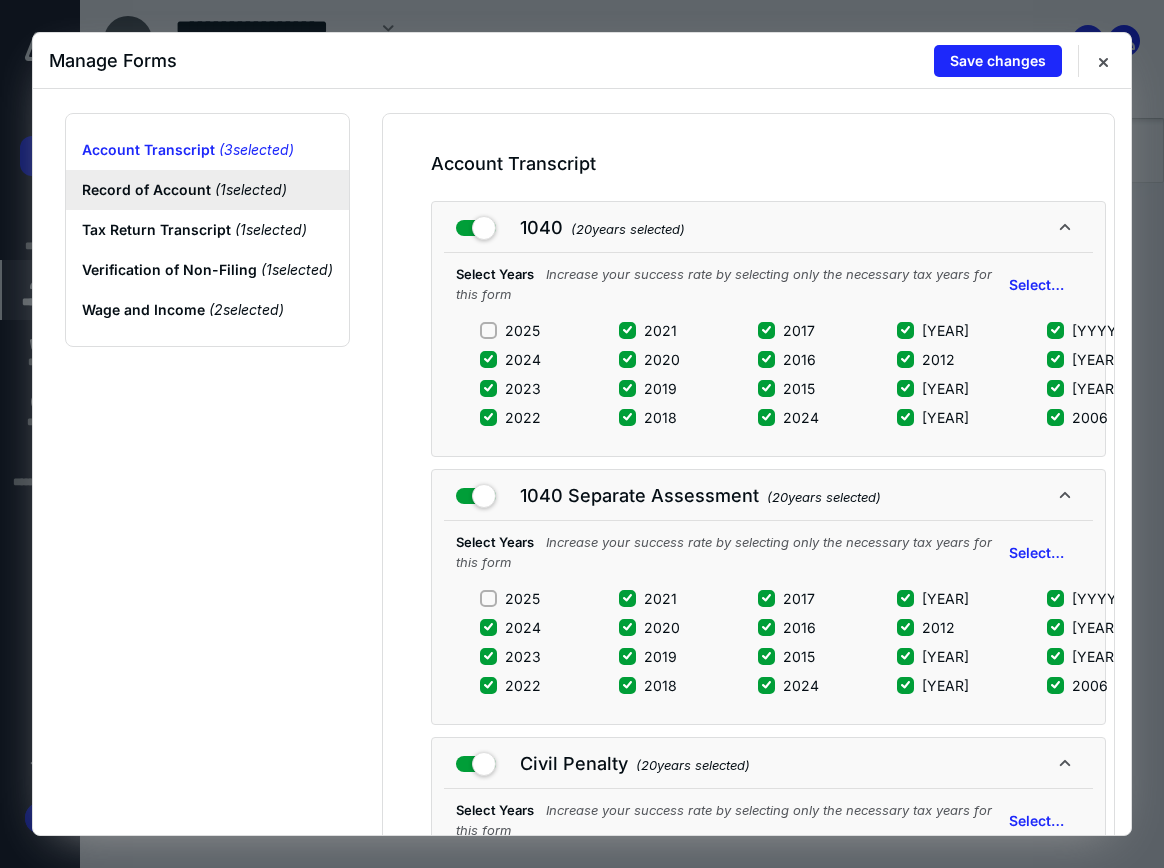 click on "Record of Account   ( 1  selected)" at bounding box center [207, 190] 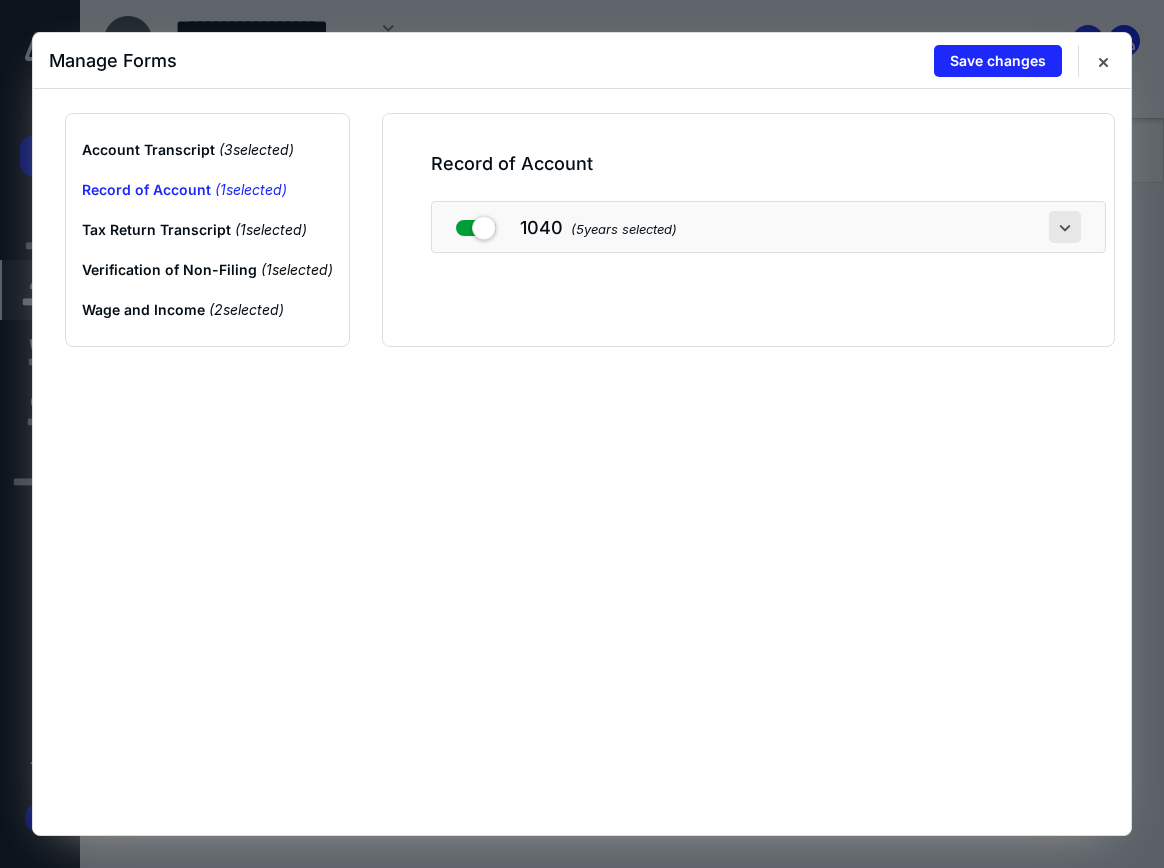 click at bounding box center (1065, 227) 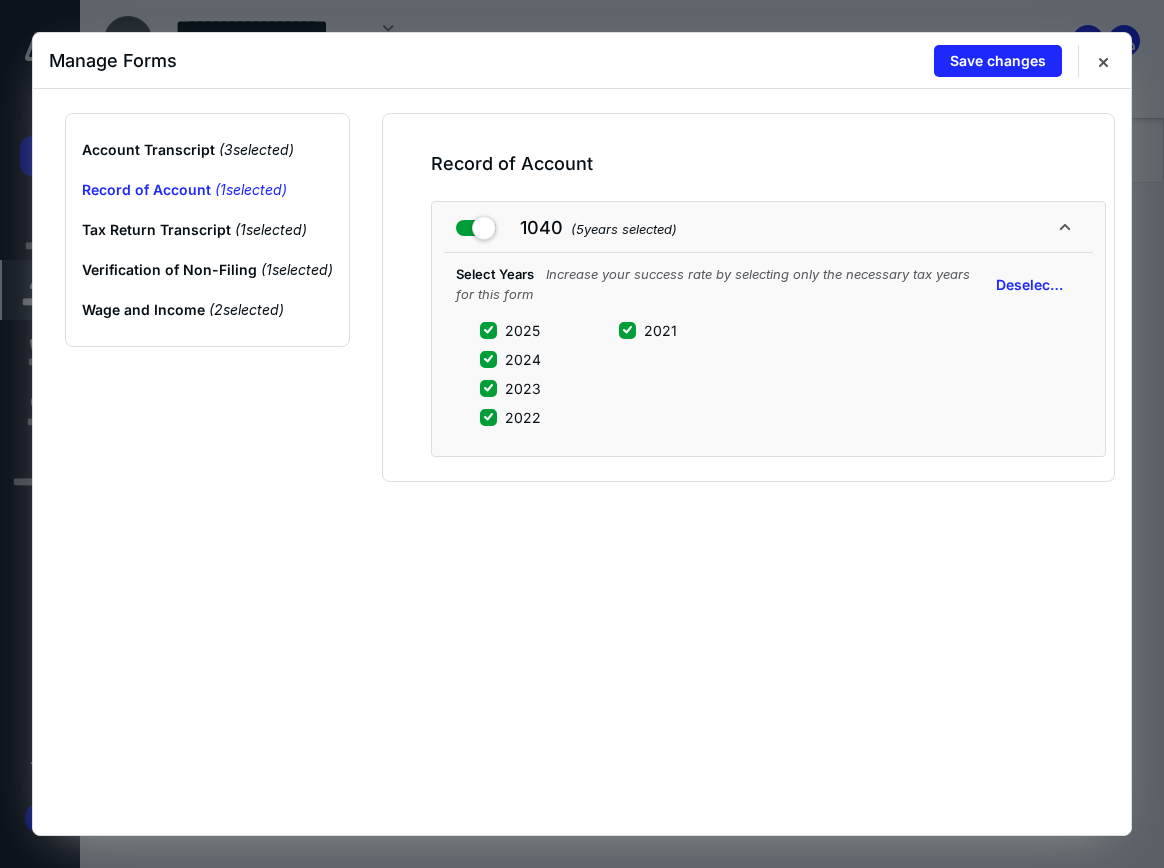 click on "2025" at bounding box center [488, 330] 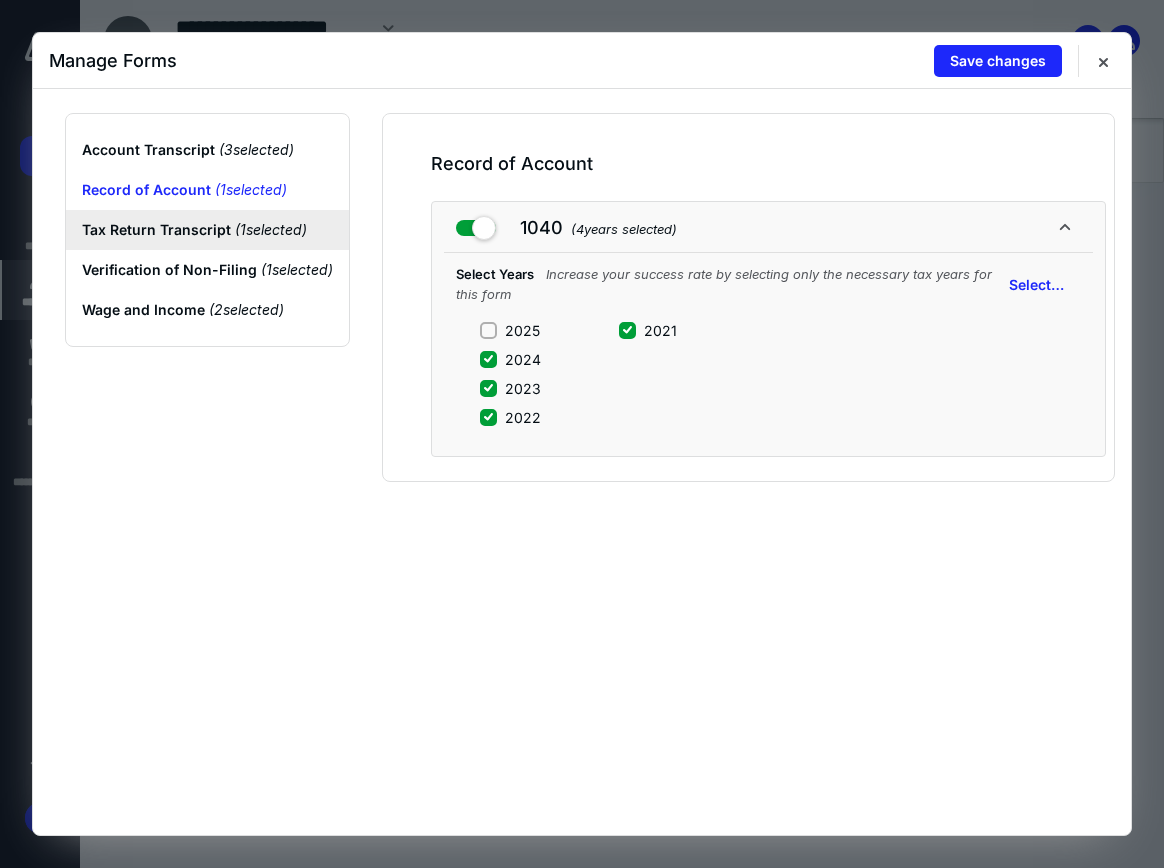 click on "Tax Return Transcript   ( 1  selected)" at bounding box center [207, 230] 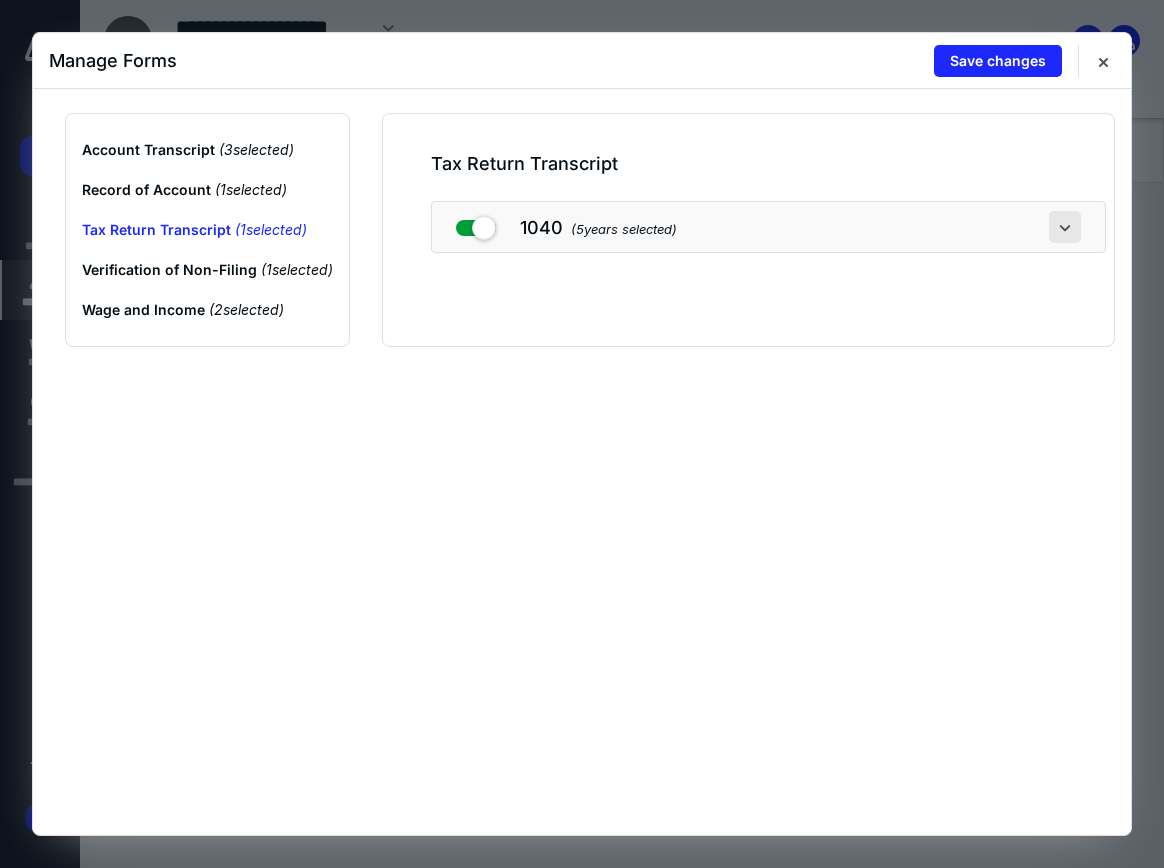 click on "1040 ( [YEARS] years selected)" at bounding box center (768, 227) 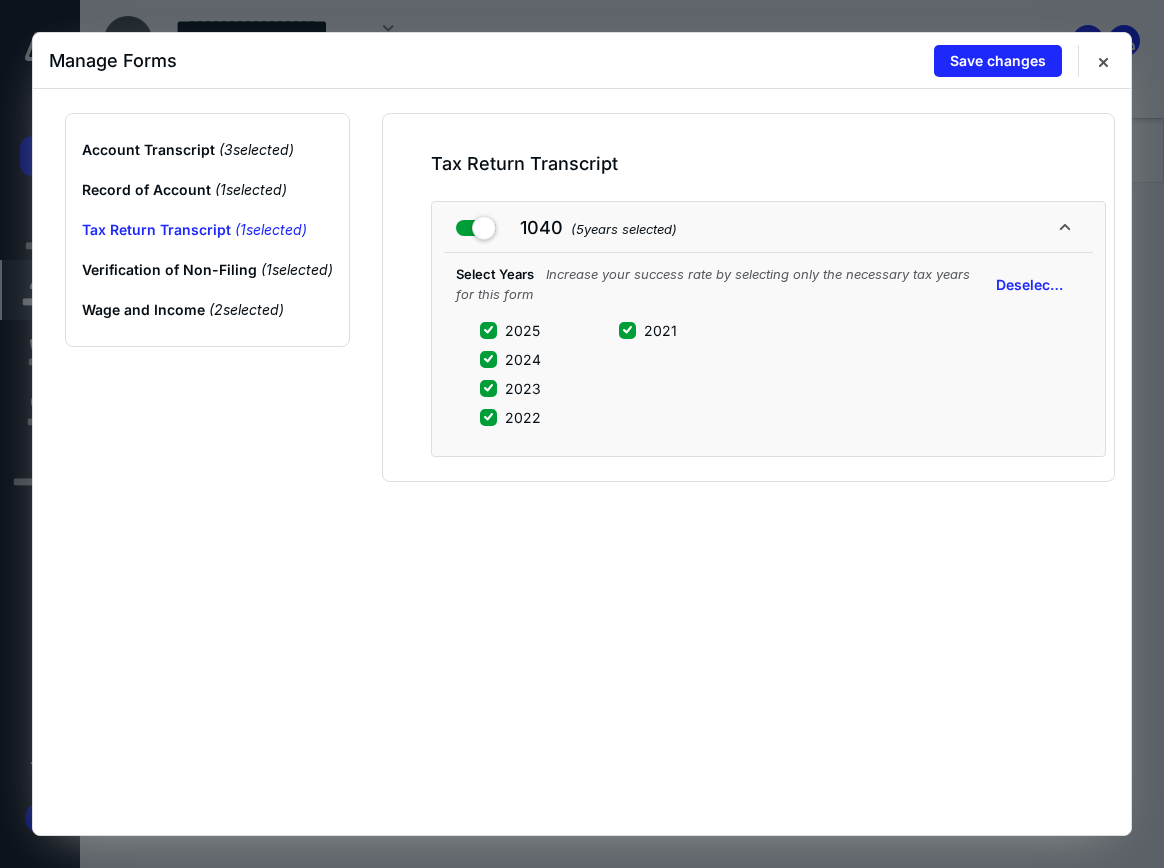 click on "2025" at bounding box center [522, 330] 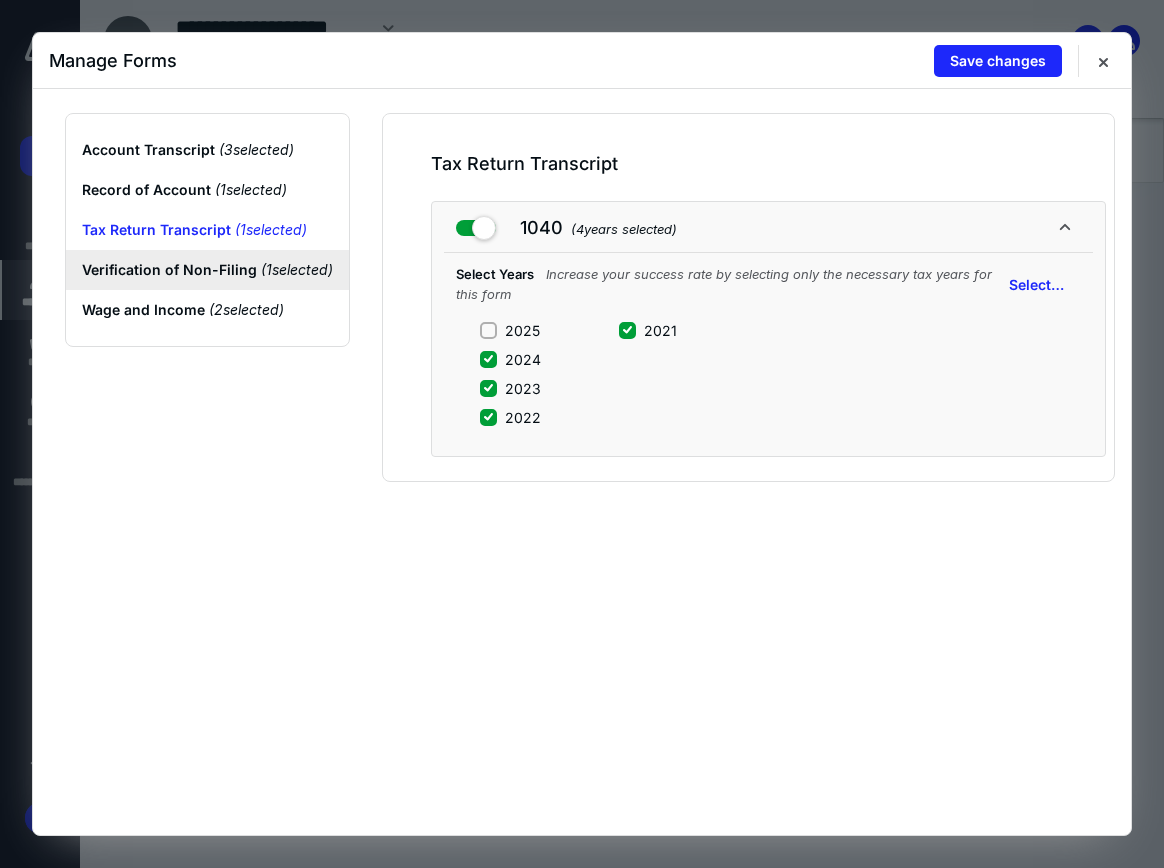 click on "Verification of Non-Filing   ( 1  selected)" at bounding box center [207, 270] 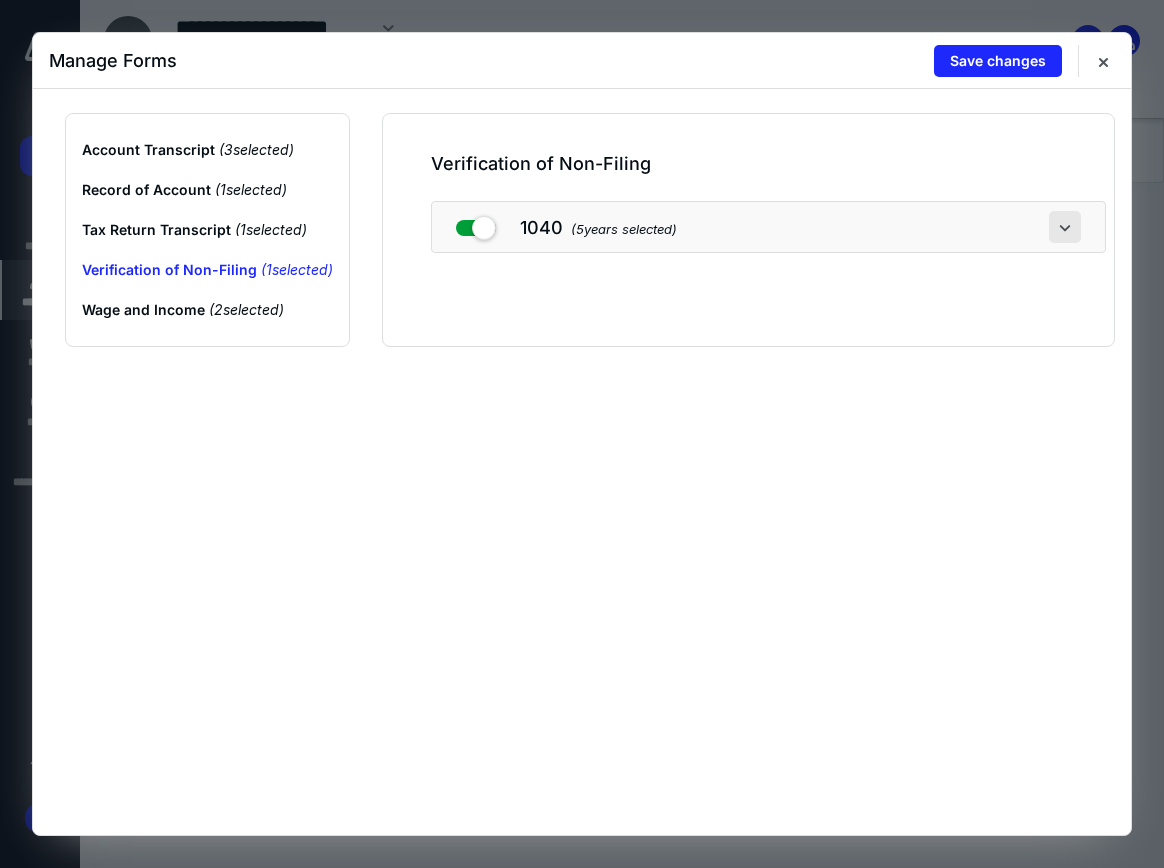 click at bounding box center (1065, 227) 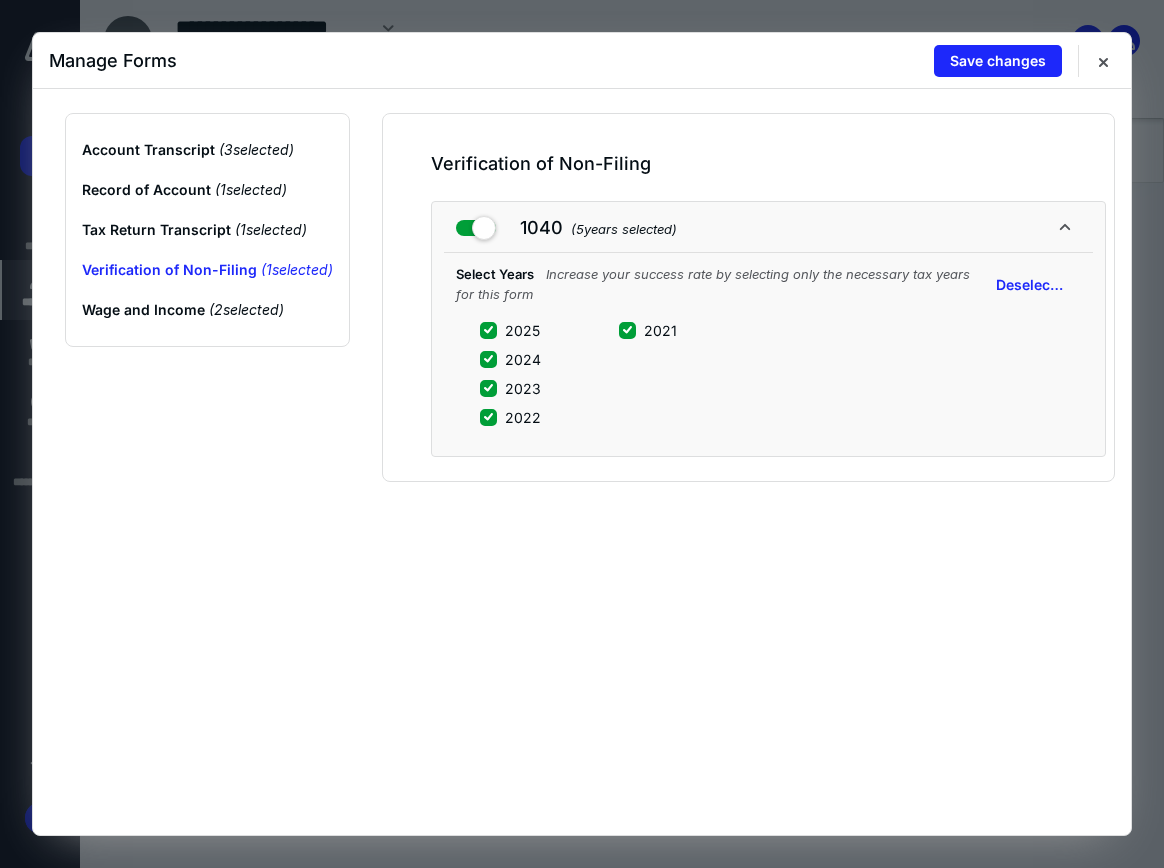click 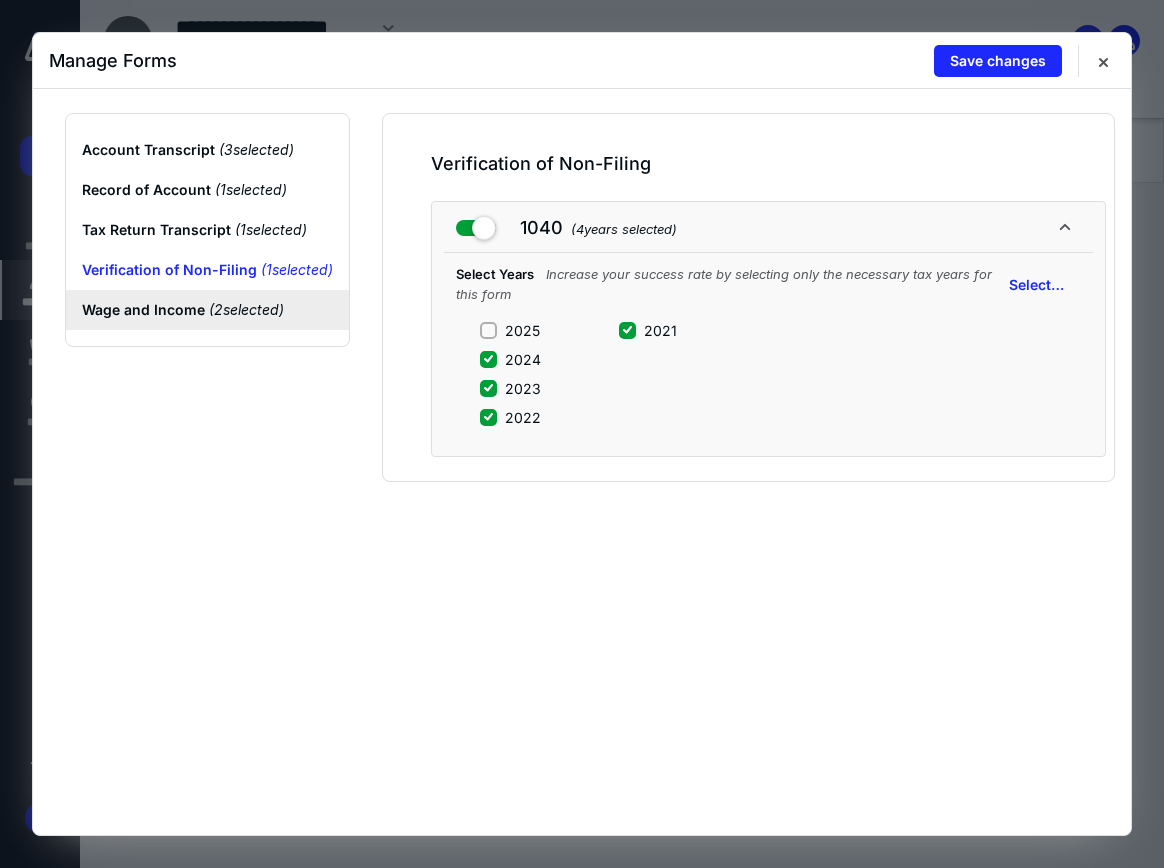 click on "Wage and Income   ( 2  selected)" at bounding box center [207, 310] 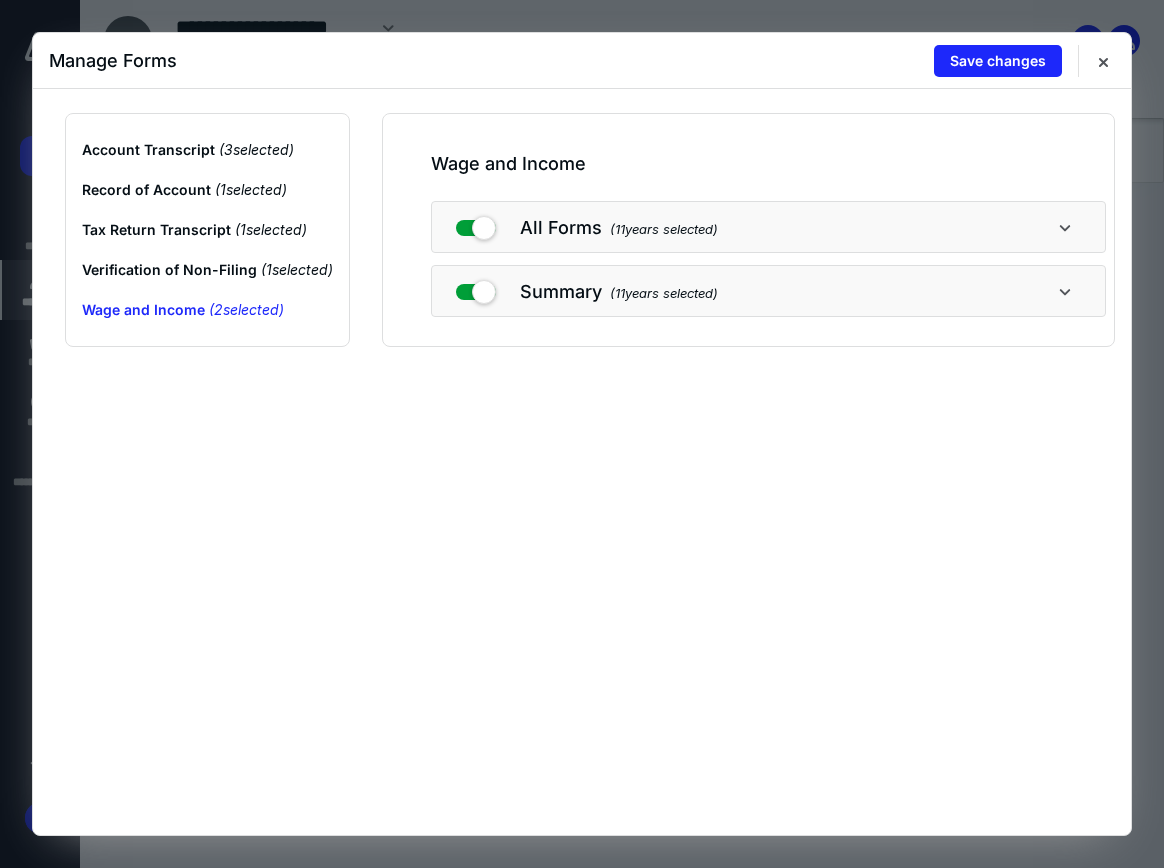 click on "All Forms ( 11  years selected)" at bounding box center (768, 227) 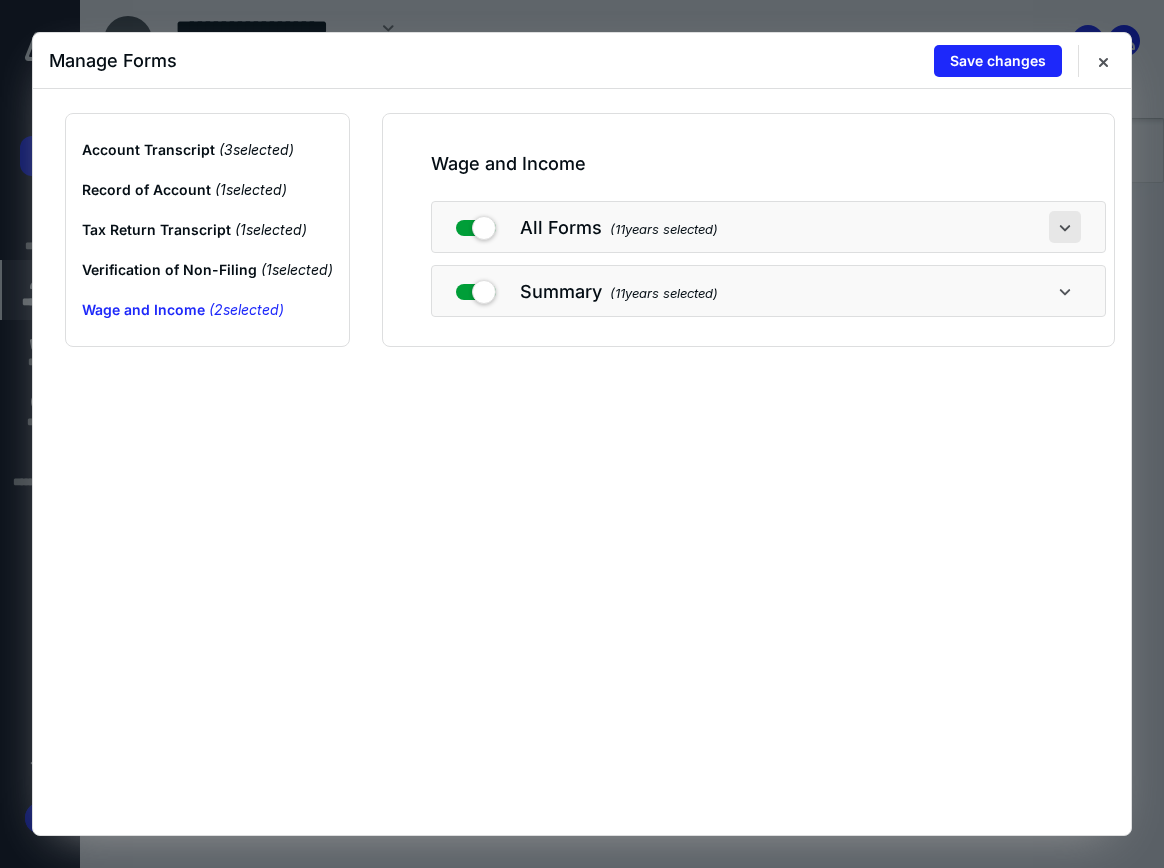 click at bounding box center [1065, 227] 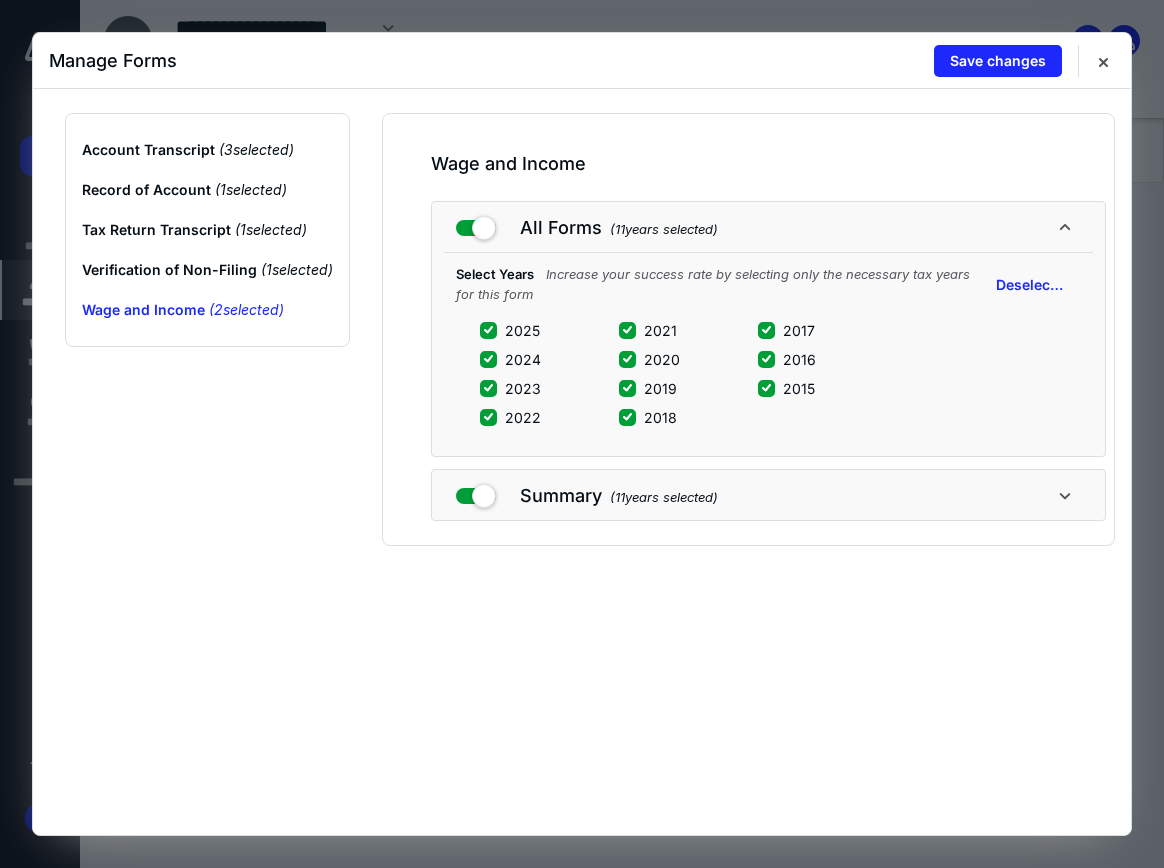 click on "2025" at bounding box center [522, 330] 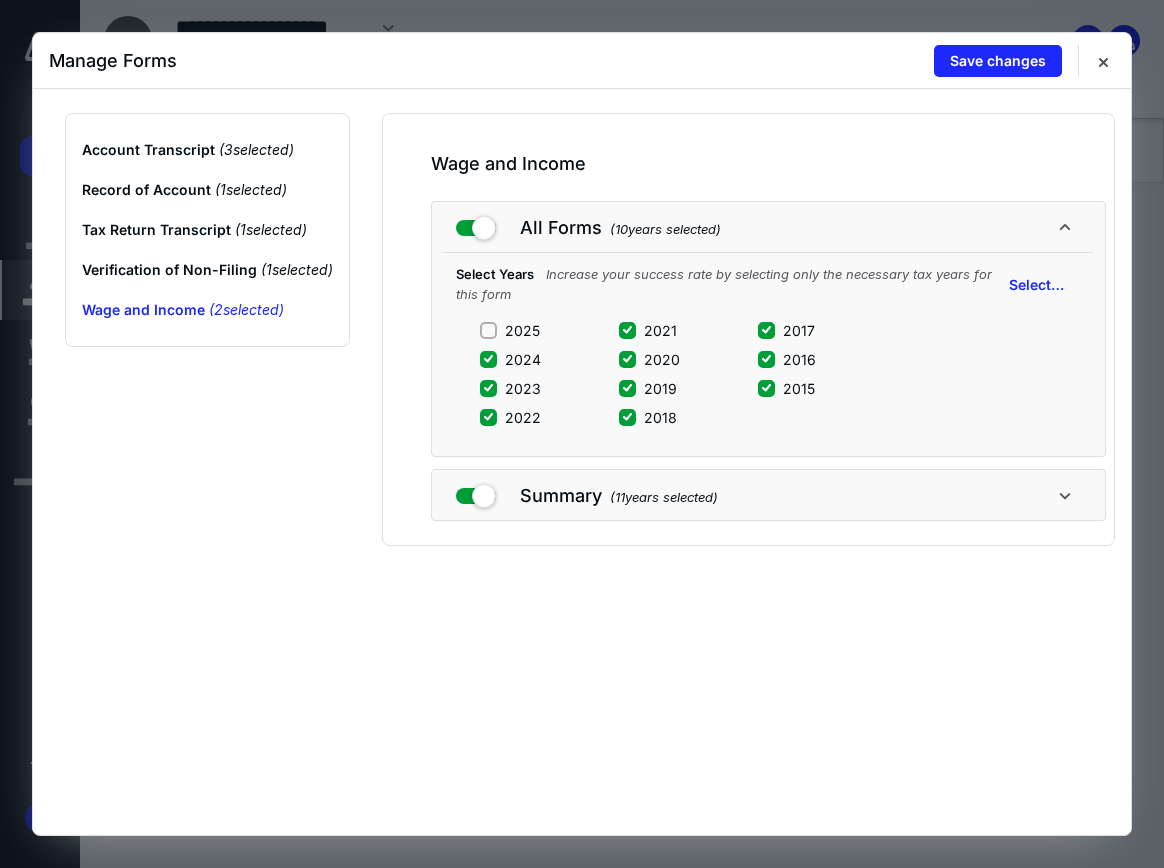 click on "Summary ( 11  years selected)" at bounding box center [768, 495] 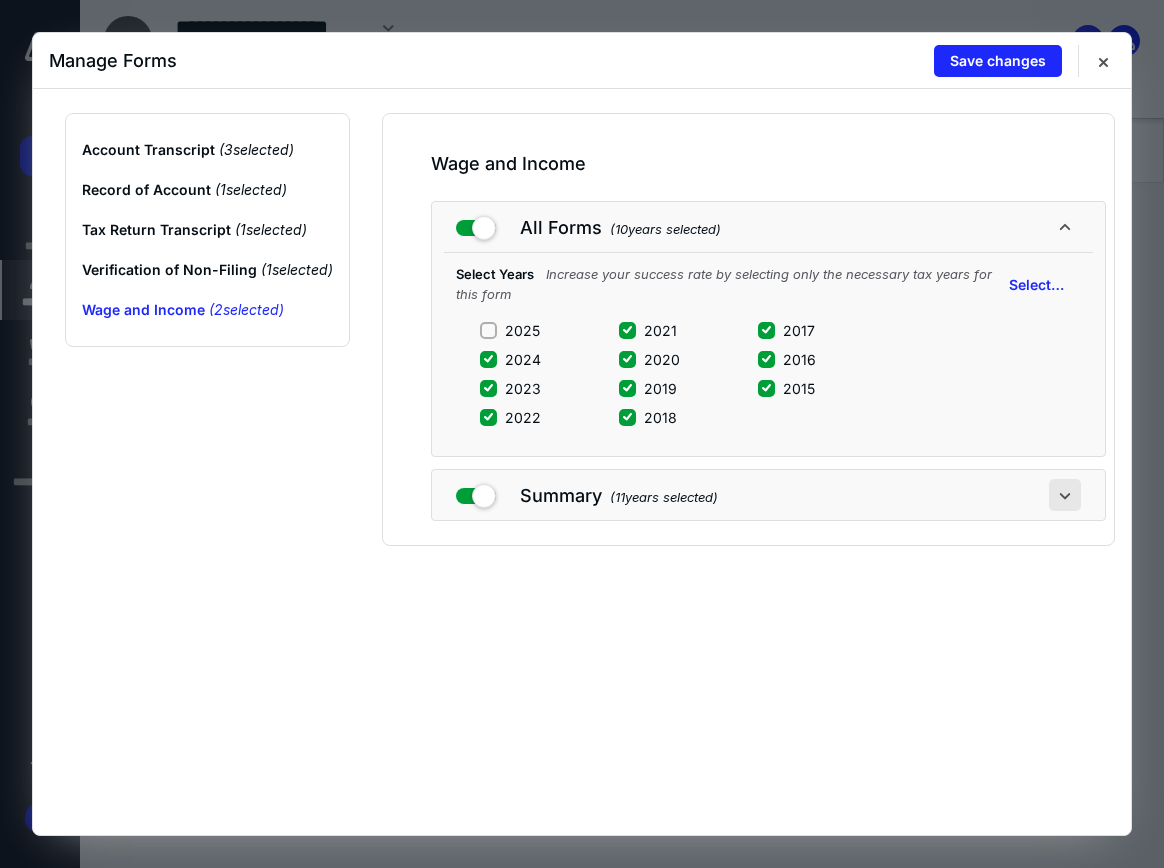 click at bounding box center [1065, 495] 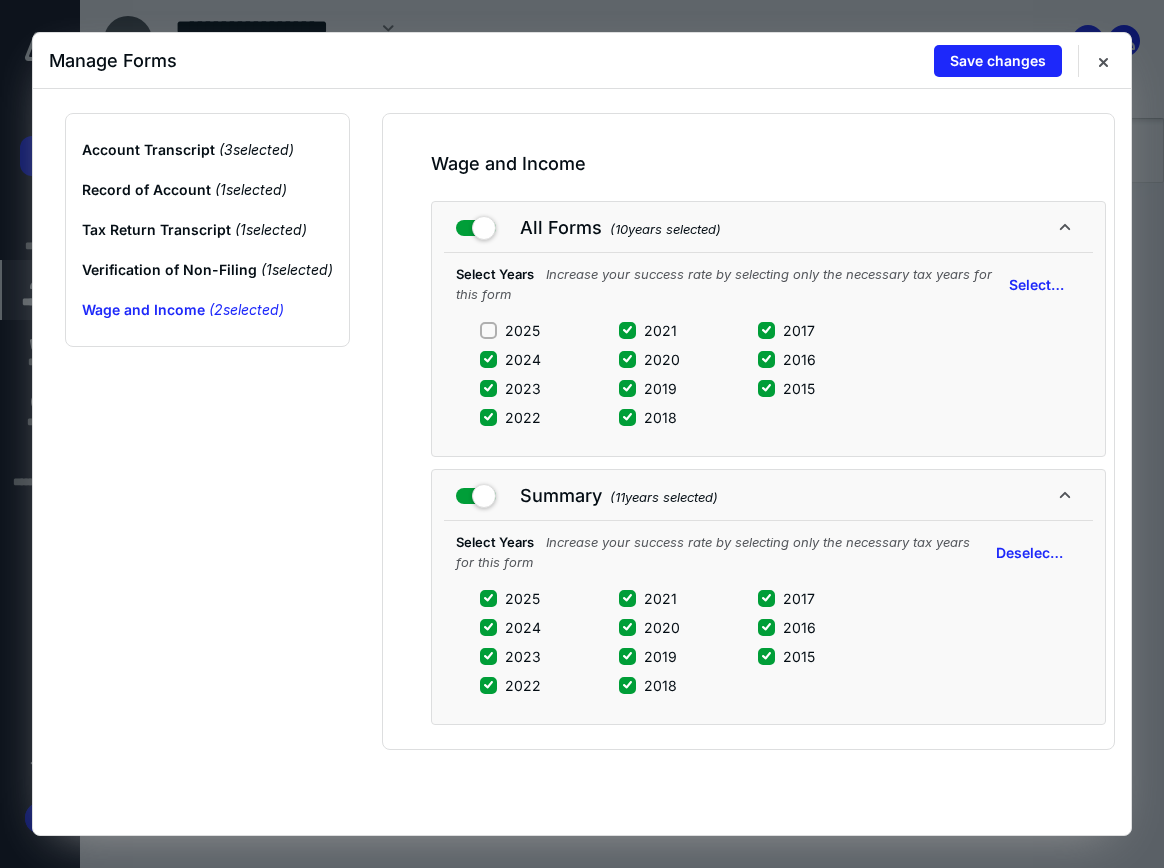 click 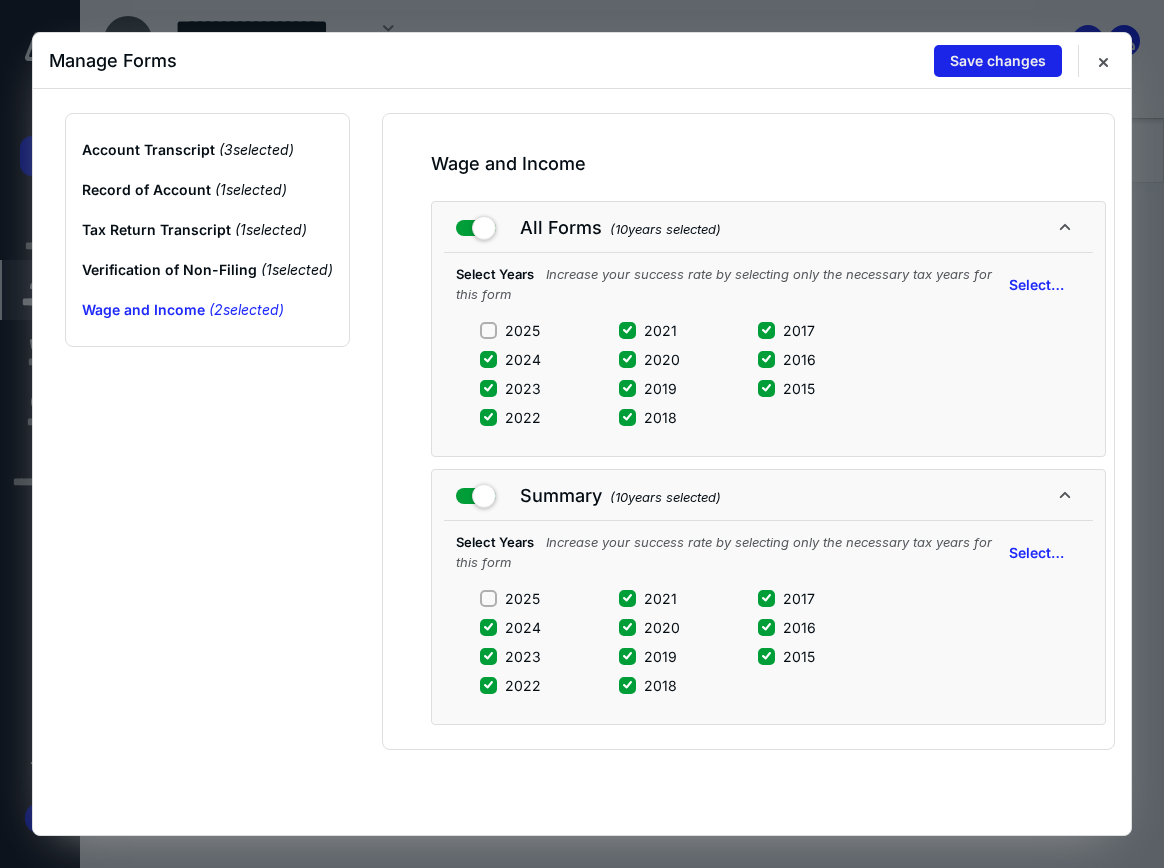 click on "Save changes" at bounding box center (998, 61) 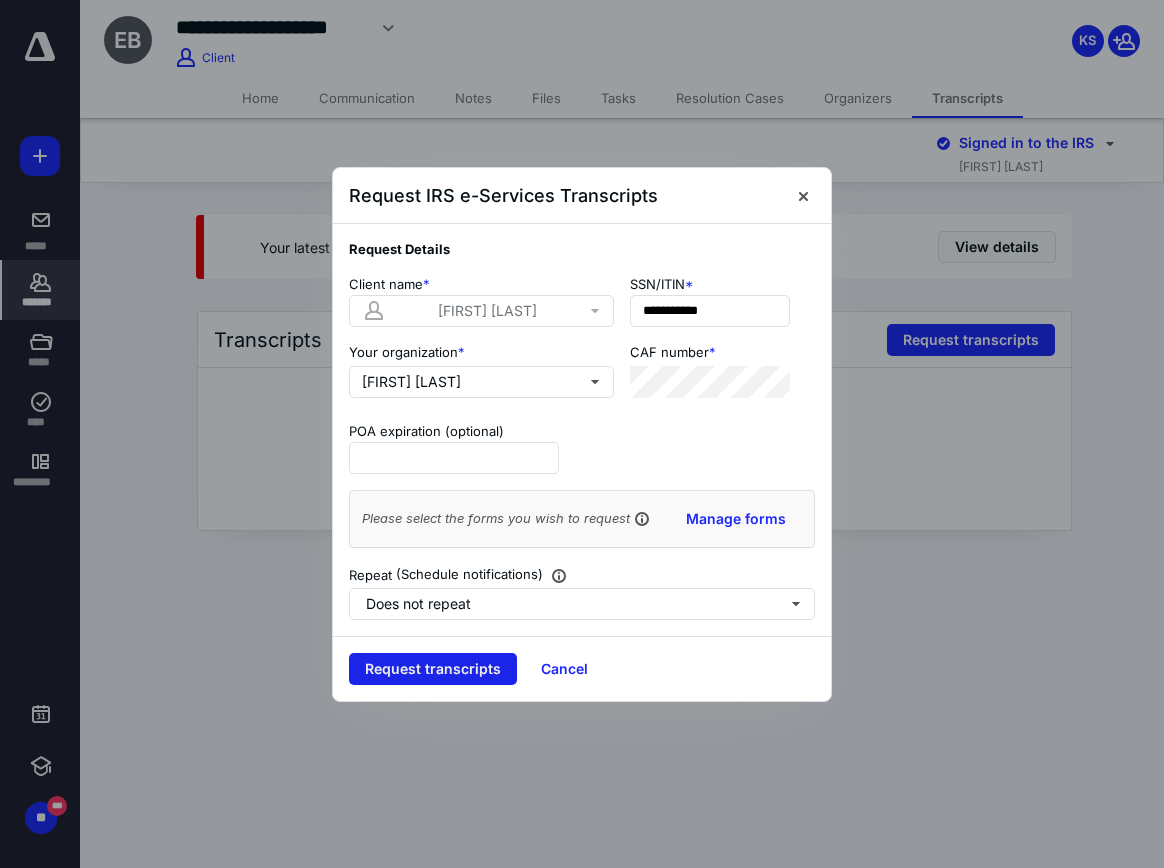 click on "Request transcripts" at bounding box center [433, 669] 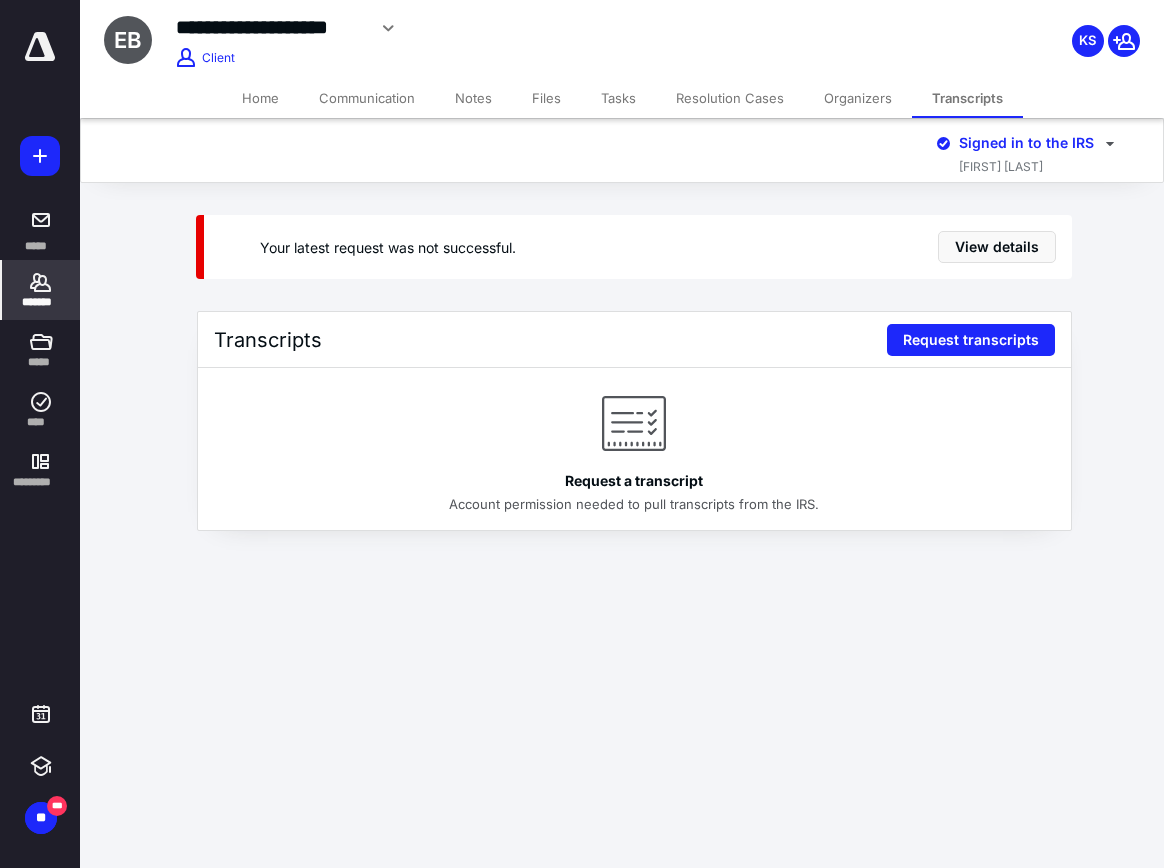 click on "Your latest request was not successful. View details" at bounding box center (638, 247) 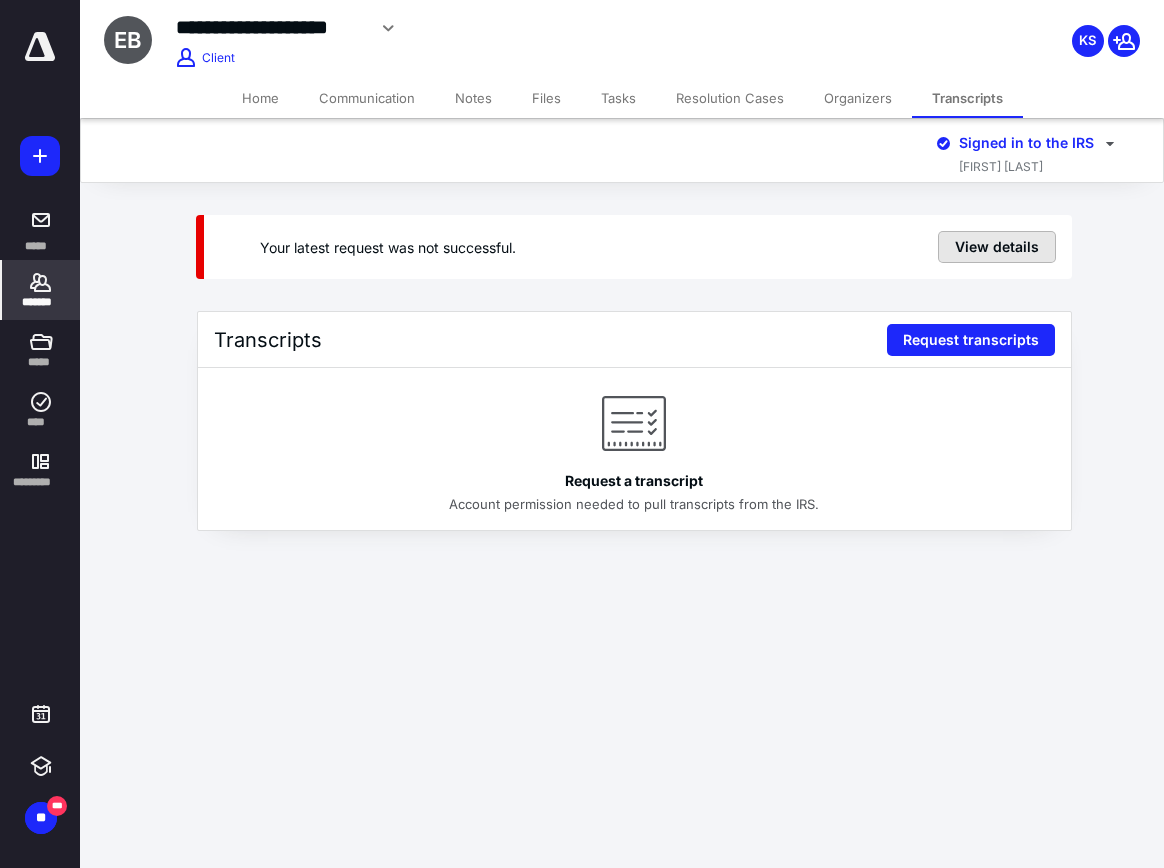 click on "View details" at bounding box center (997, 247) 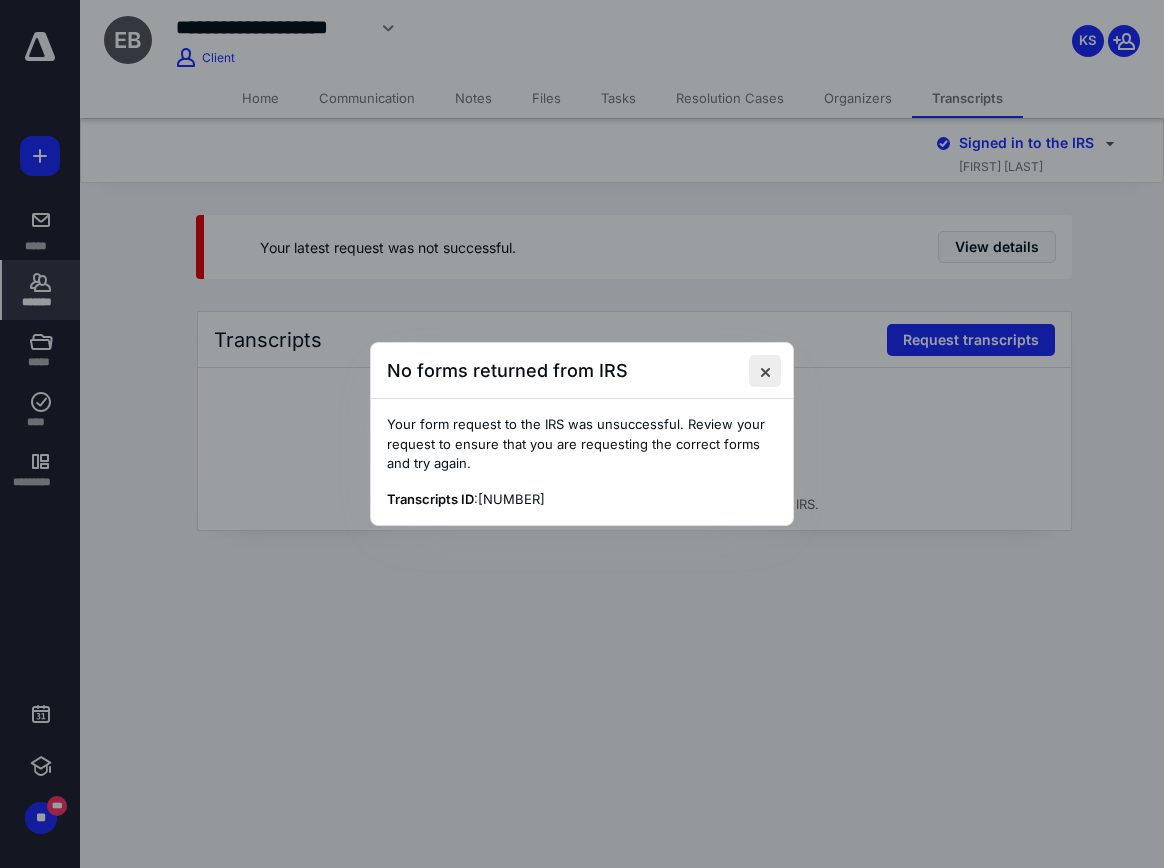 click at bounding box center [765, 371] 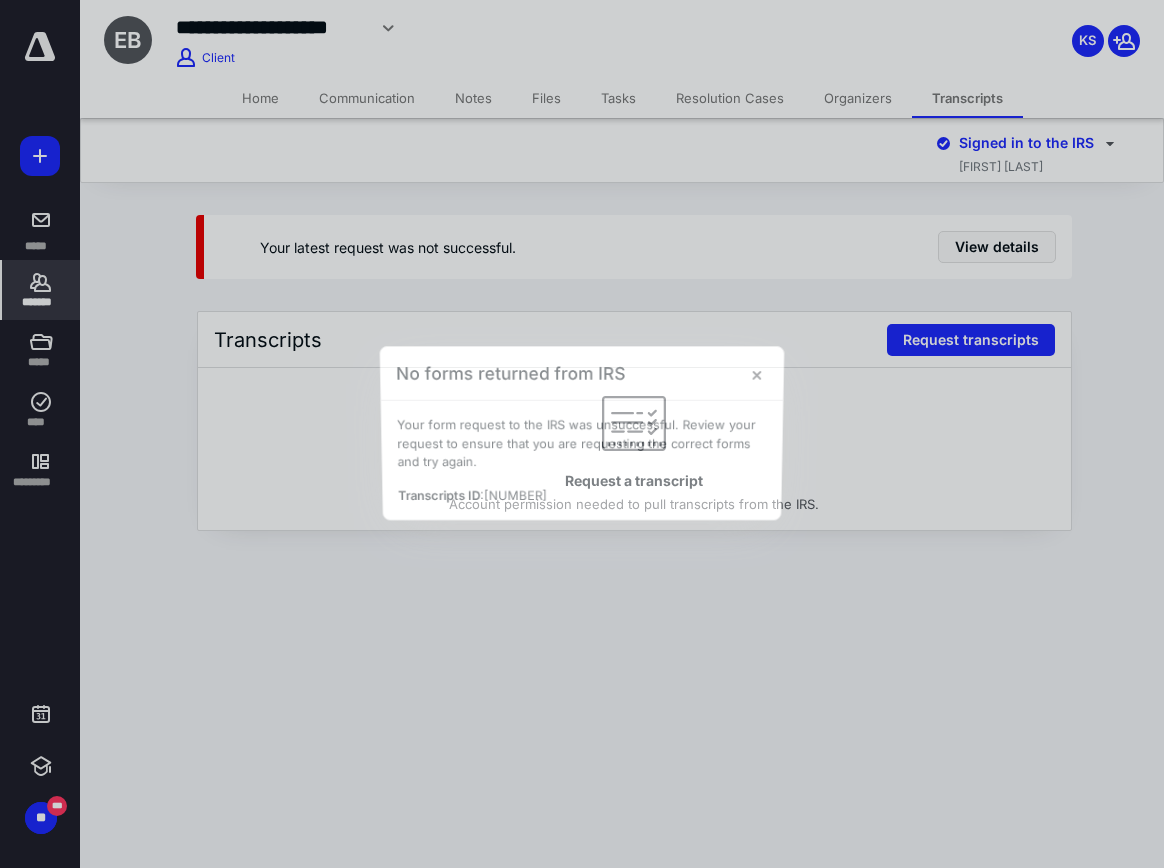 click at bounding box center (582, 434) 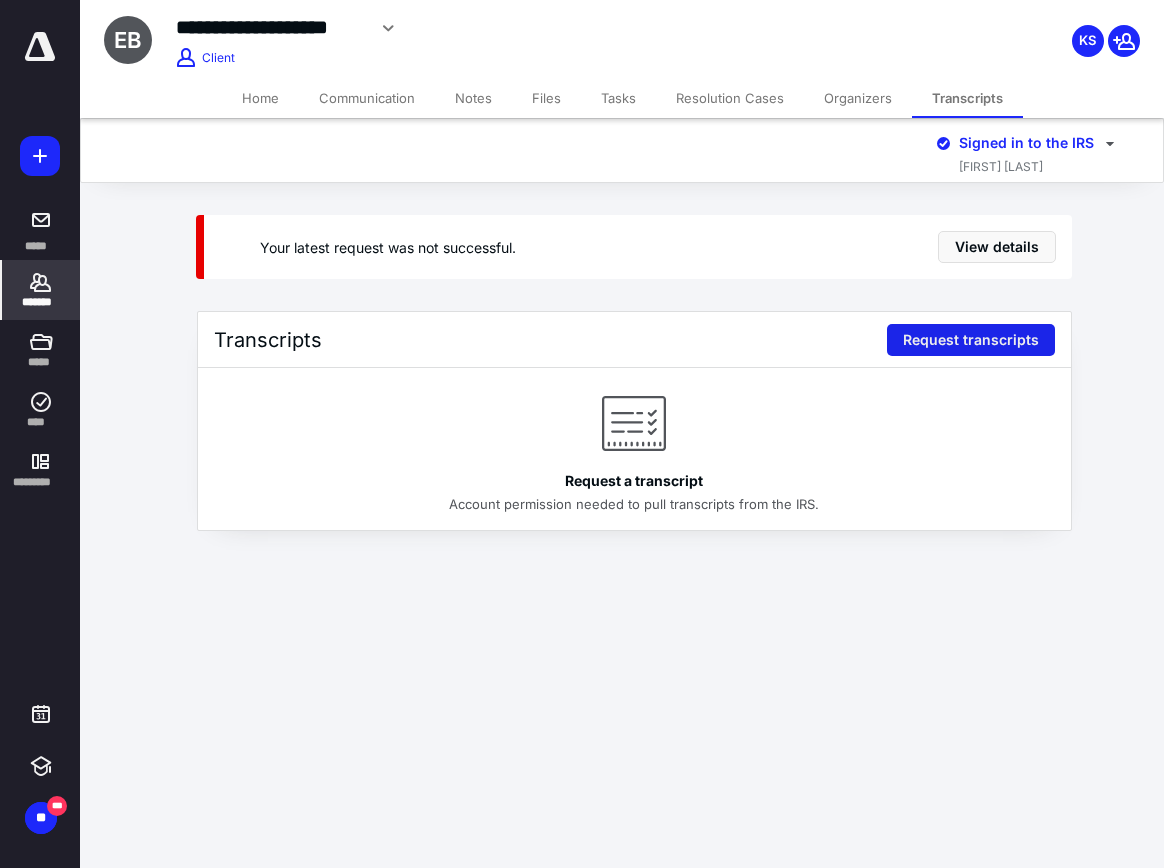click on "Request transcripts" at bounding box center (971, 340) 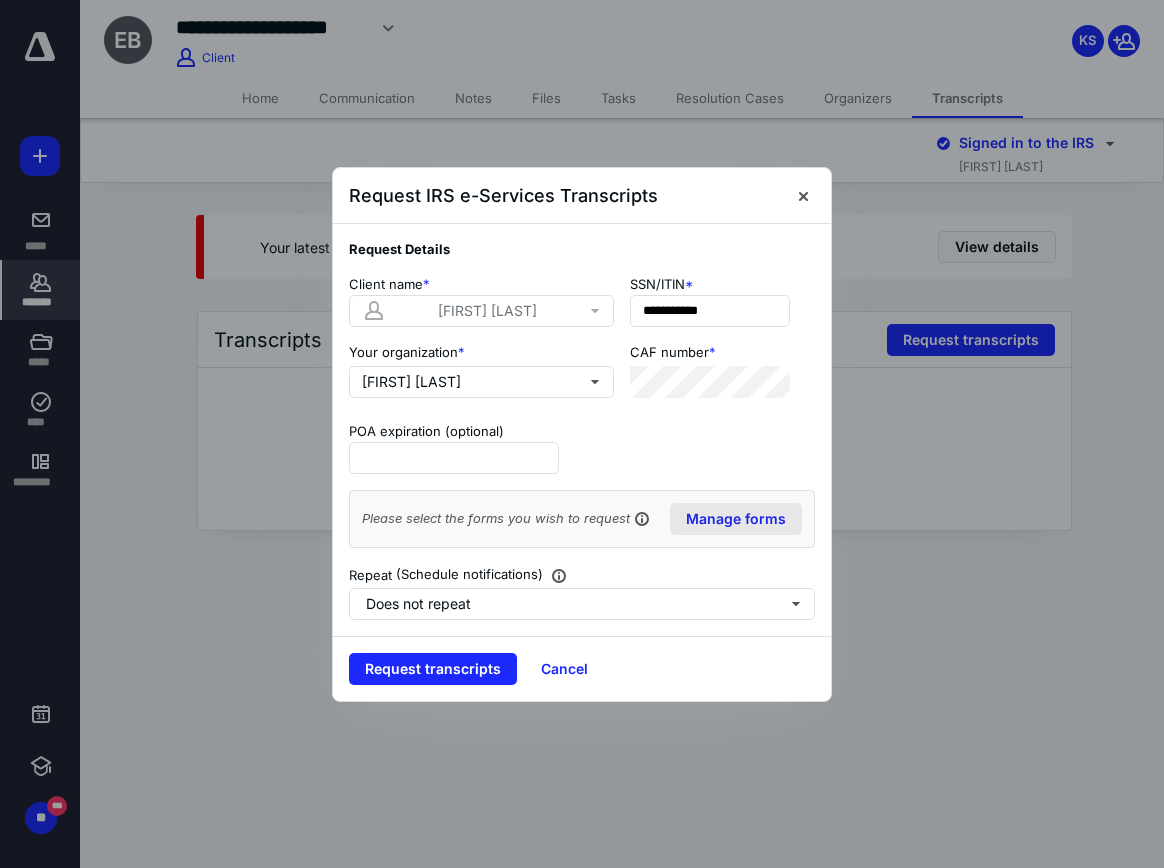 click on "Manage forms" at bounding box center (736, 519) 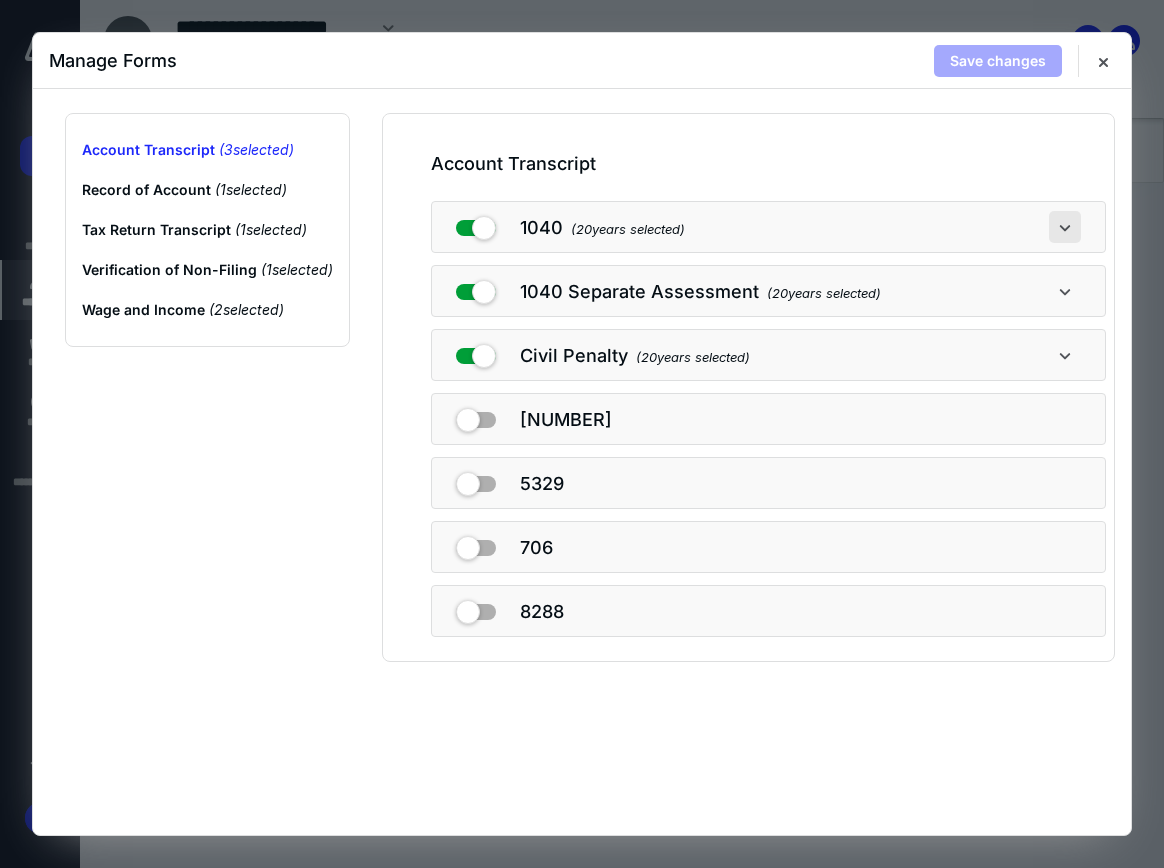 click at bounding box center (1065, 227) 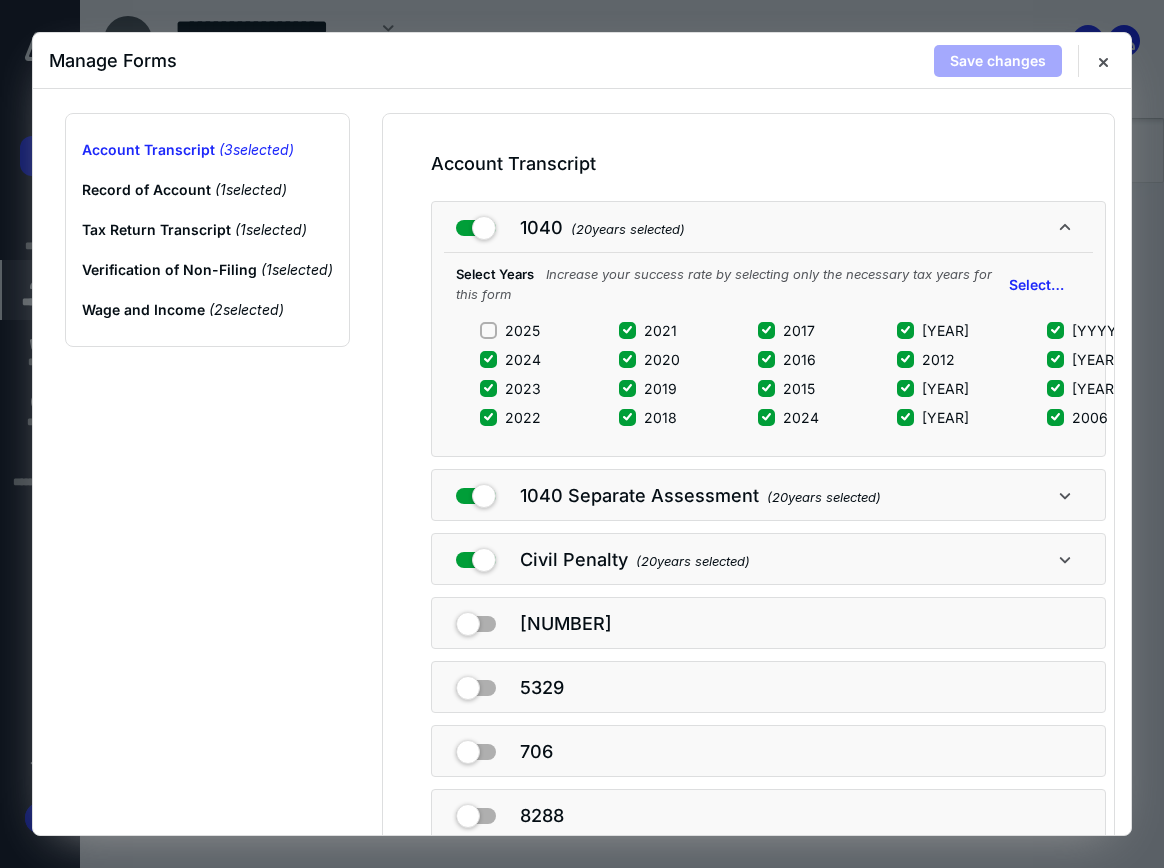 click on "2024" at bounding box center [523, 359] 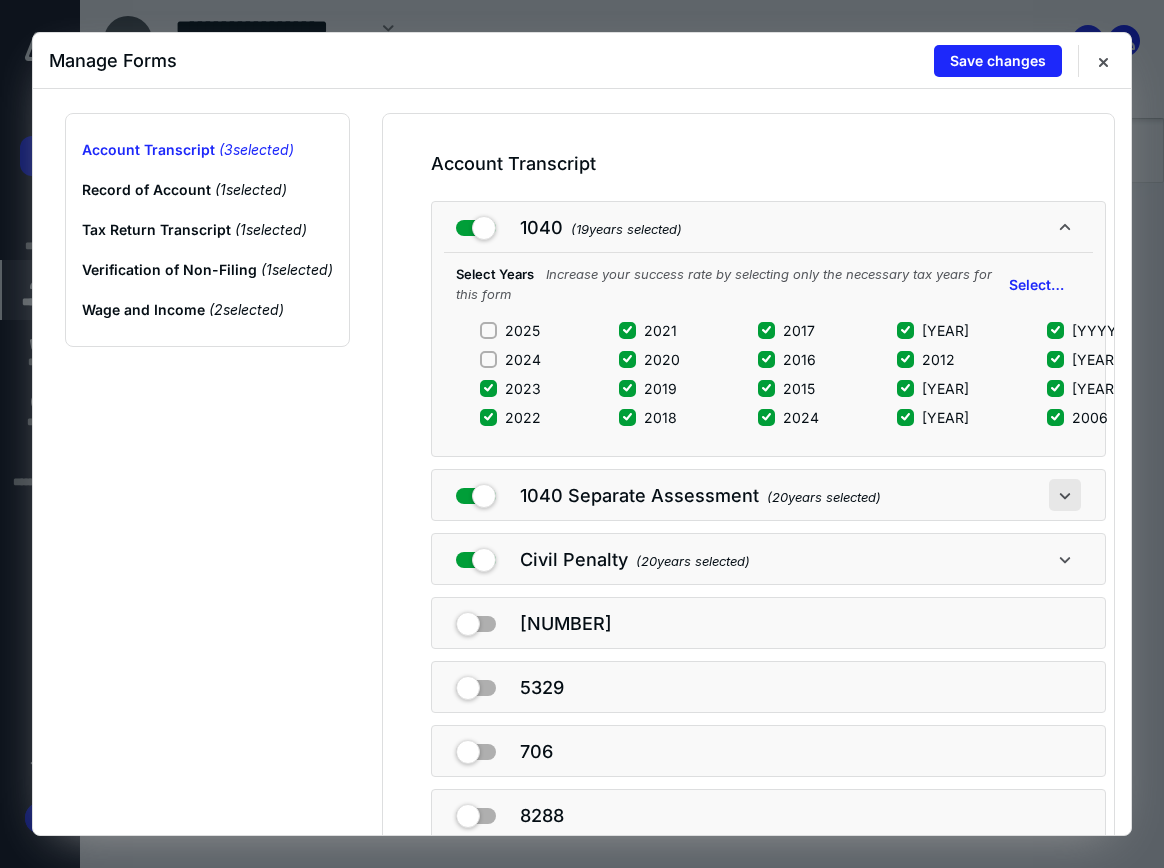 click at bounding box center (1065, 495) 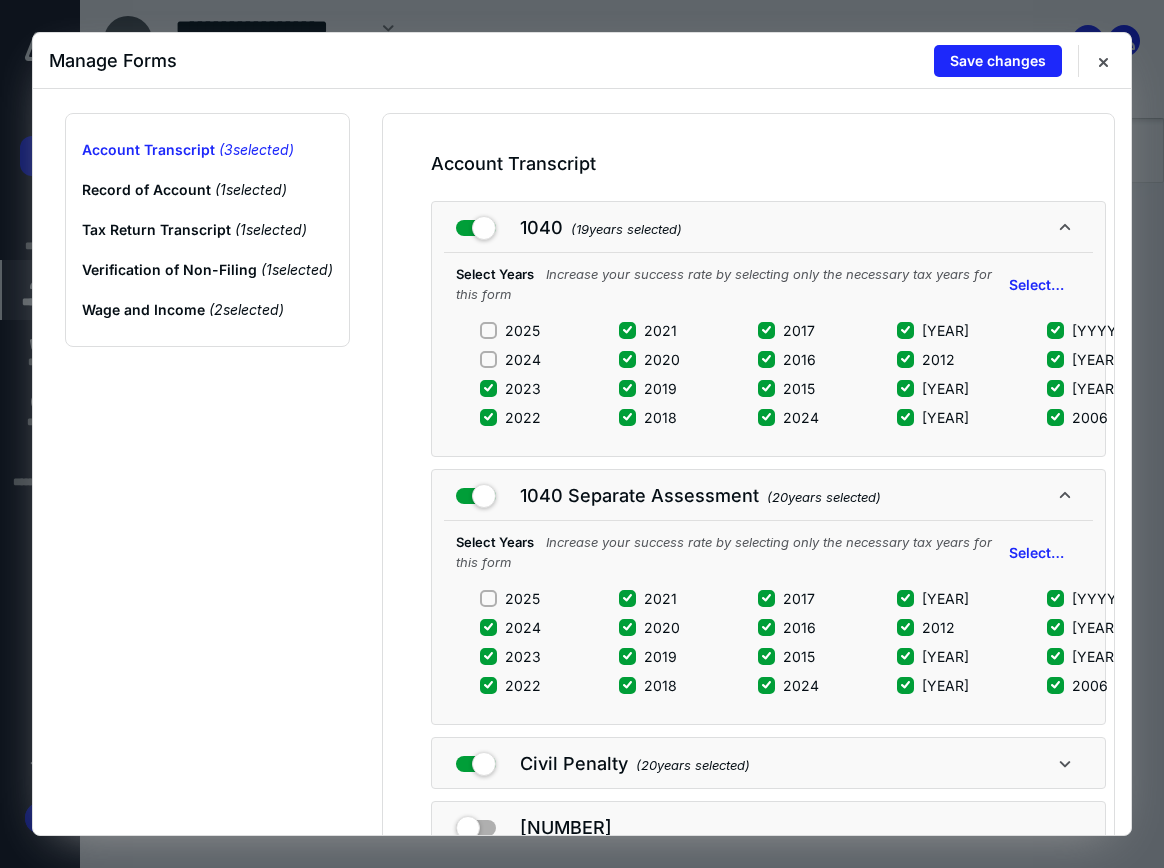 click on "1040 Separate Assessment ( 20  years selected) Select Years Increase your success rate by selecting only the necessary tax years for this form Select all 2025 2024 2023 2022 2021 2020 2019 2018 2017 2016 2015 2014 2013 2012 2011 2010 2009 2008 2007 2006 2005" at bounding box center [768, 597] 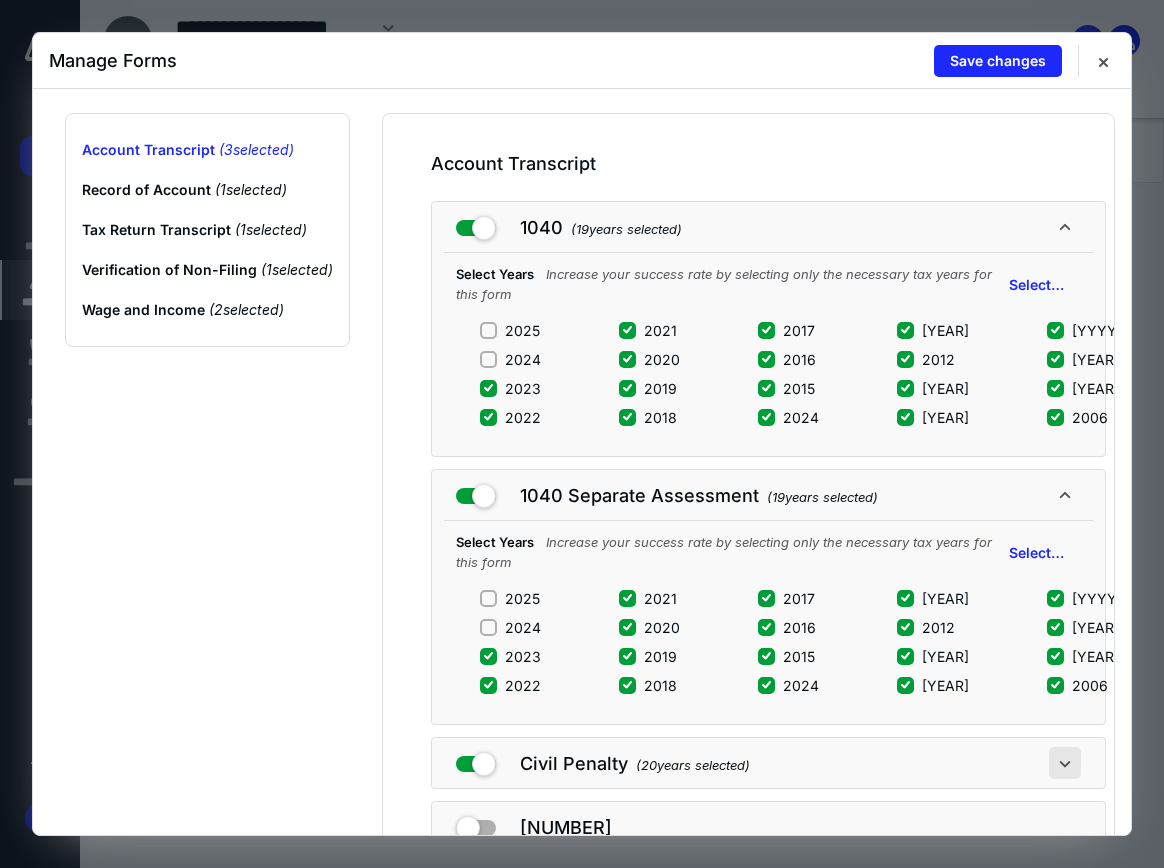 click at bounding box center (1065, 763) 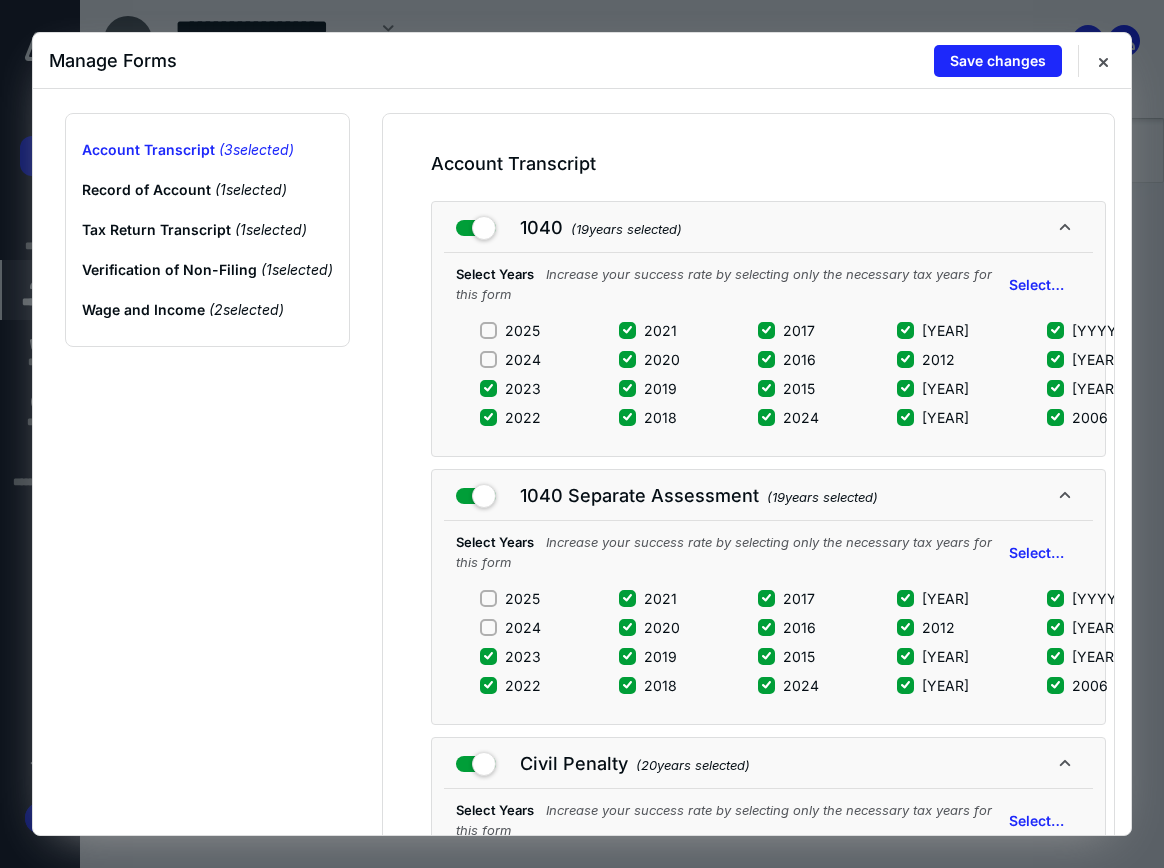 scroll, scrollTop: 200, scrollLeft: 0, axis: vertical 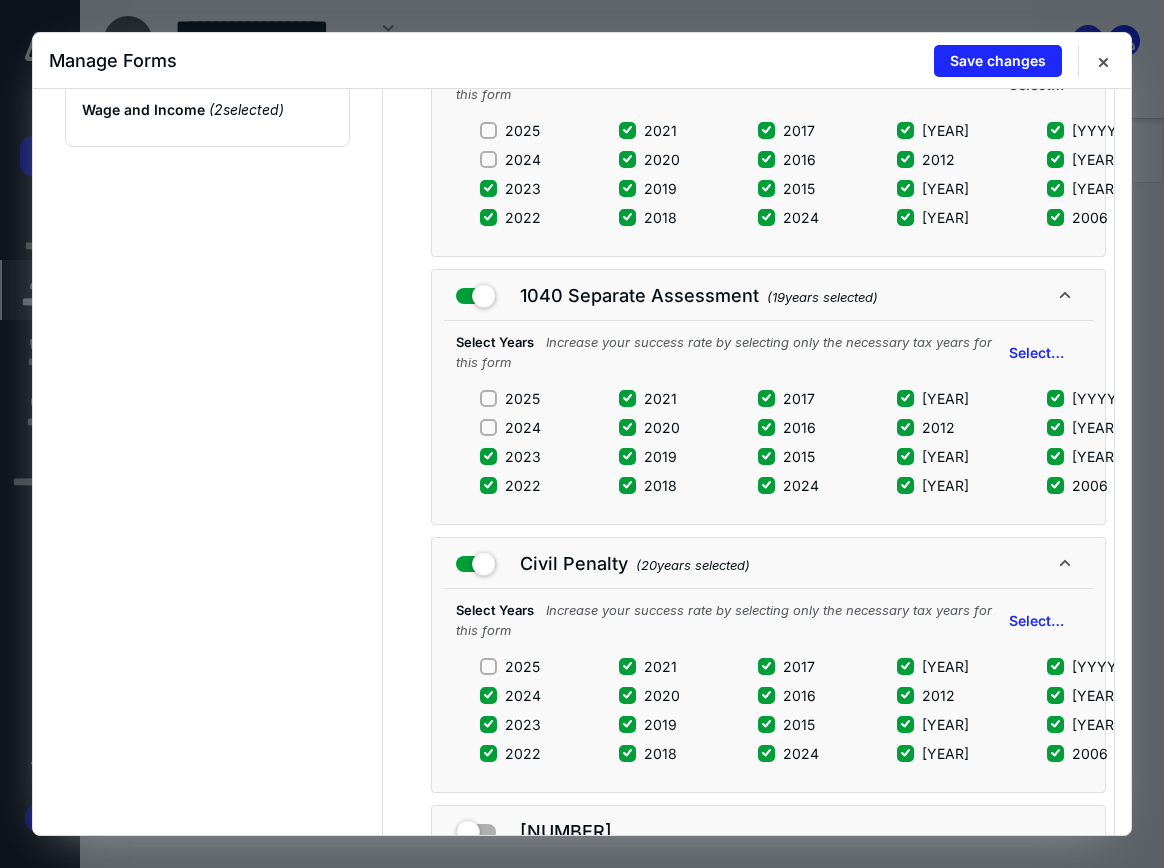 click on "Civil Penalty ( 20  years selected) Select Years Increase your success rate by selecting only the necessary tax years for this form Select all 2025 2024 2023 2022 2021 2020 2019 2018 2017 2016 2015 2014 2013 2012 2011 2010 2009 2008 2007 2006 2005" at bounding box center [768, 665] 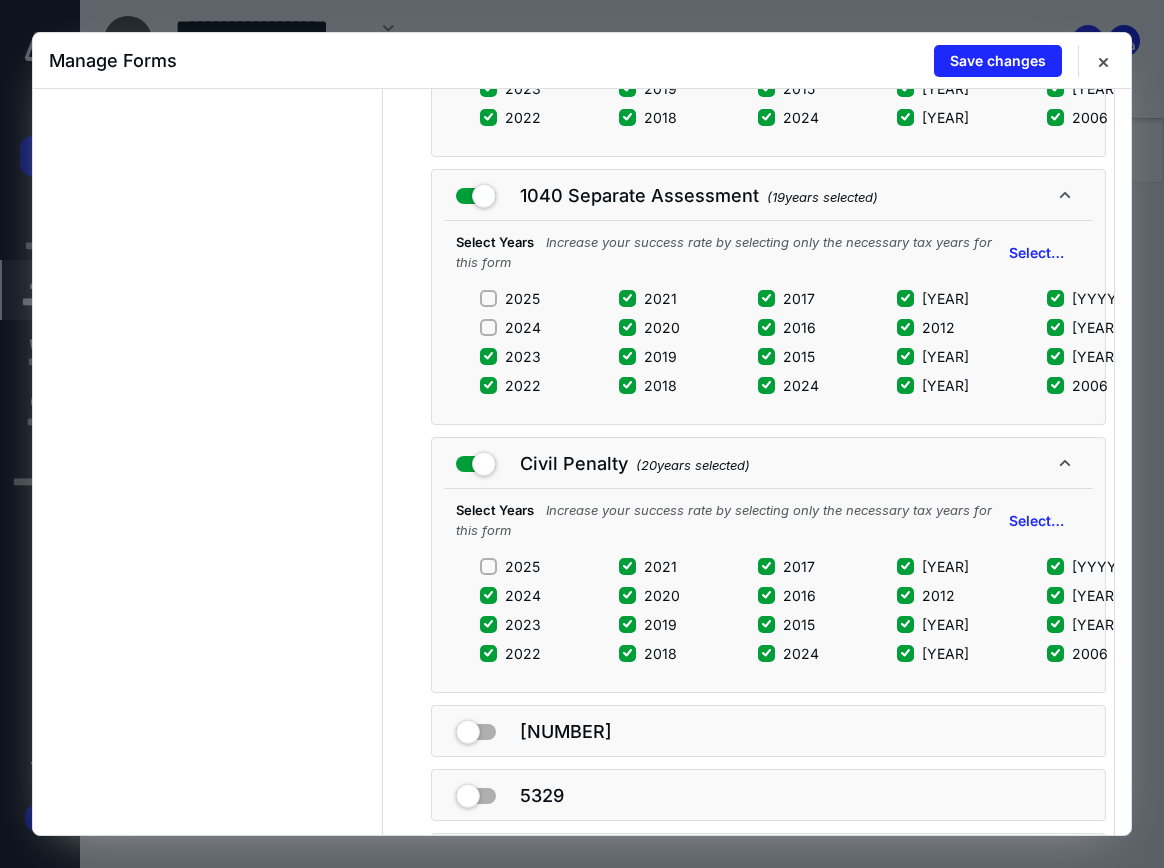click 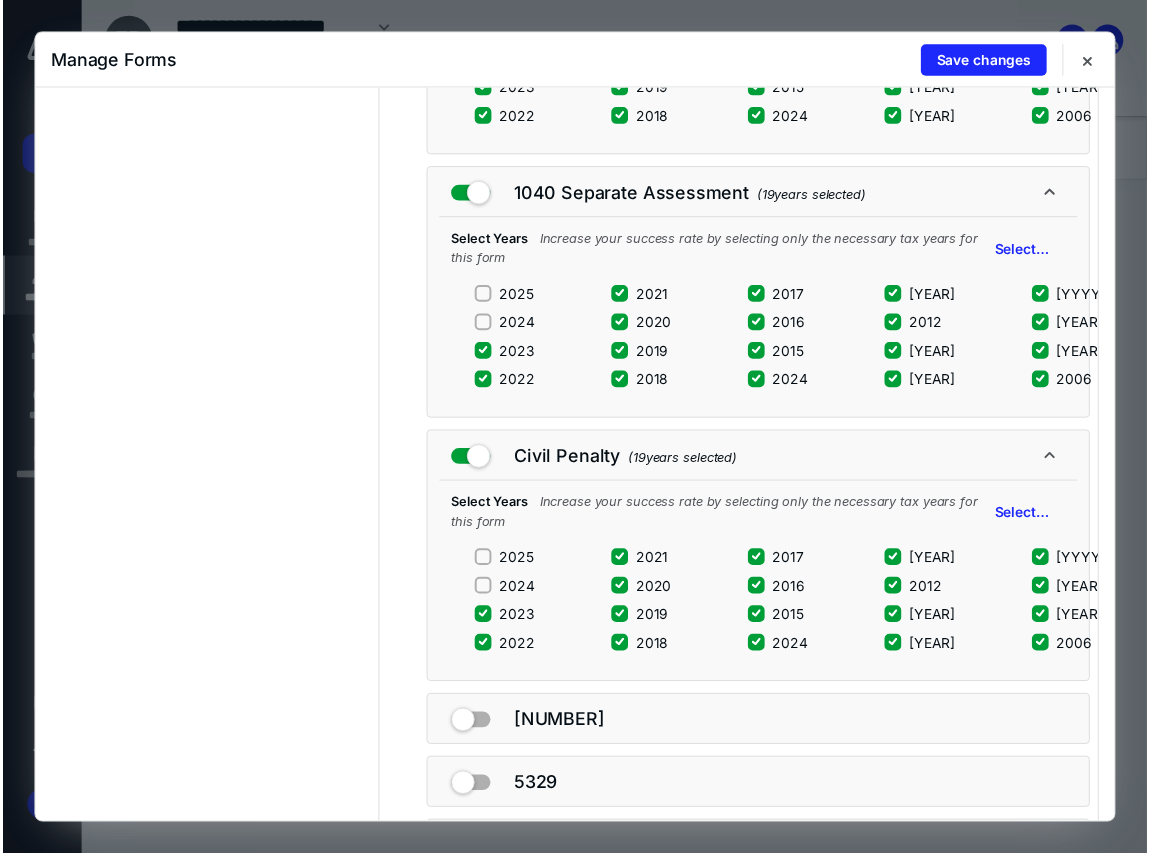 scroll, scrollTop: 0, scrollLeft: 0, axis: both 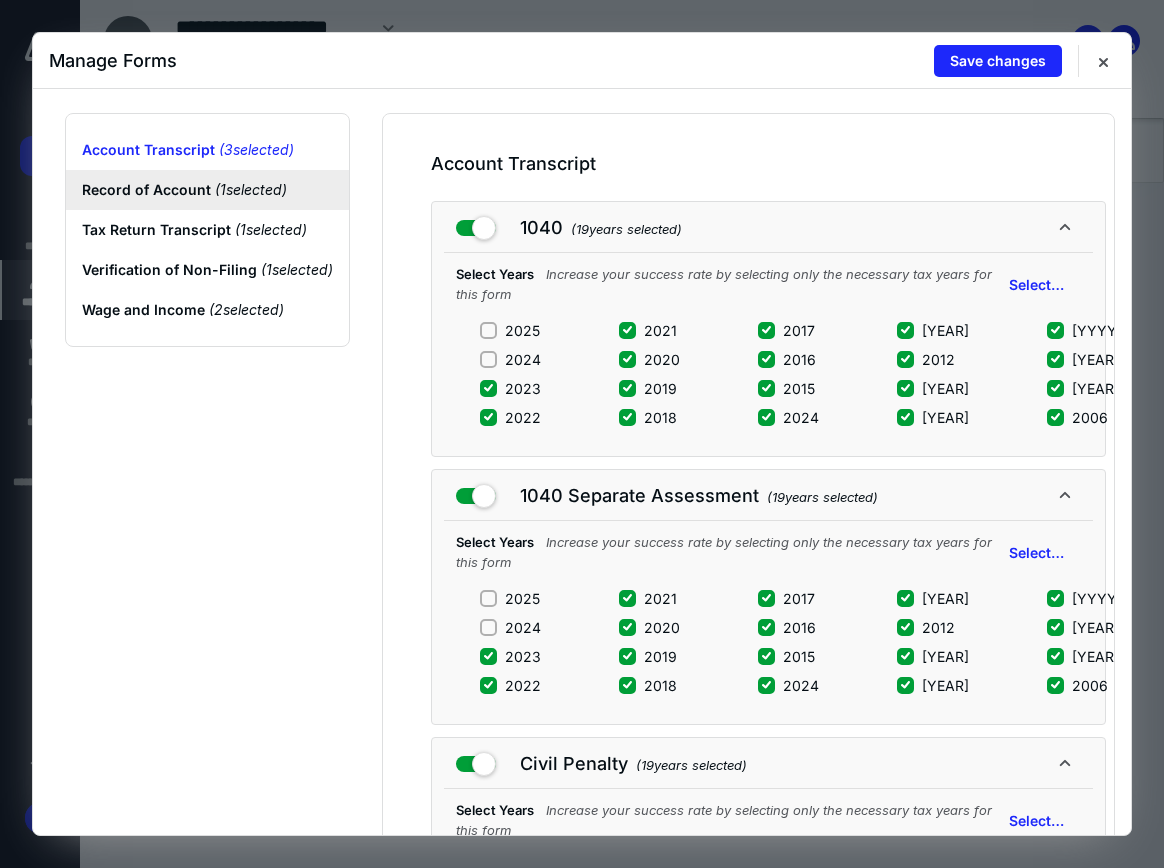 click on "Record of Account   ( 1  selected)" at bounding box center (207, 190) 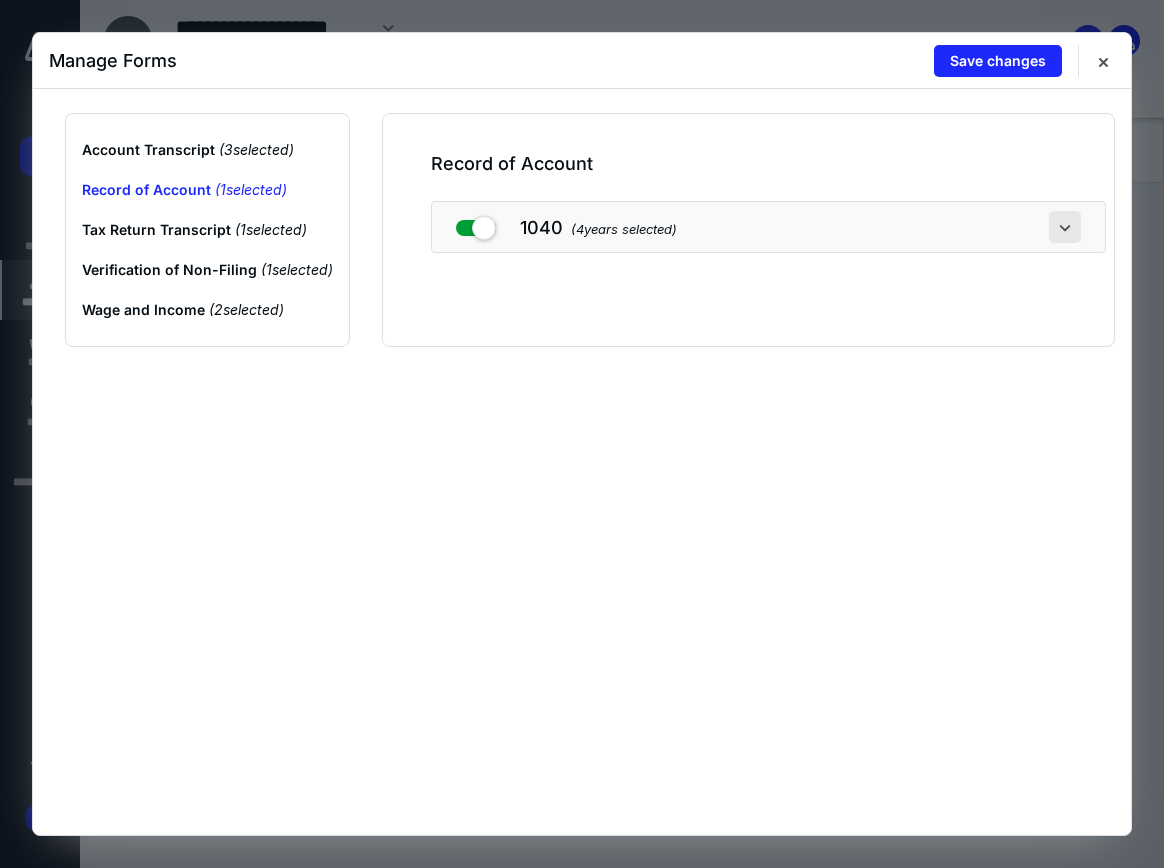 click at bounding box center (1065, 227) 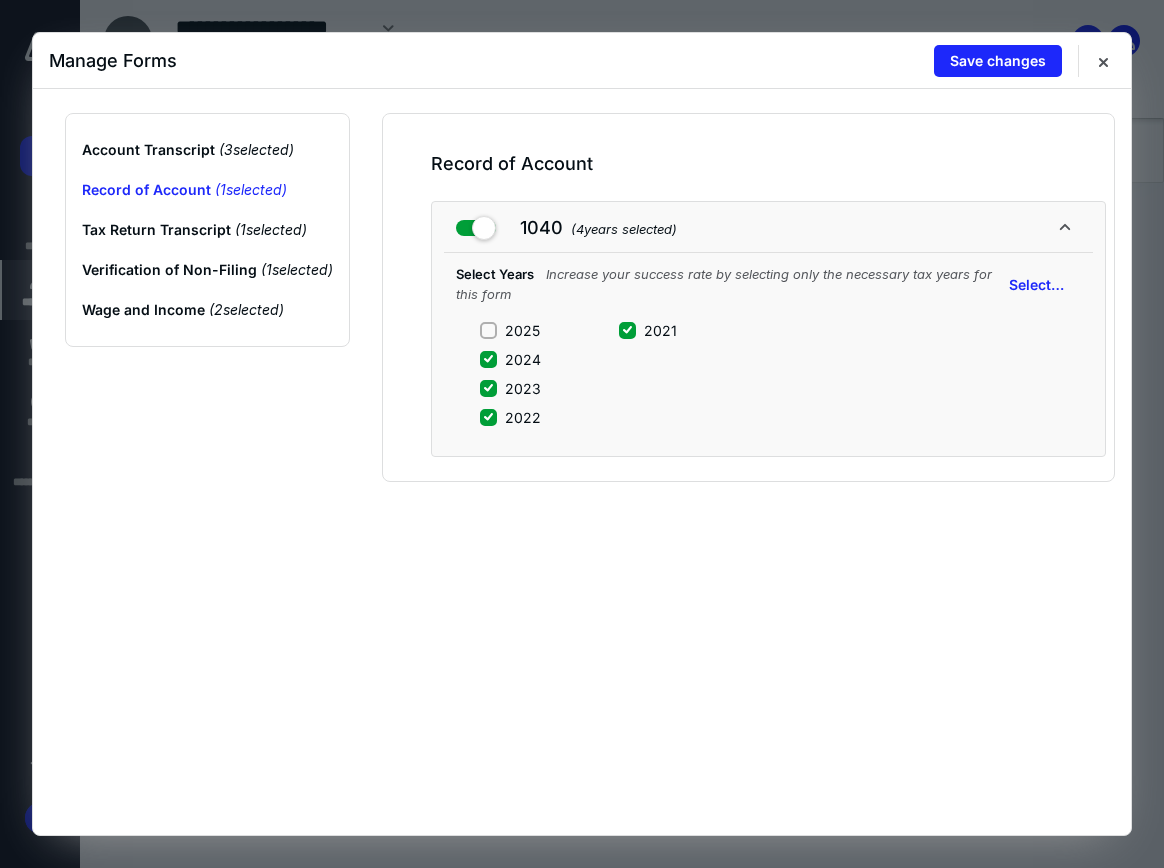 click on "2024" at bounding box center (488, 359) 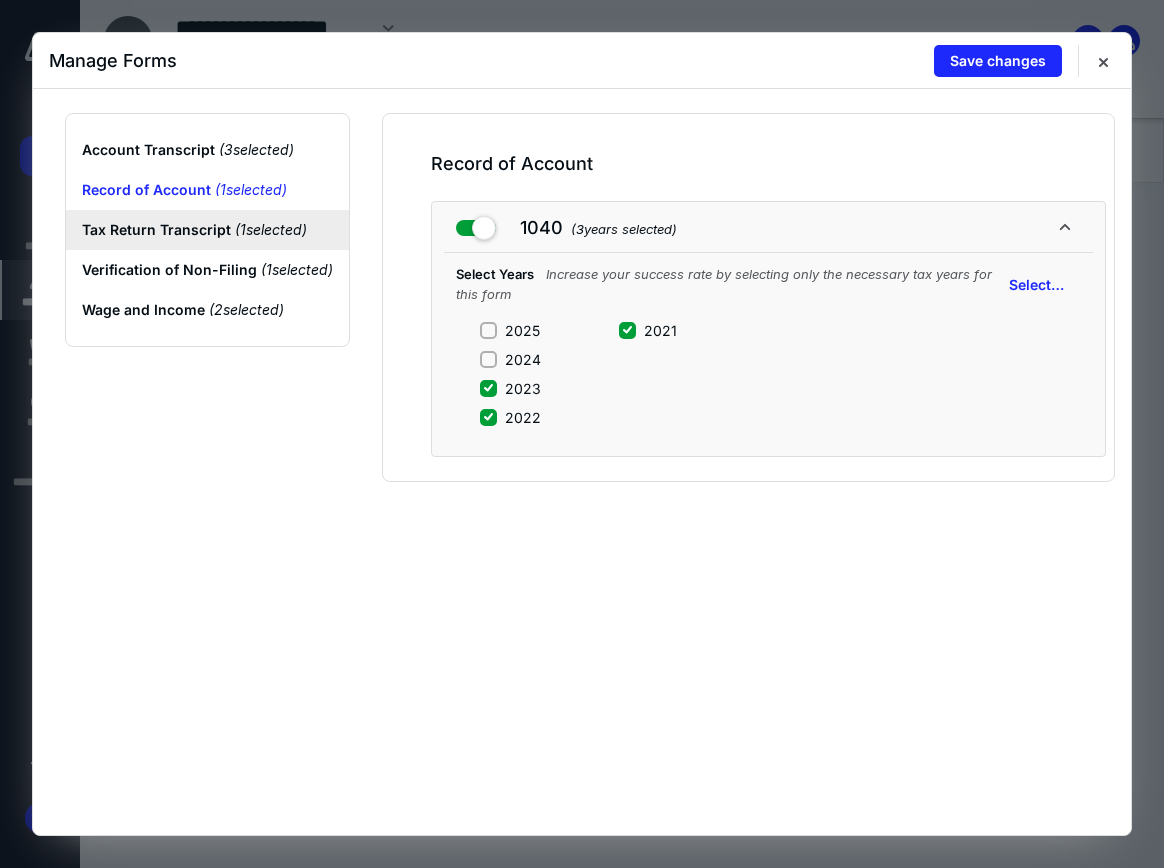 drag, startPoint x: 305, startPoint y: 234, endPoint x: 282, endPoint y: 221, distance: 26.41969 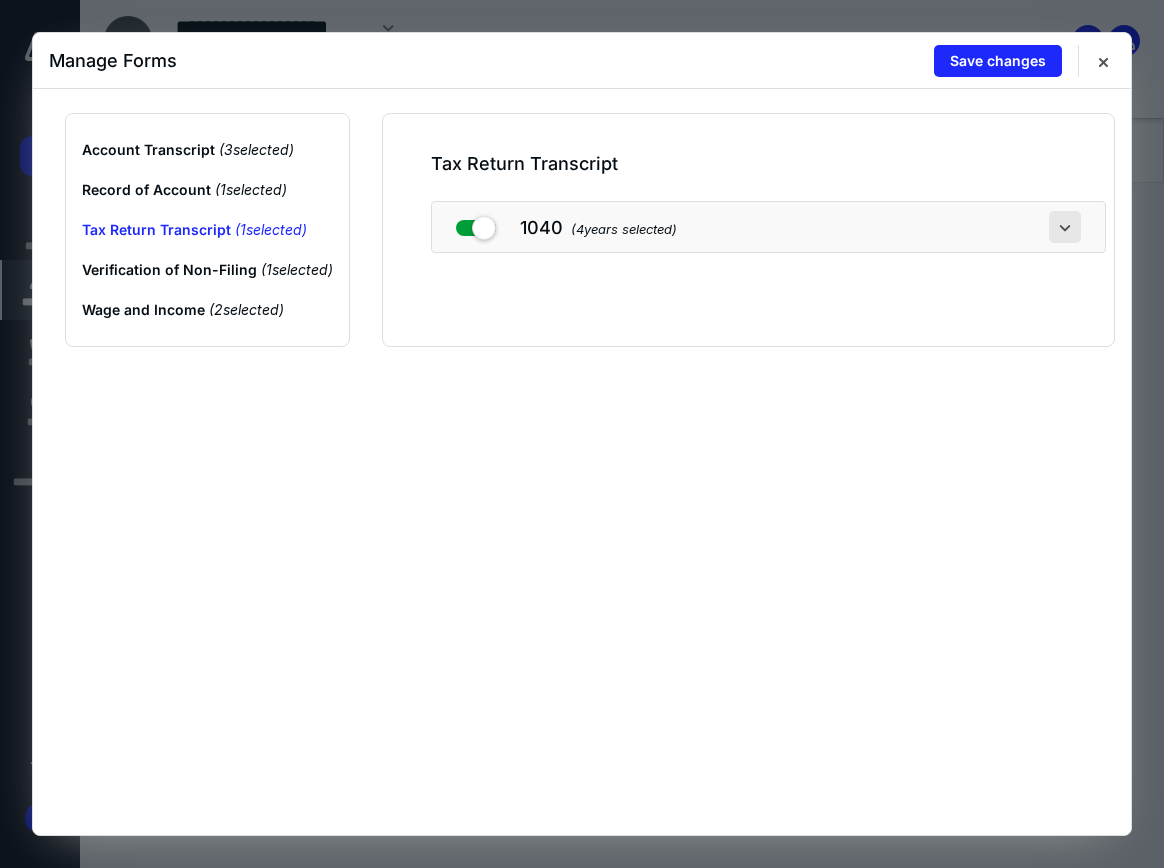 click at bounding box center [1065, 227] 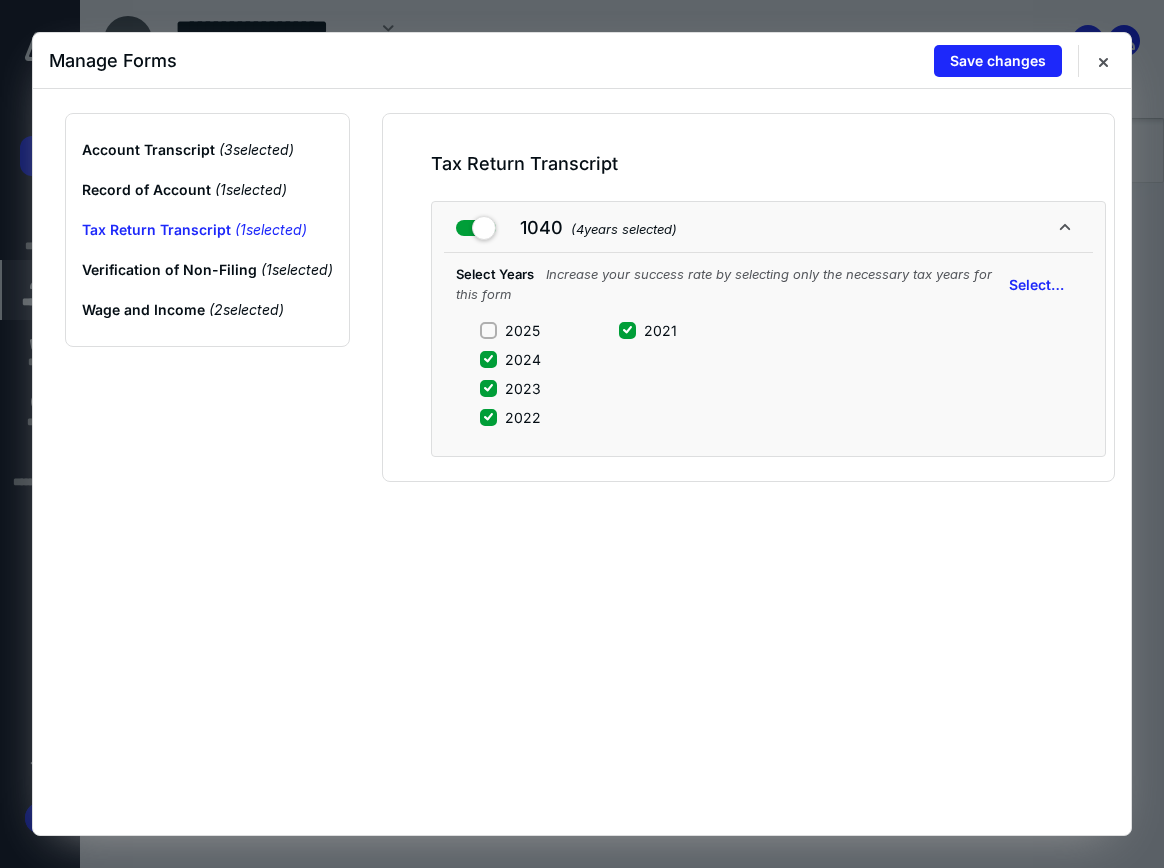 click 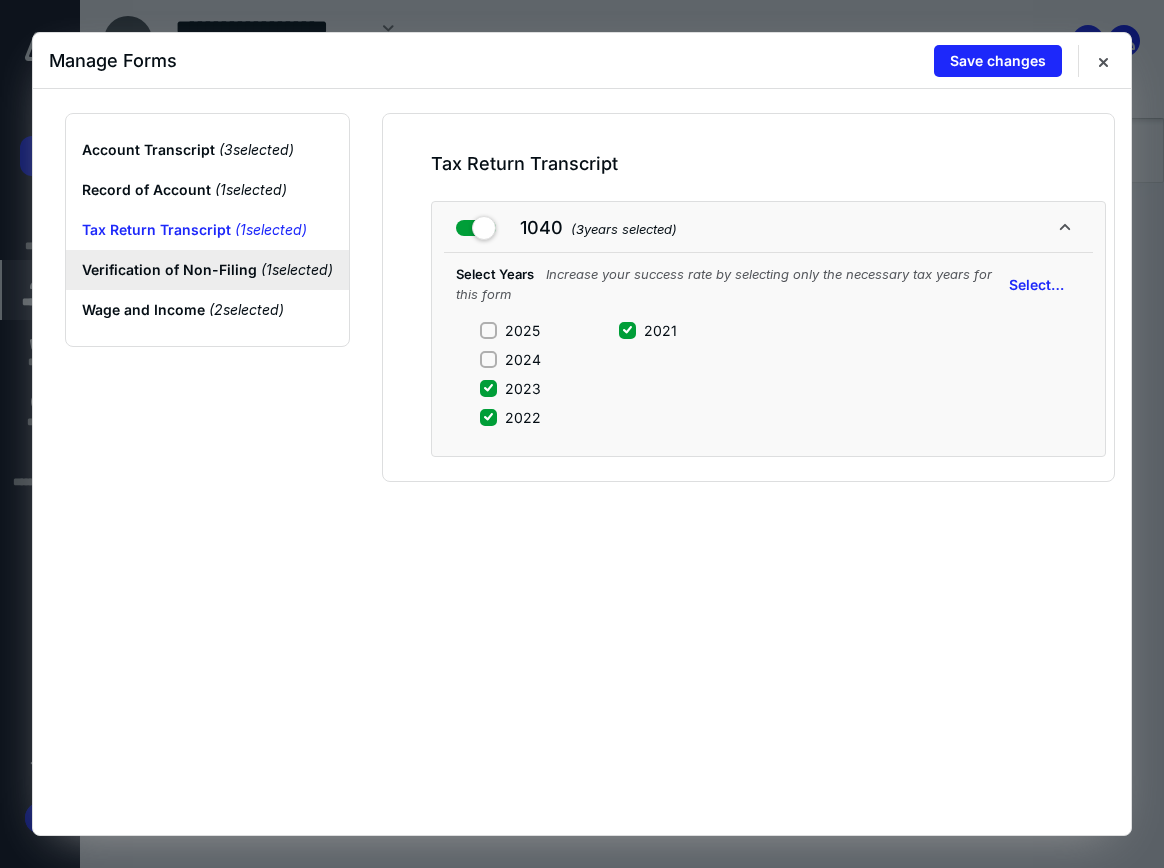 click on "Verification of Non-Filing   ( 1  selected)" at bounding box center (207, 270) 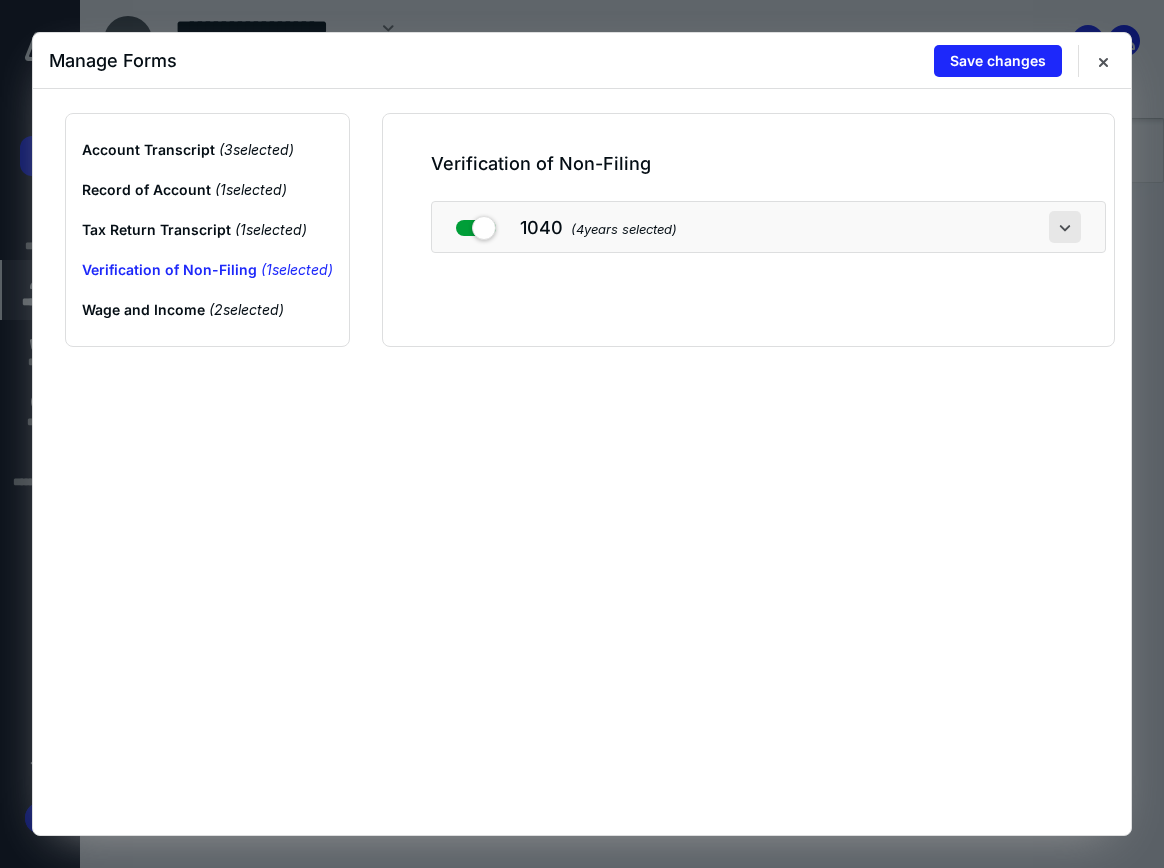 click at bounding box center [1065, 227] 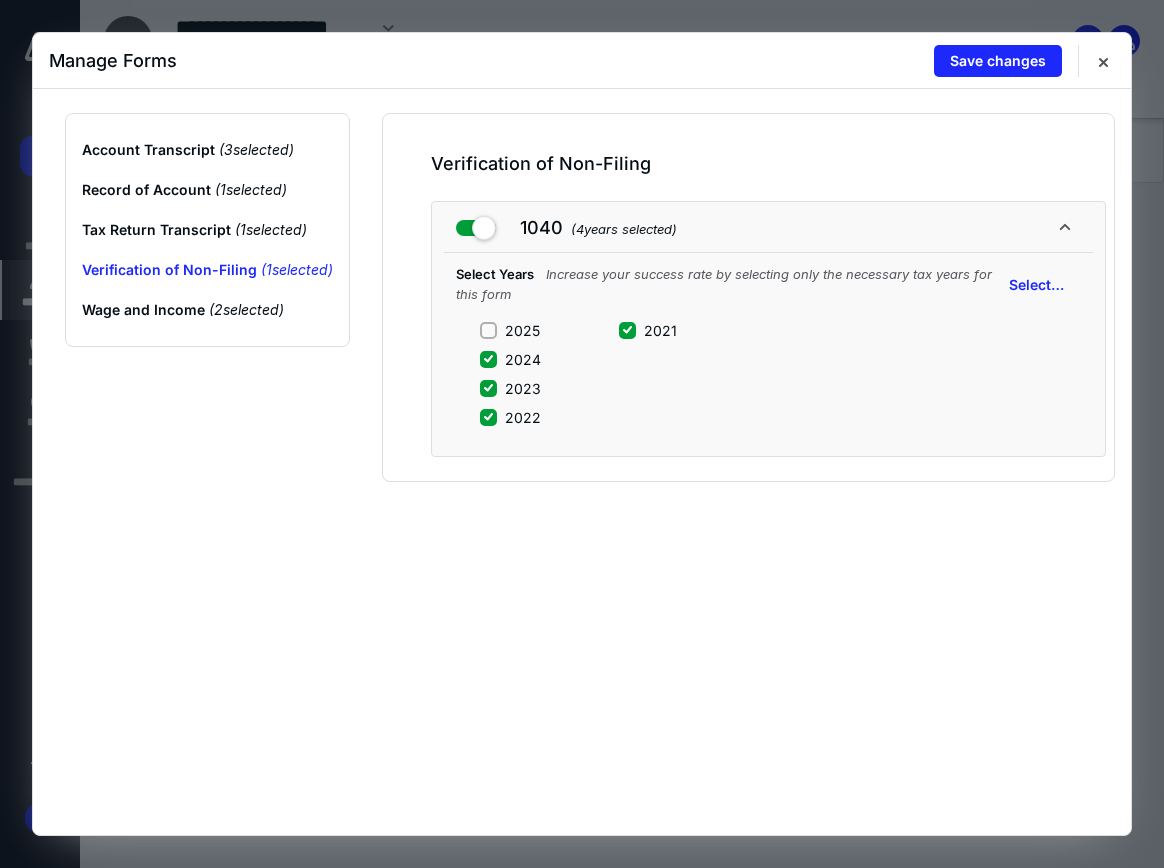 click on "2024" at bounding box center (488, 359) 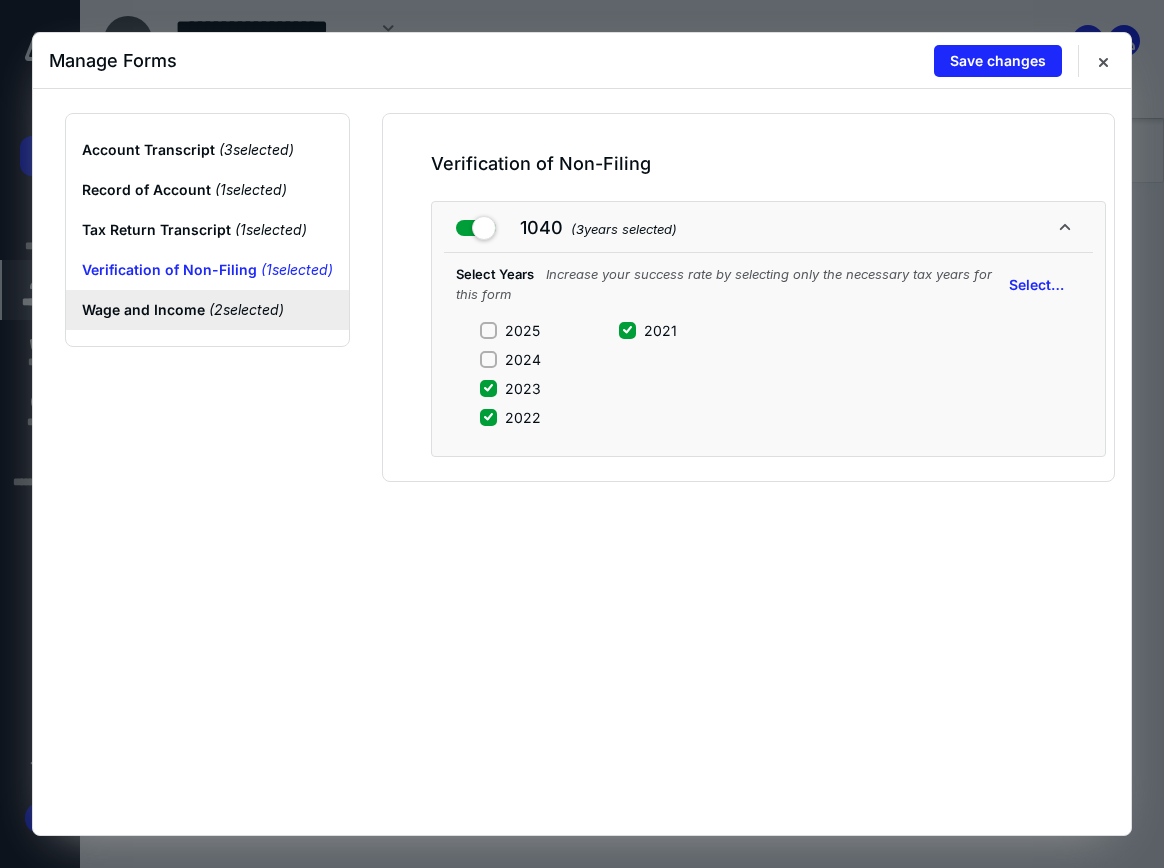 click on "Wage and Income   ( 2  selected)" at bounding box center [207, 310] 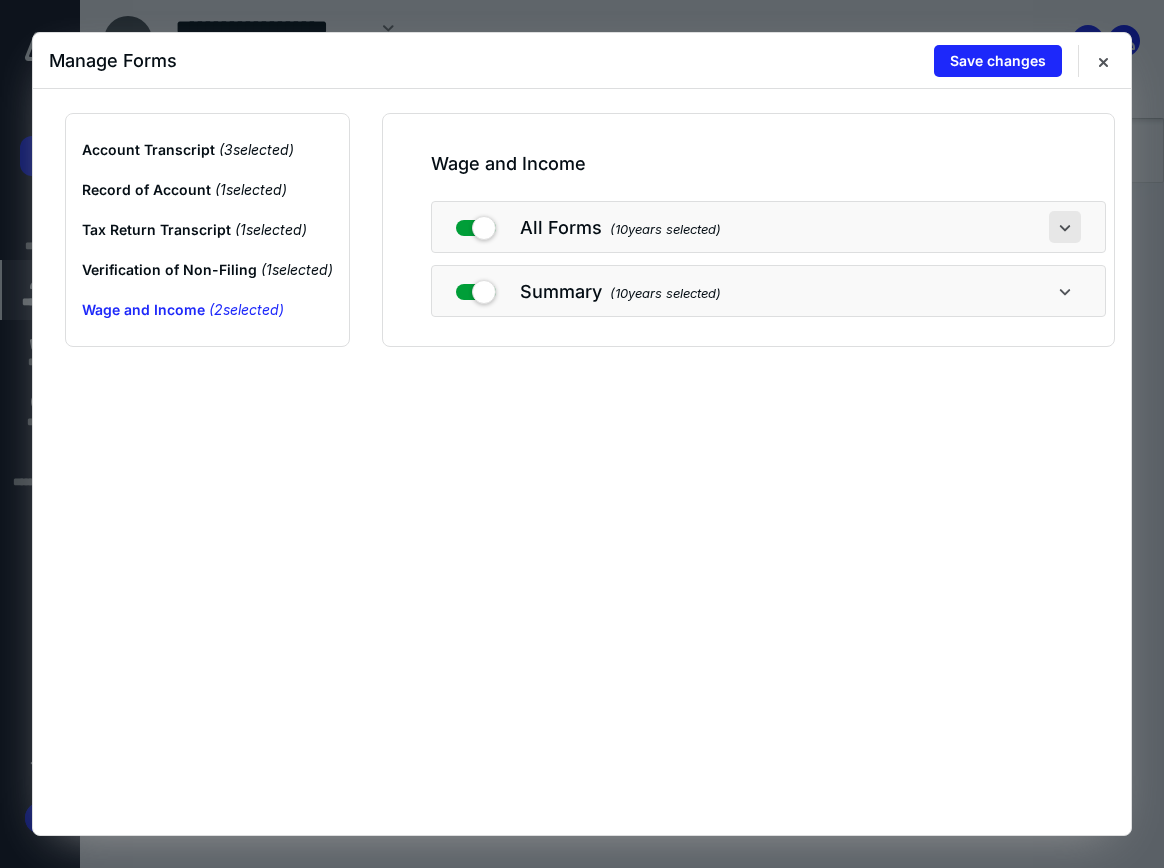 click at bounding box center [1065, 227] 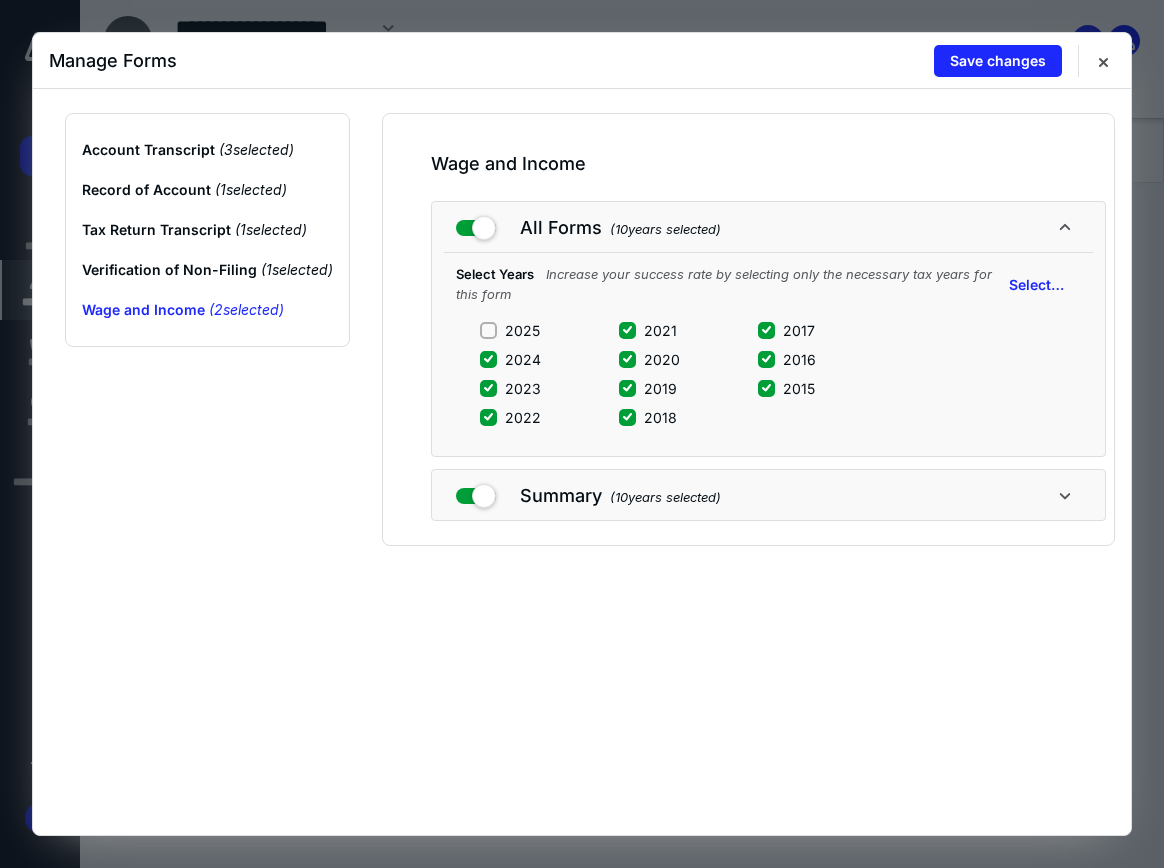 click on "2024" at bounding box center [488, 359] 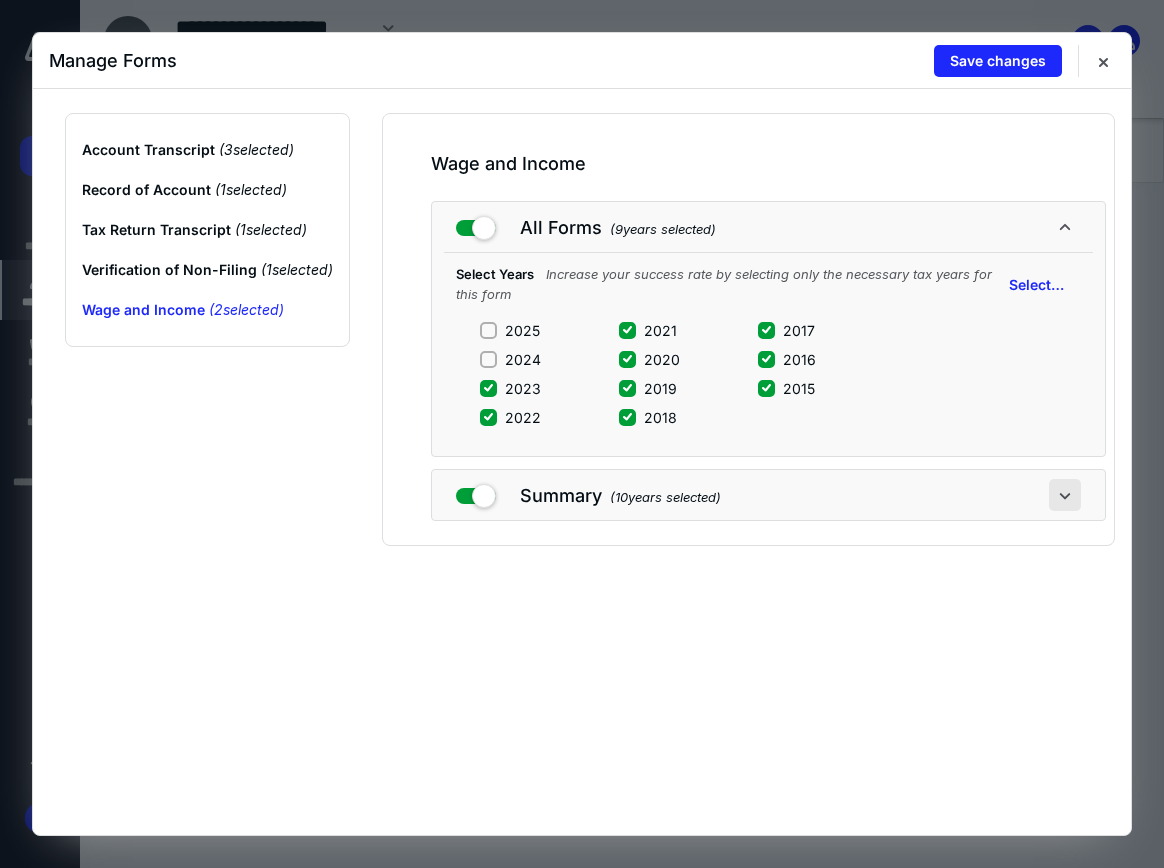 click at bounding box center (1065, 495) 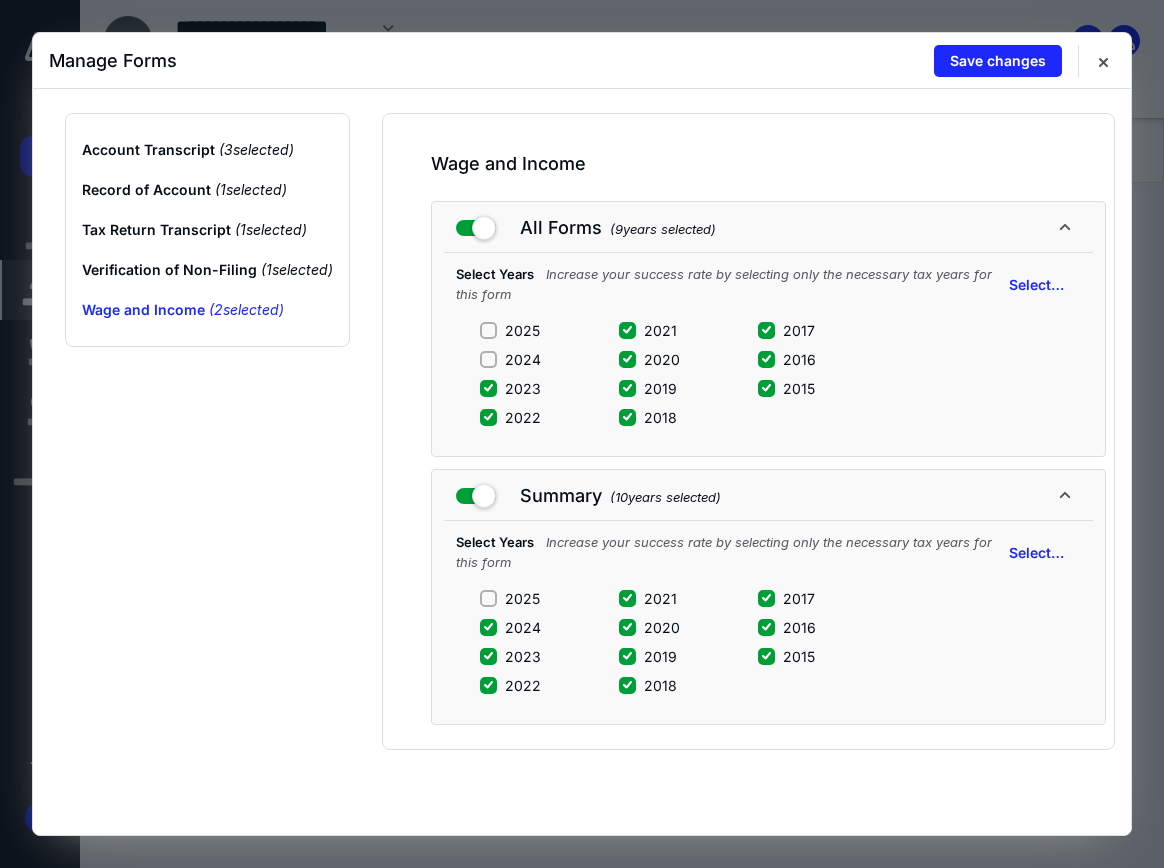 click on "2024" at bounding box center (510, 627) 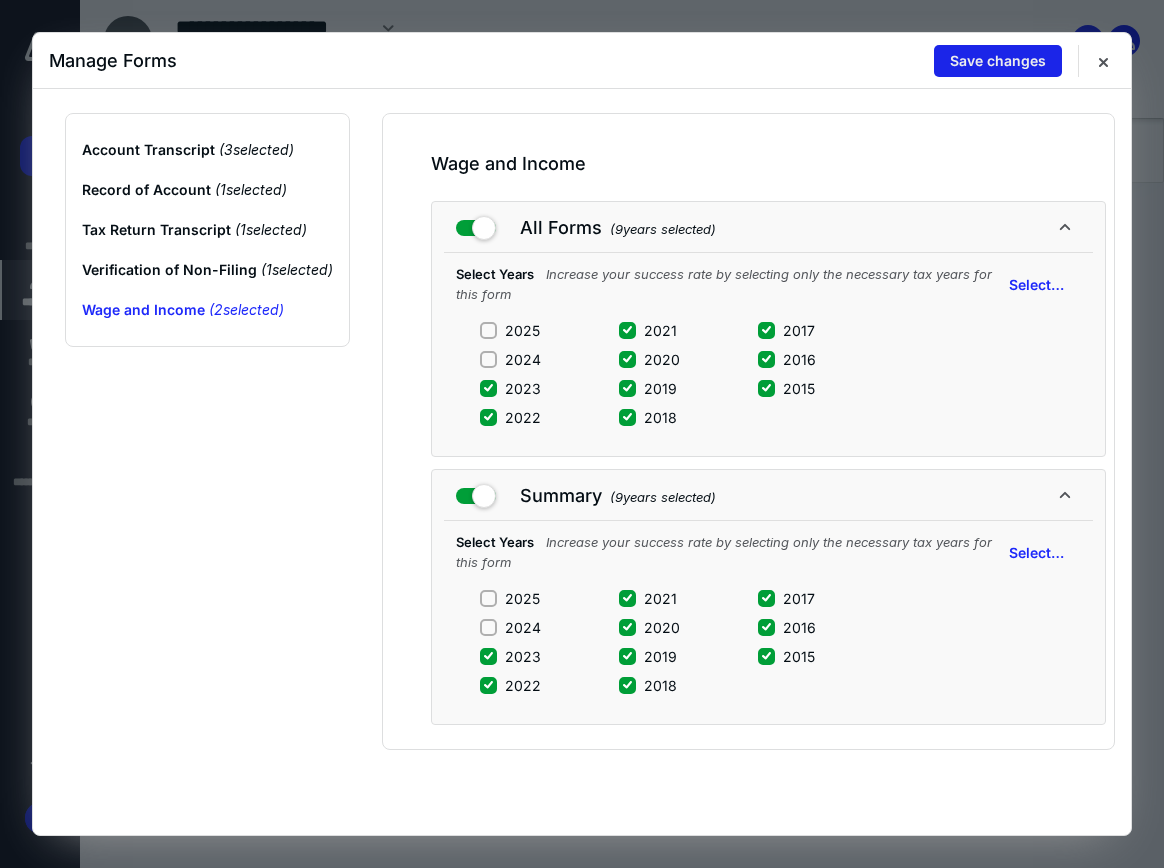 click on "Save changes" at bounding box center (998, 61) 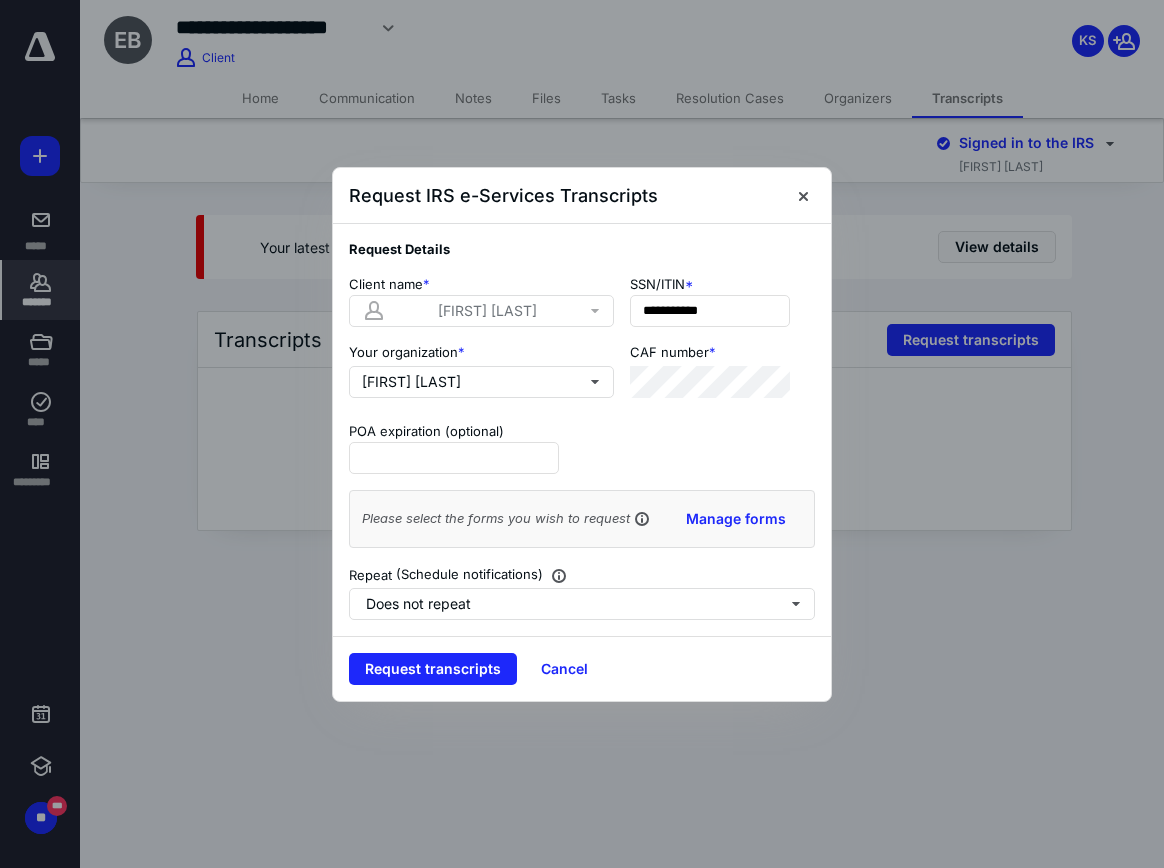 click on "Request transcripts Cancel" at bounding box center [582, 668] 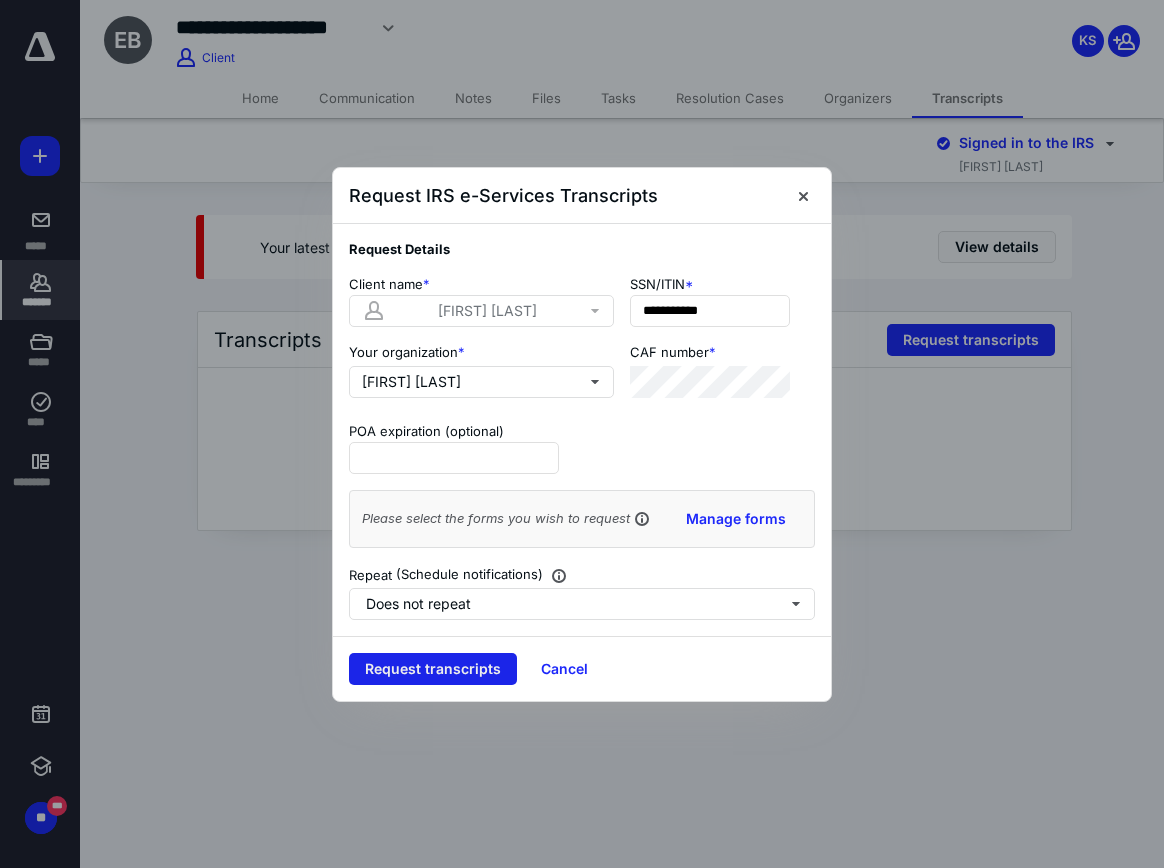 click on "Request transcripts" at bounding box center (433, 669) 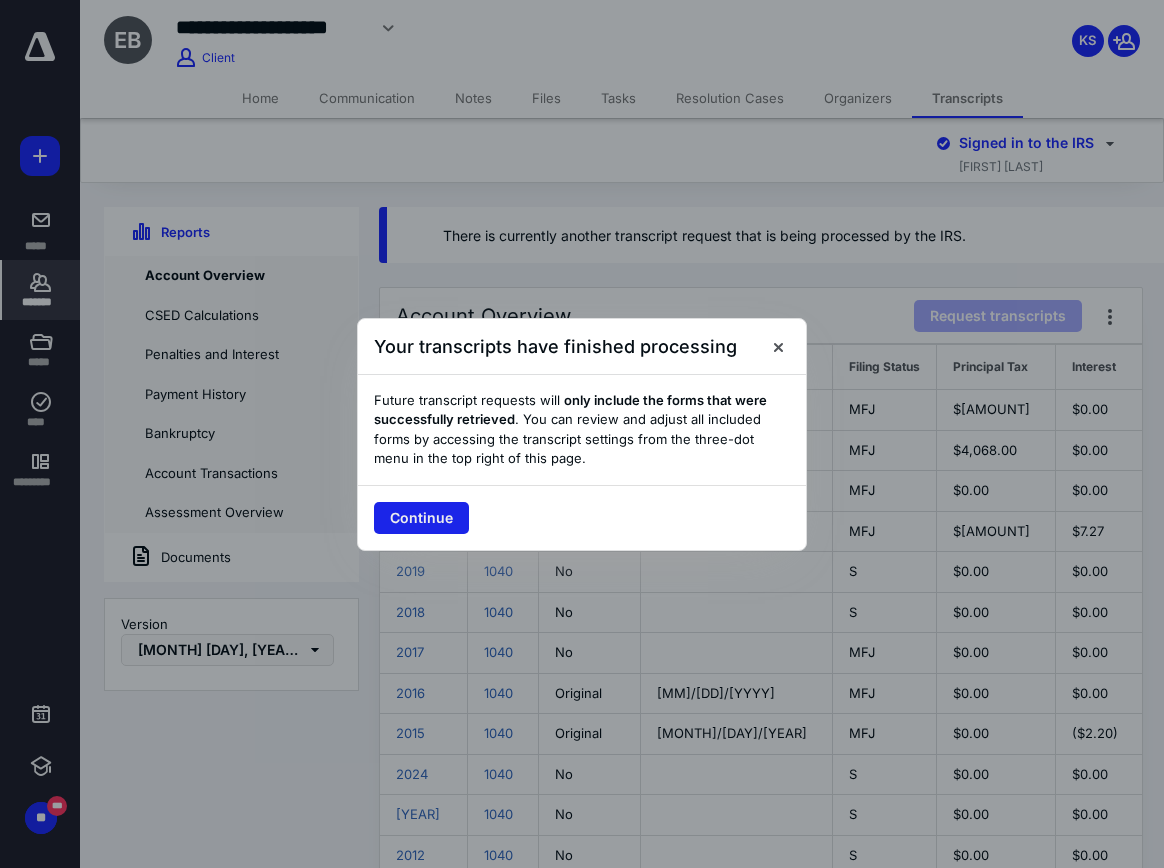 click on "Continue" at bounding box center [421, 518] 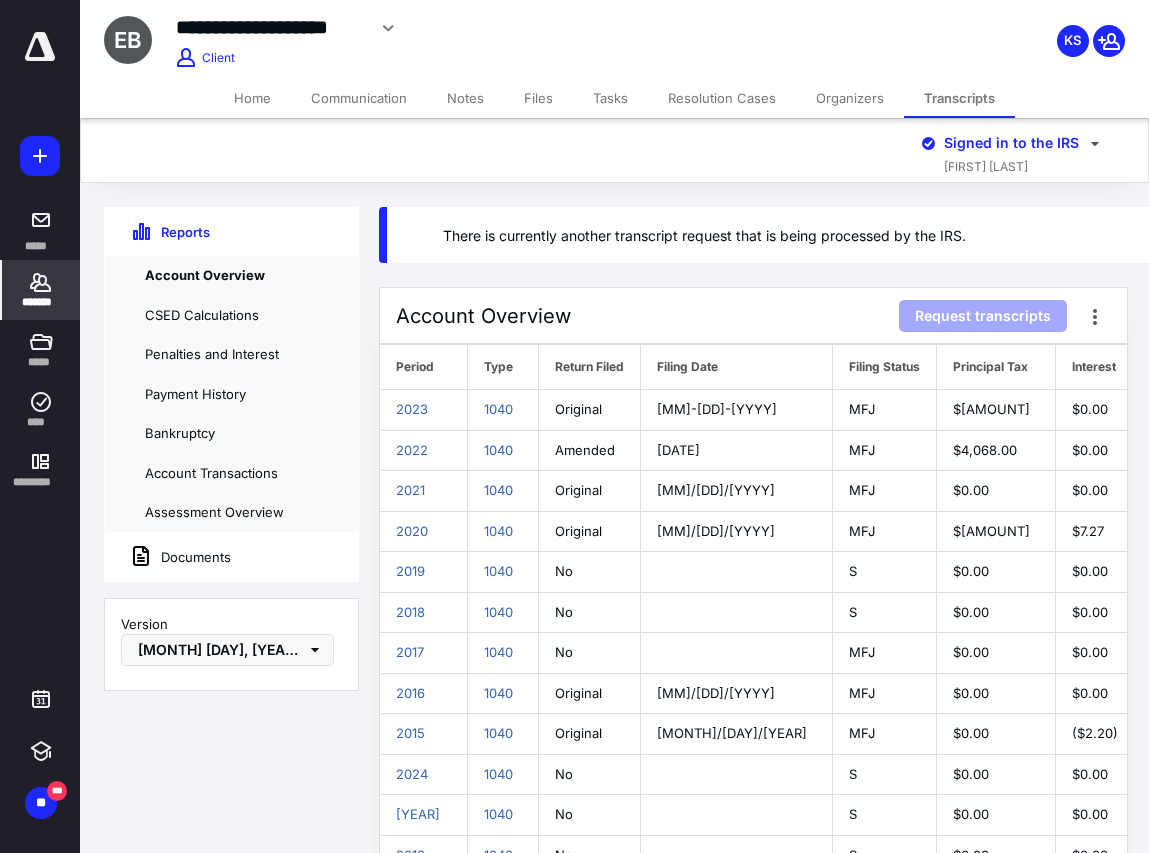 click on "Account Overview Request transcripts" at bounding box center (753, 316) 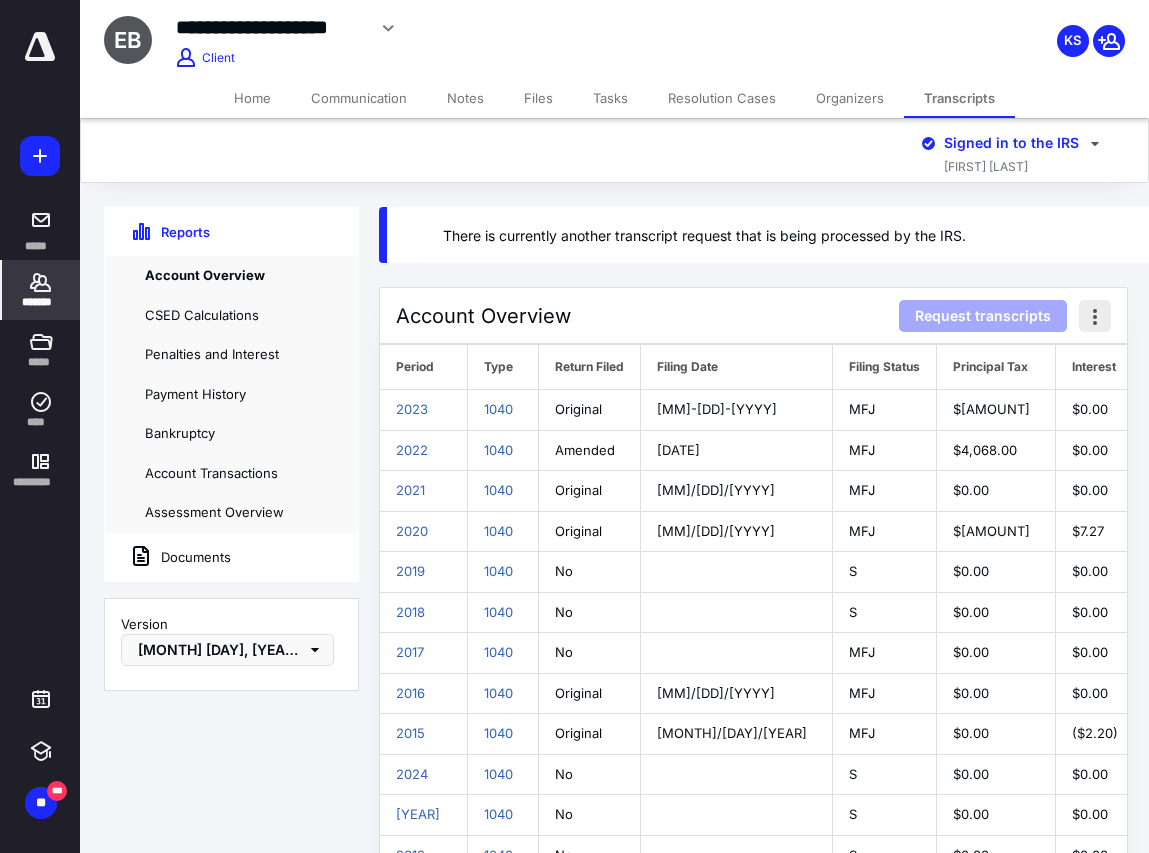 click at bounding box center (1095, 316) 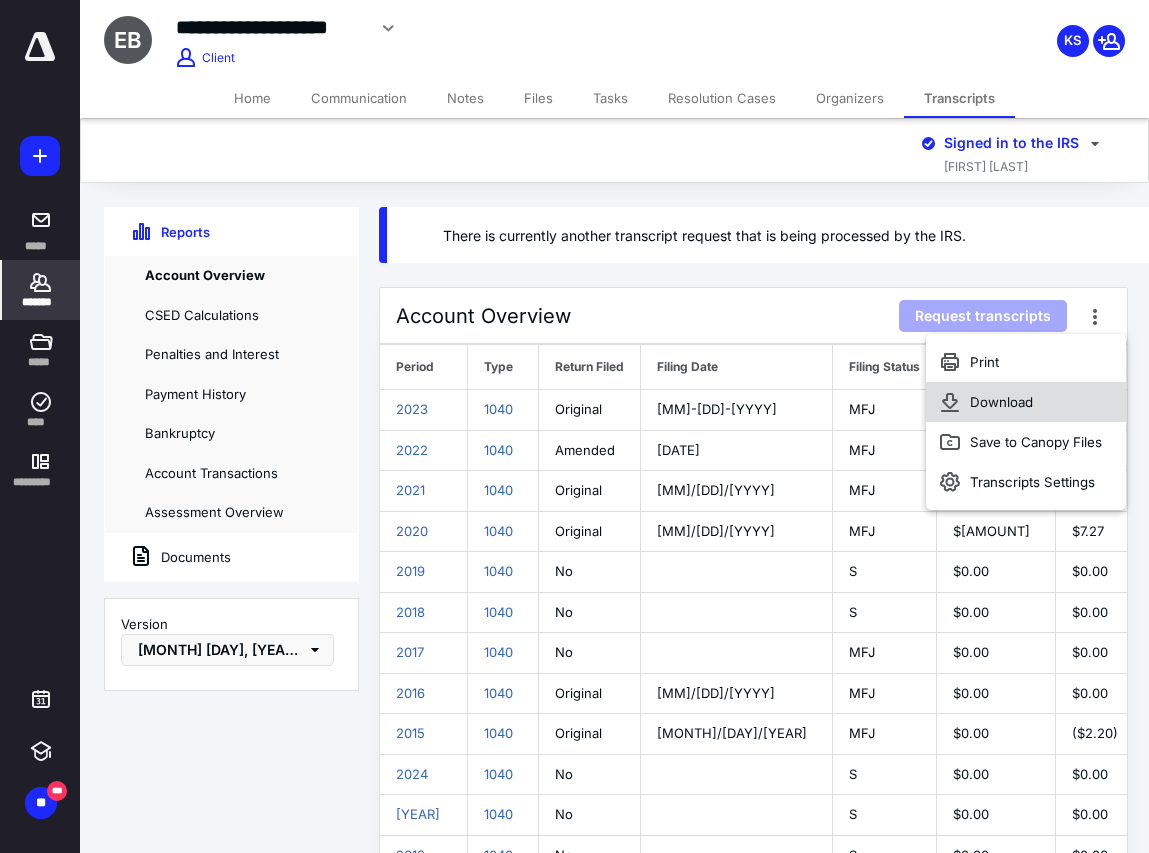 click on "Download" at bounding box center [1026, 402] 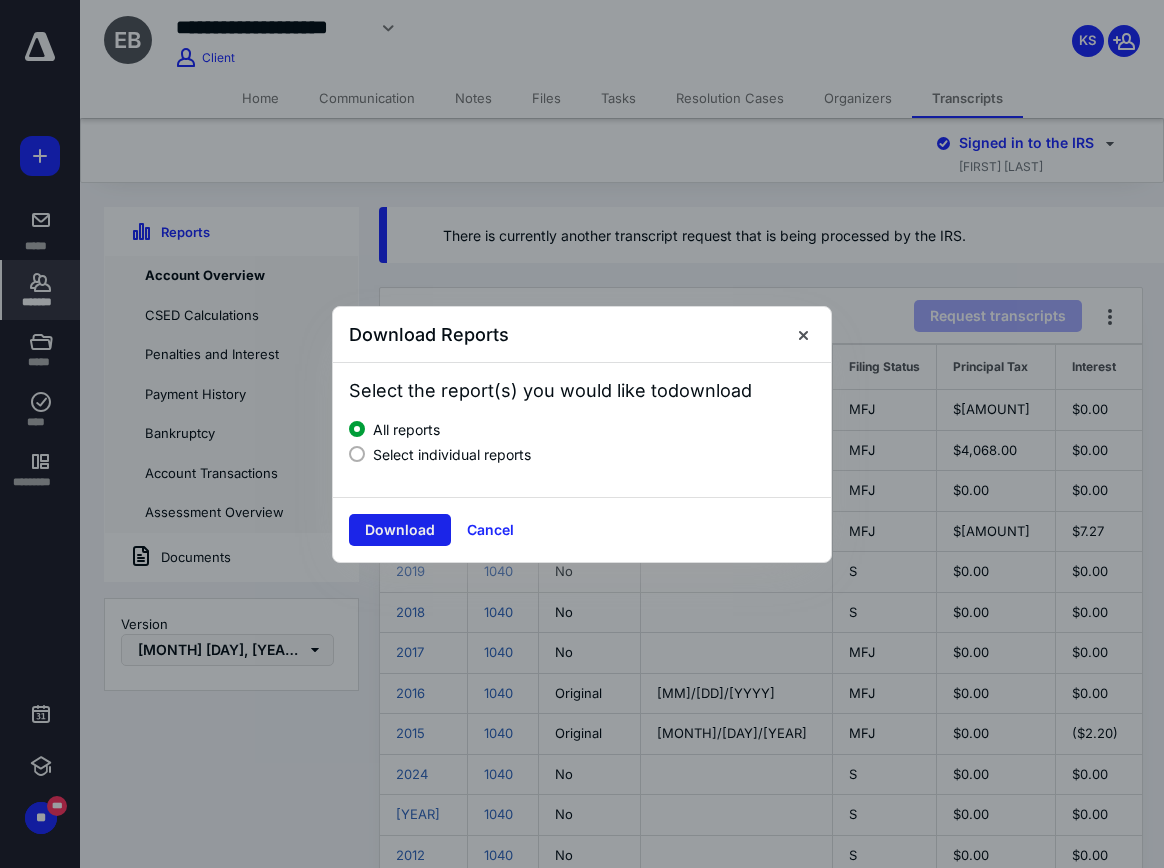 click on "Download" at bounding box center [400, 530] 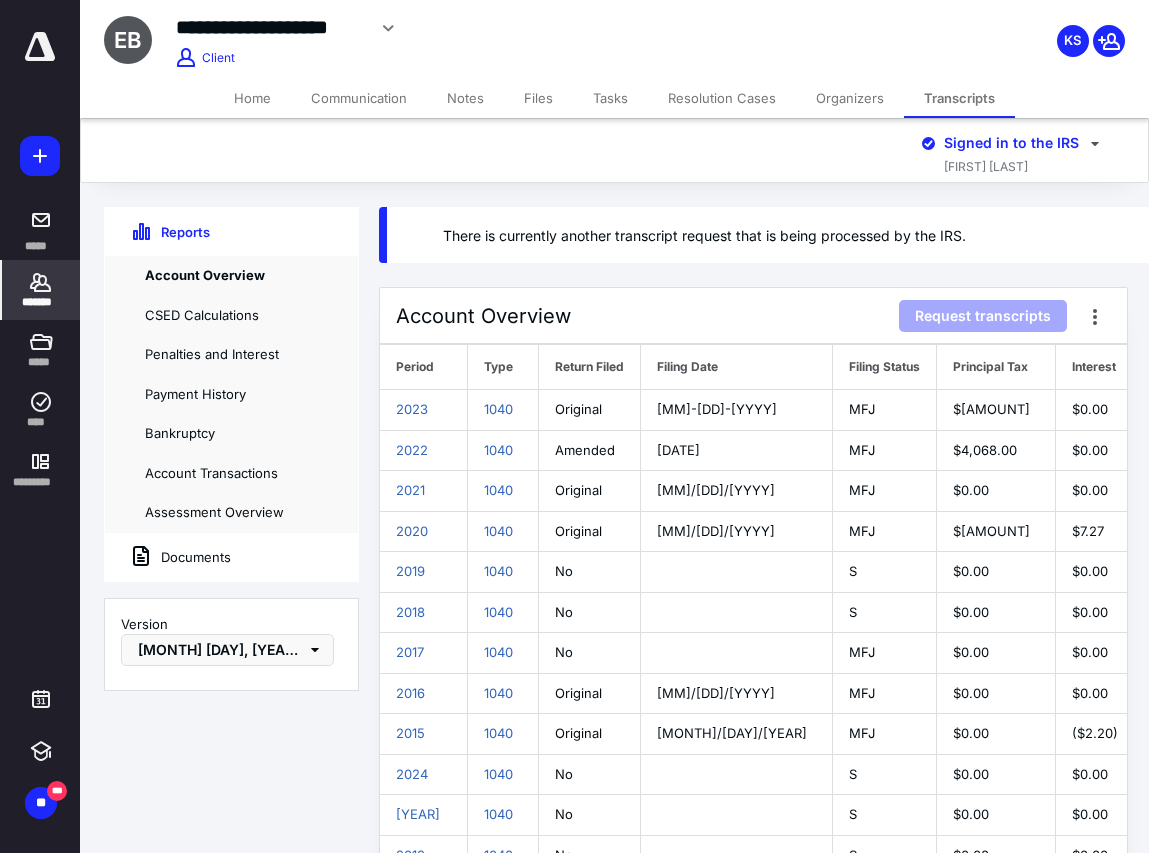 click on "Documents" at bounding box center [168, 557] 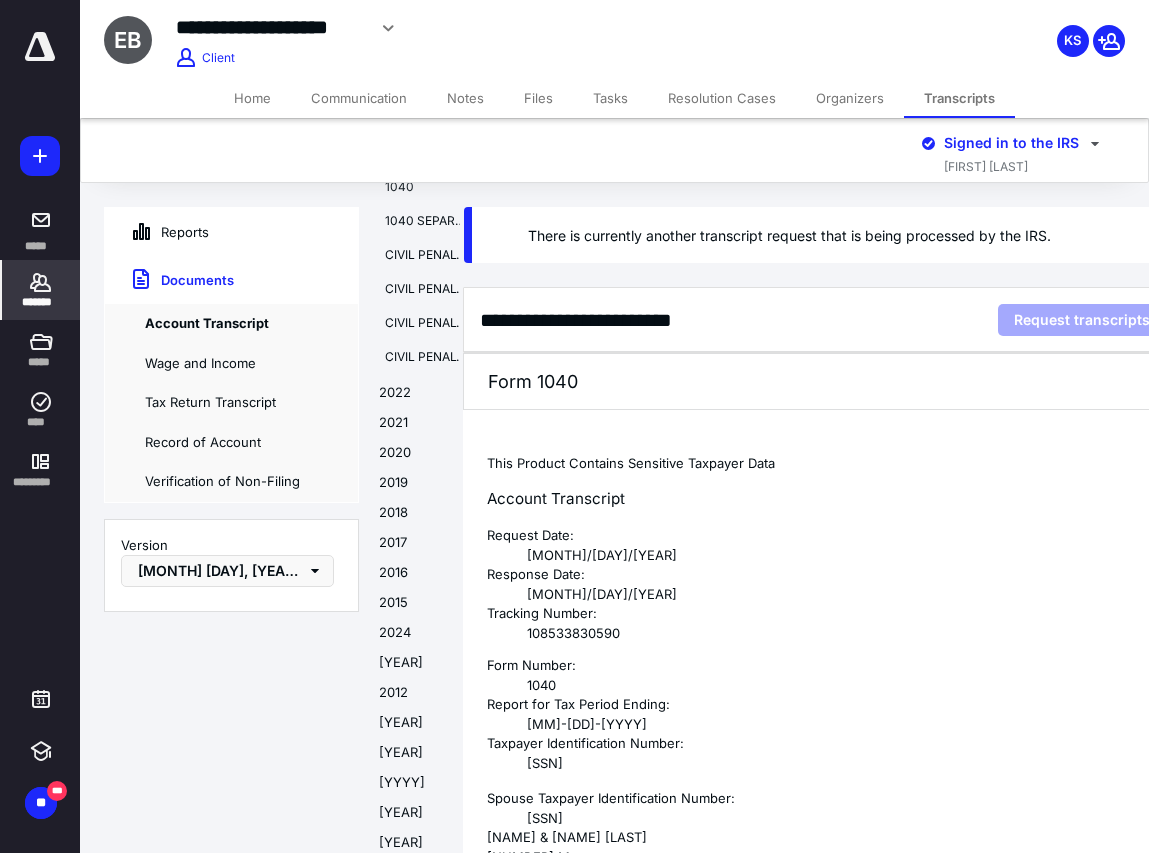 click on "**********" at bounding box center (574, 426) 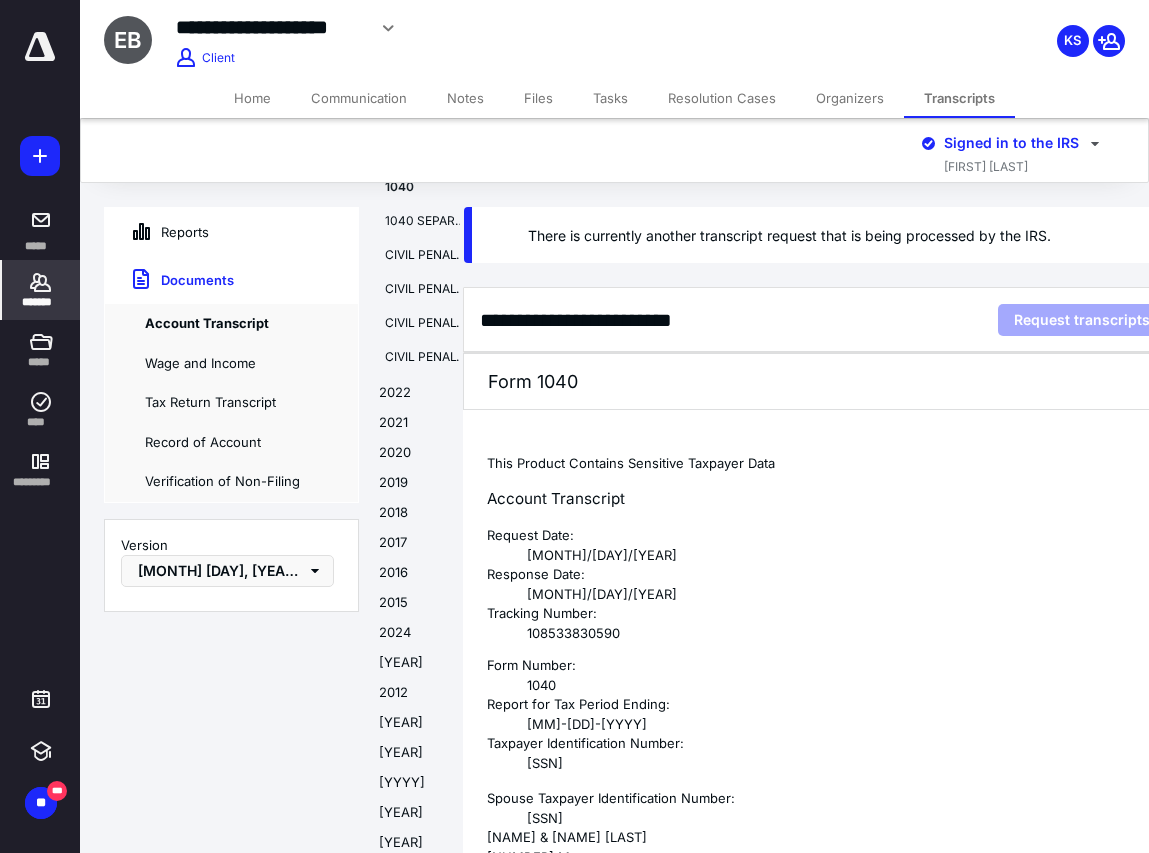 scroll, scrollTop: 21, scrollLeft: 0, axis: vertical 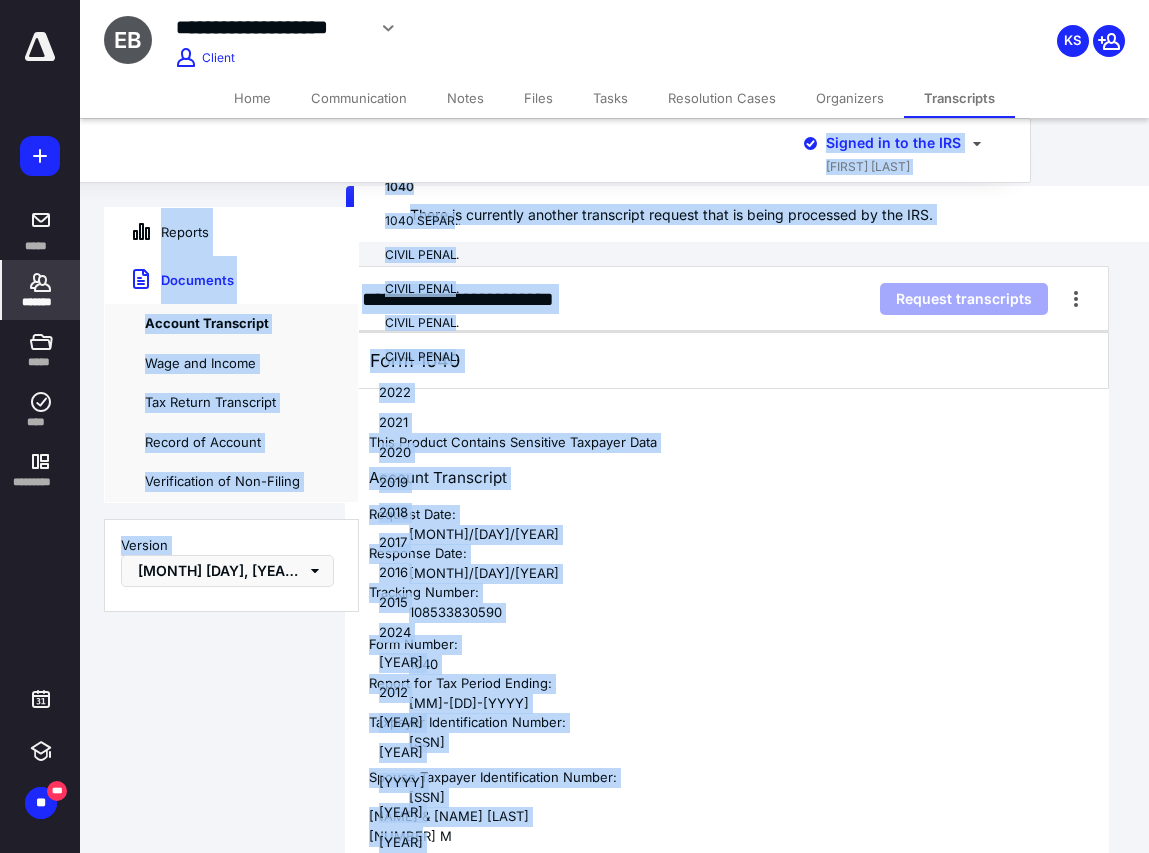 click on "This Product Contains Sensitive Taxpayer Data
Account Transcript
Request Date:
[MM]-[DD]-[YYYY]
Response Date:
[MM]-[DD]-[YYYY]
Tracking Number:
[NUMBER]" at bounding box center [727, 517] 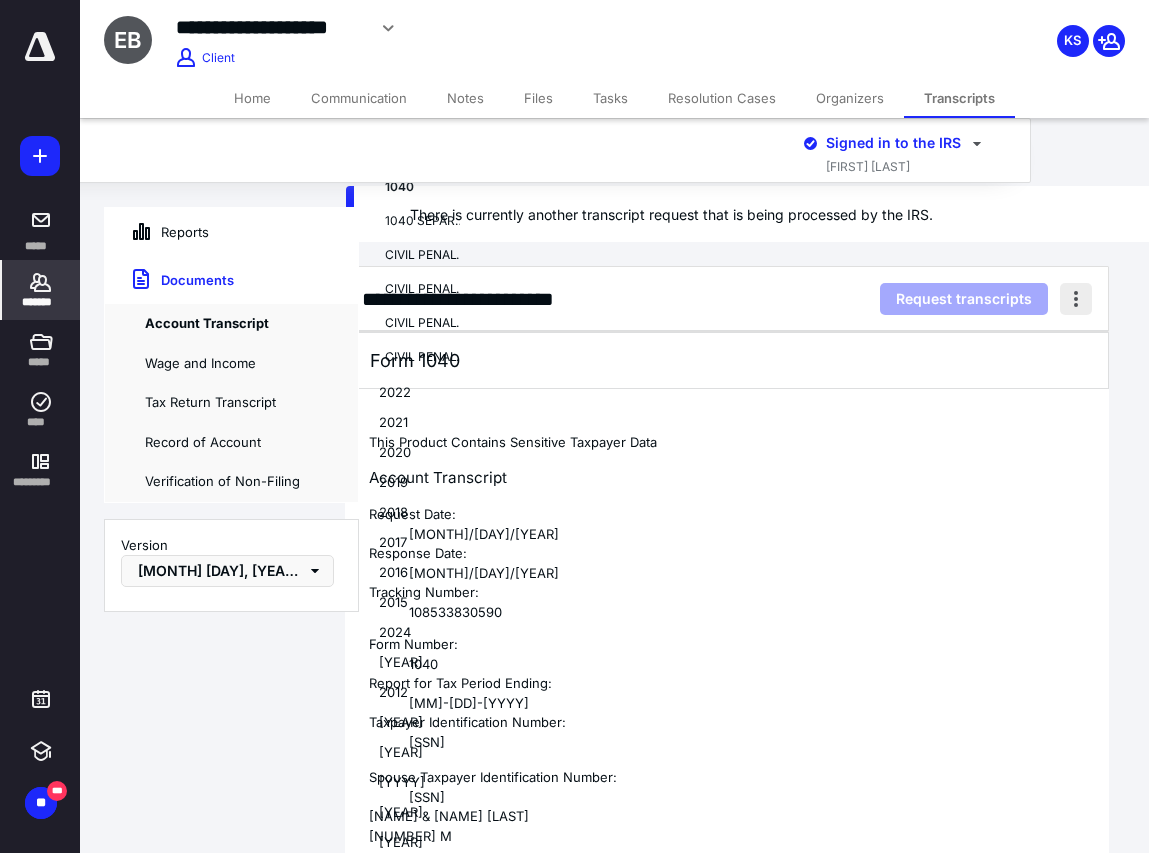 click at bounding box center (1076, 299) 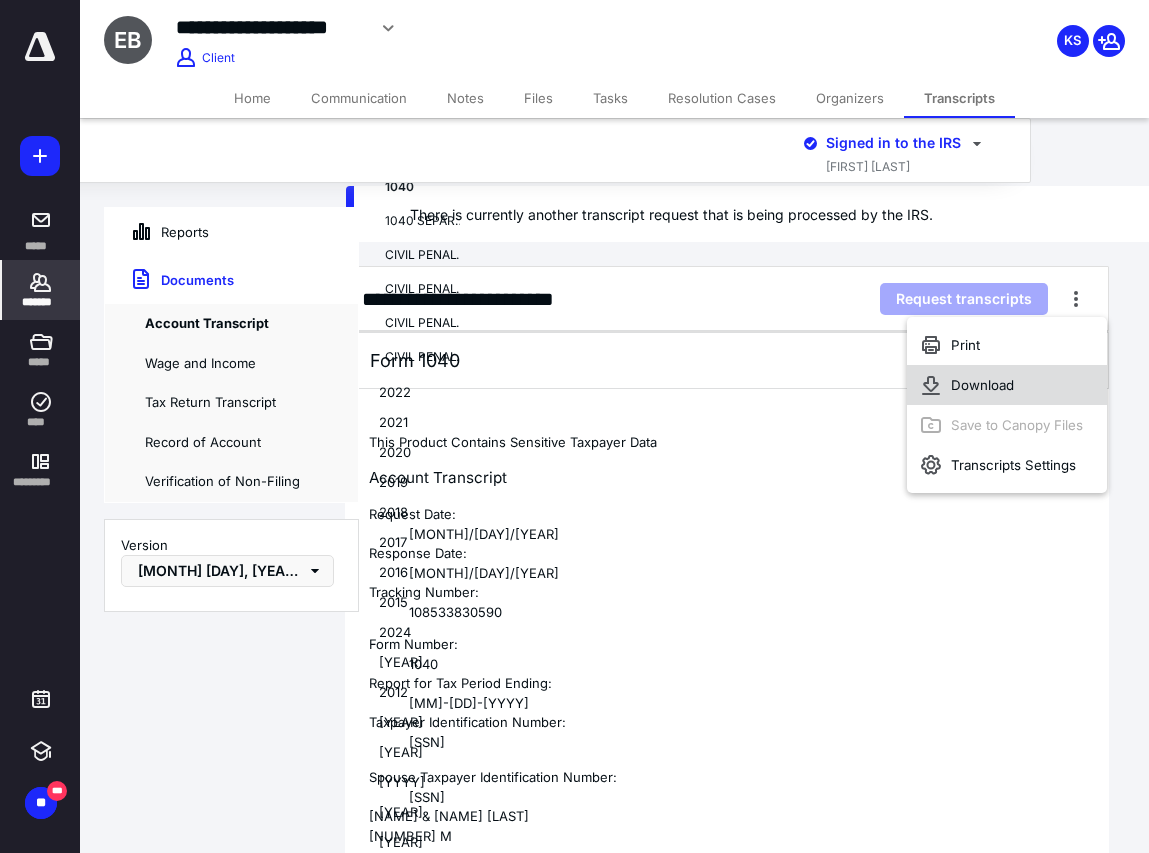 click on "Download" at bounding box center [1007, 385] 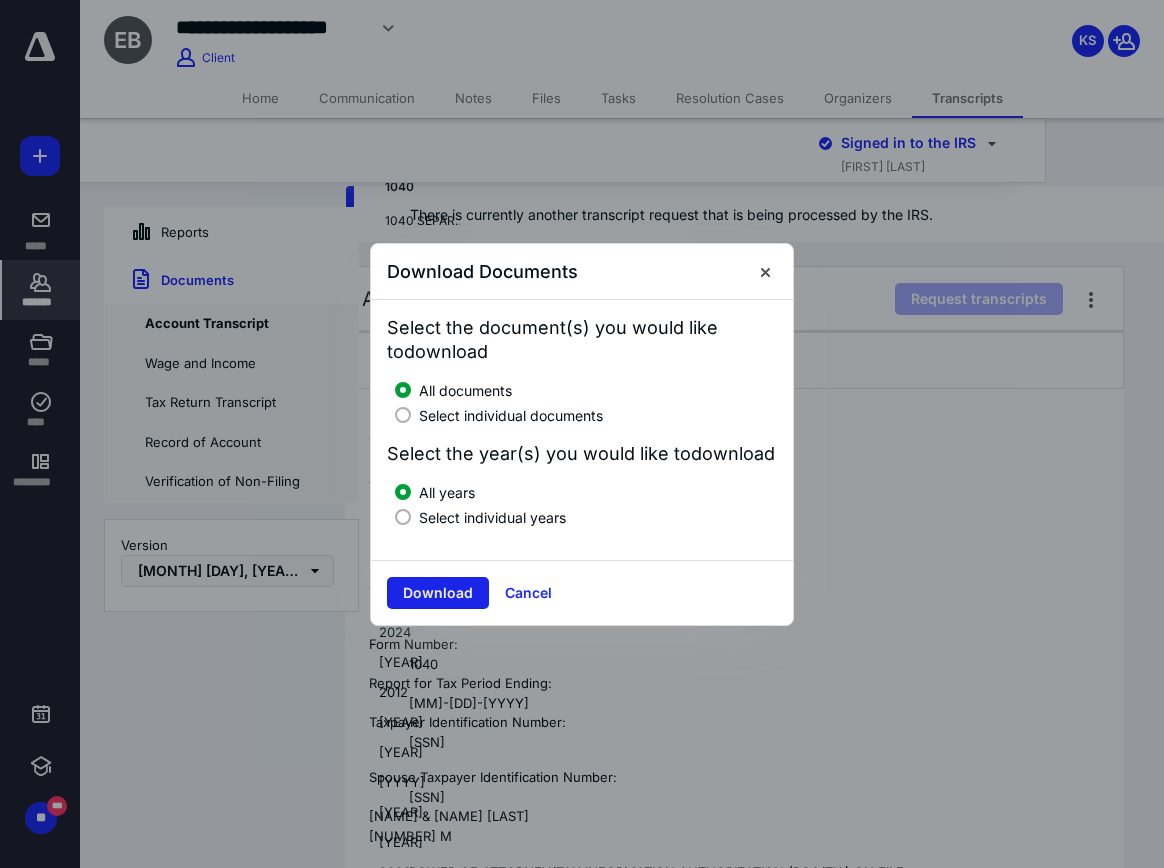 click on "Download" at bounding box center [438, 593] 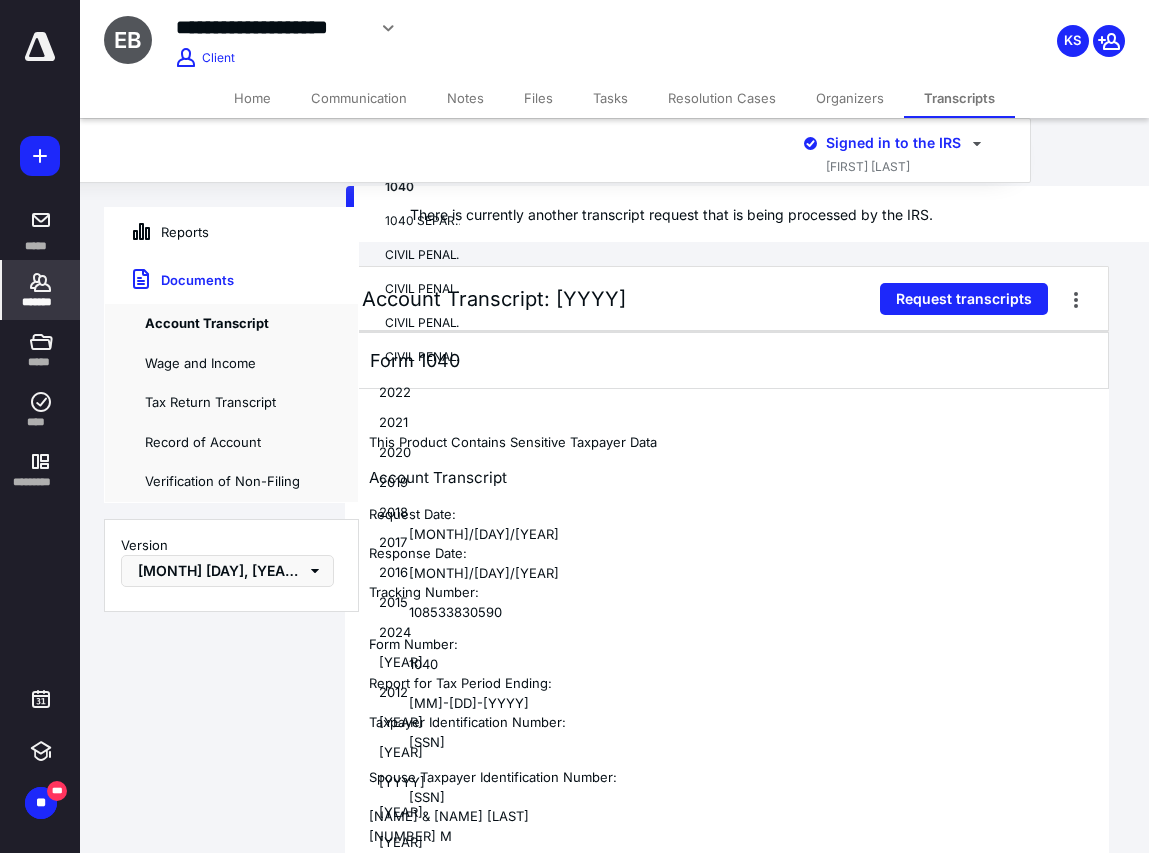 click 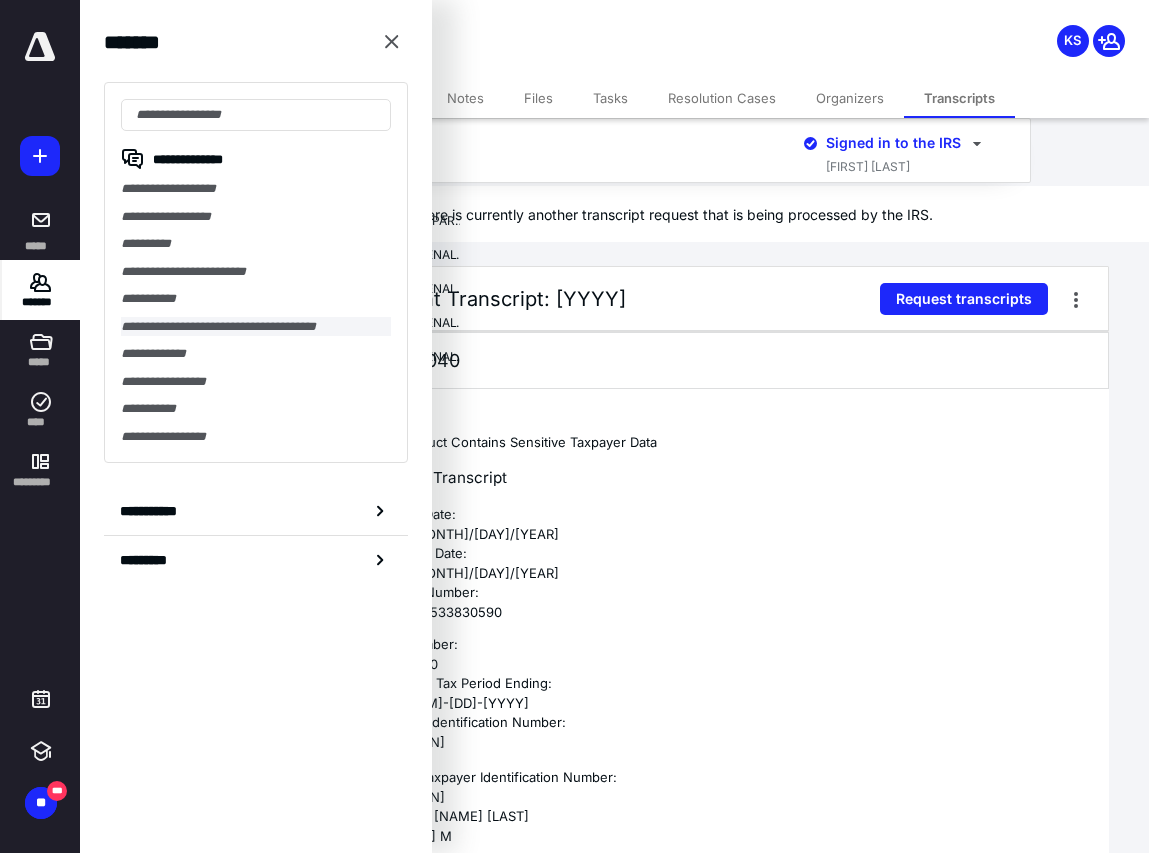 click on "**********" at bounding box center [256, 327] 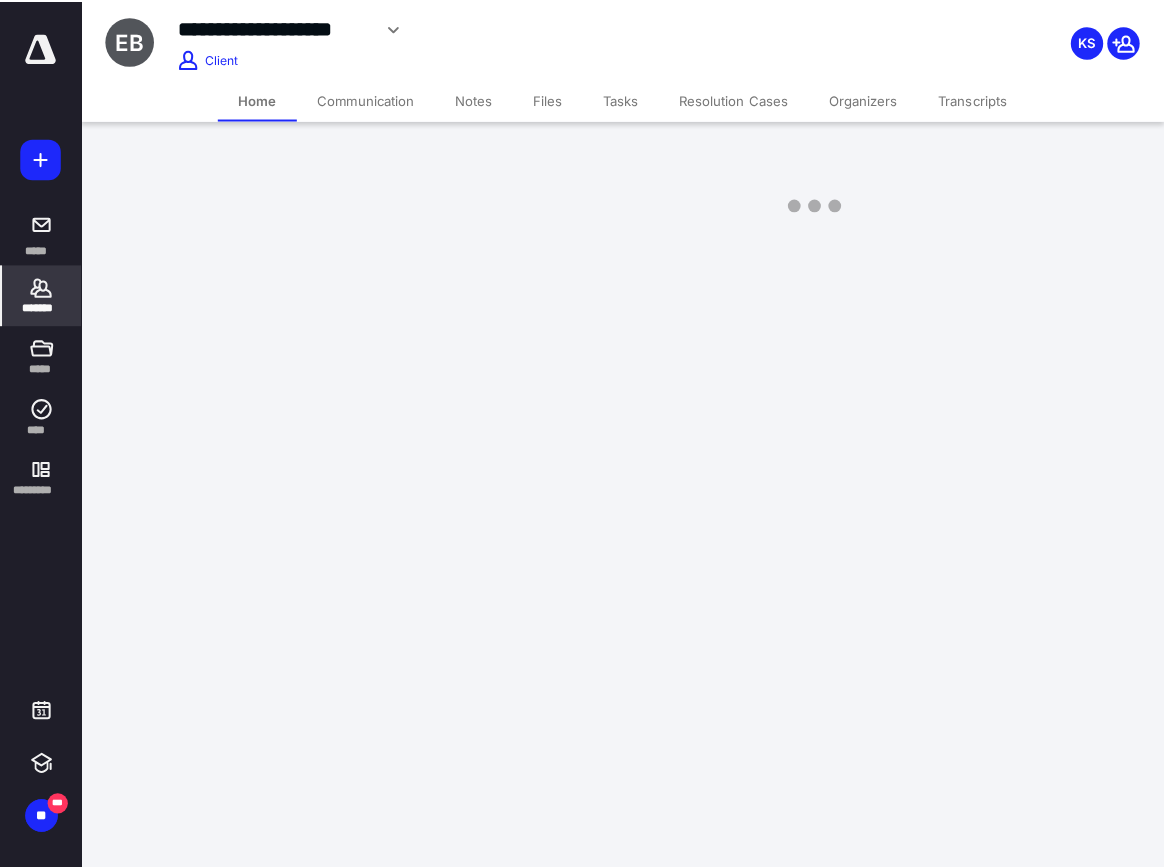 scroll, scrollTop: 0, scrollLeft: 0, axis: both 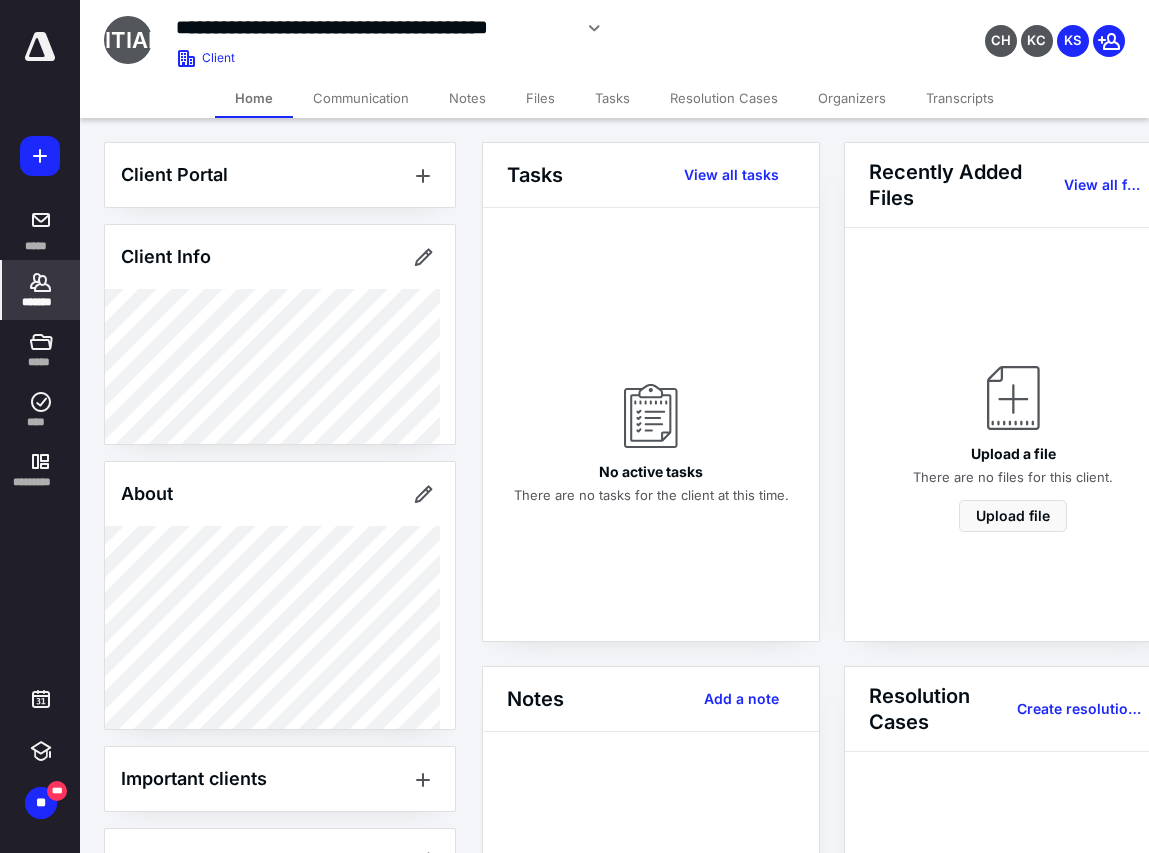 click on "Transcripts" at bounding box center (960, 98) 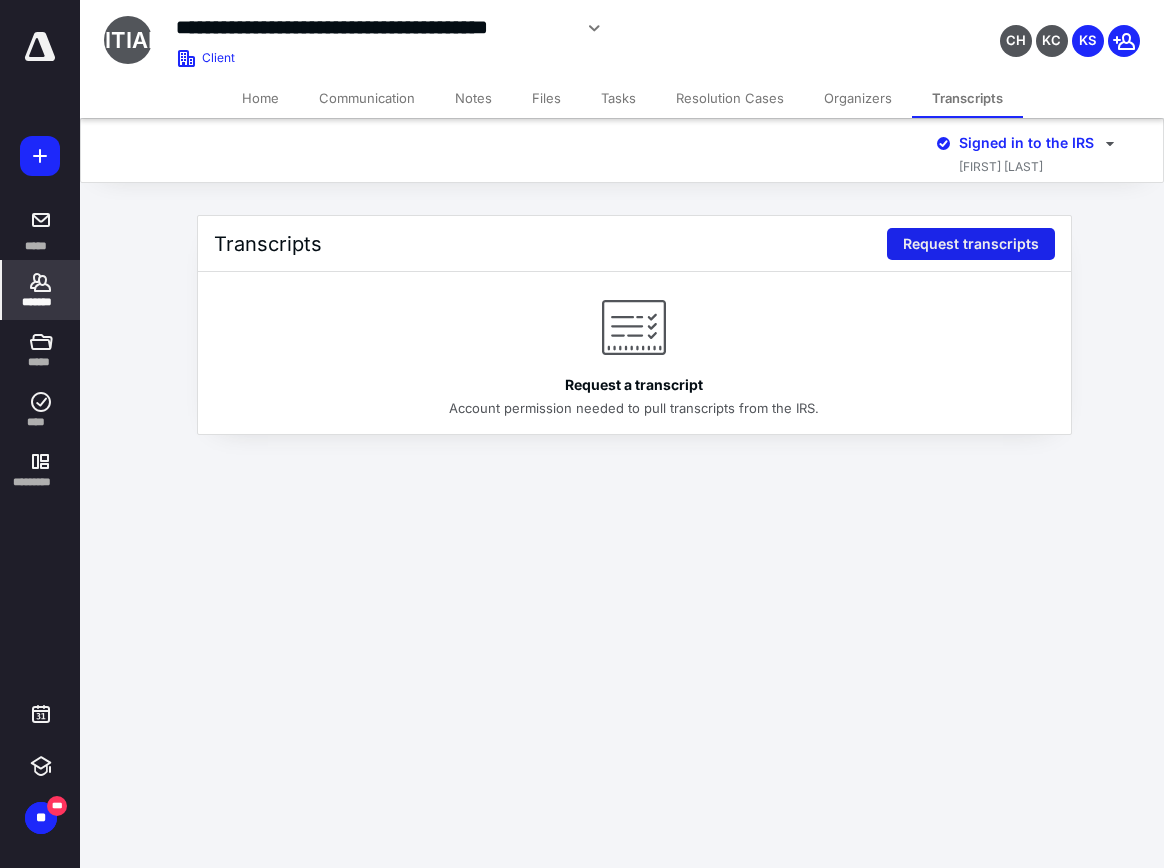 click on "Request transcripts" at bounding box center (971, 244) 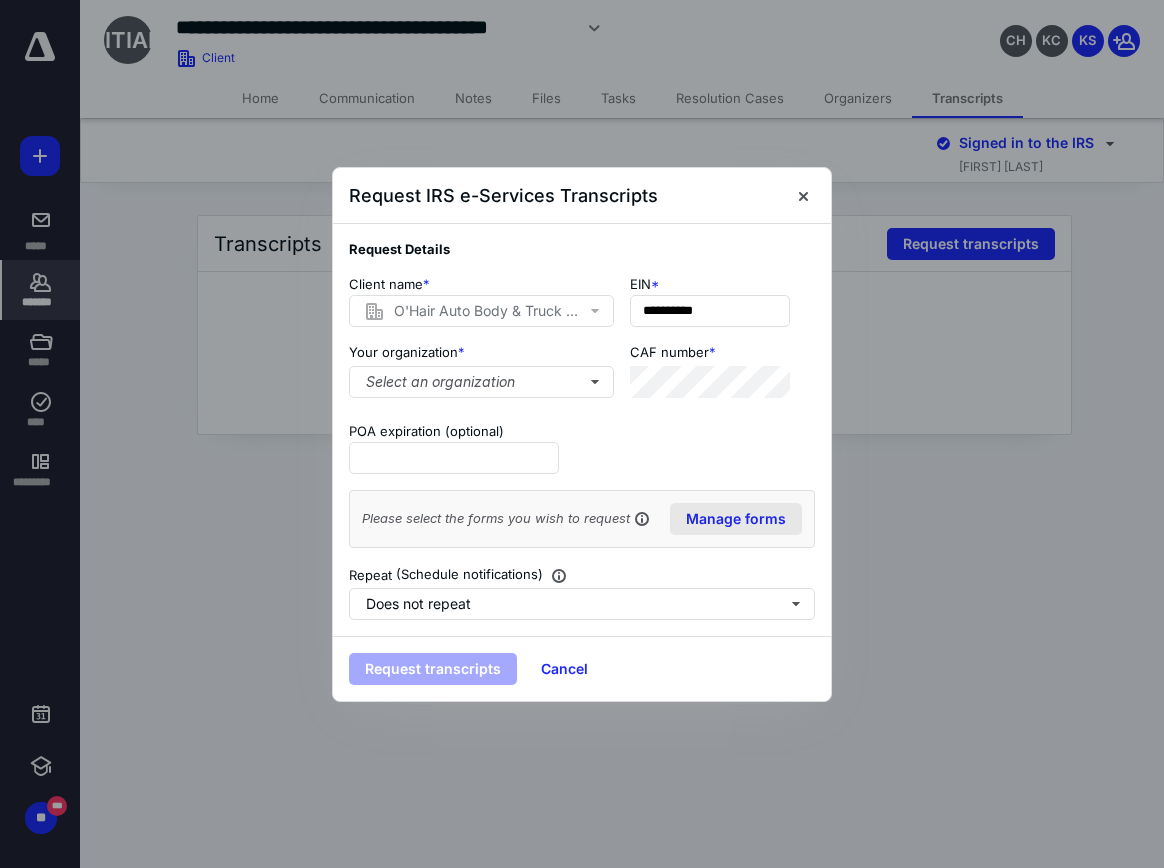 click on "Manage forms" at bounding box center (736, 519) 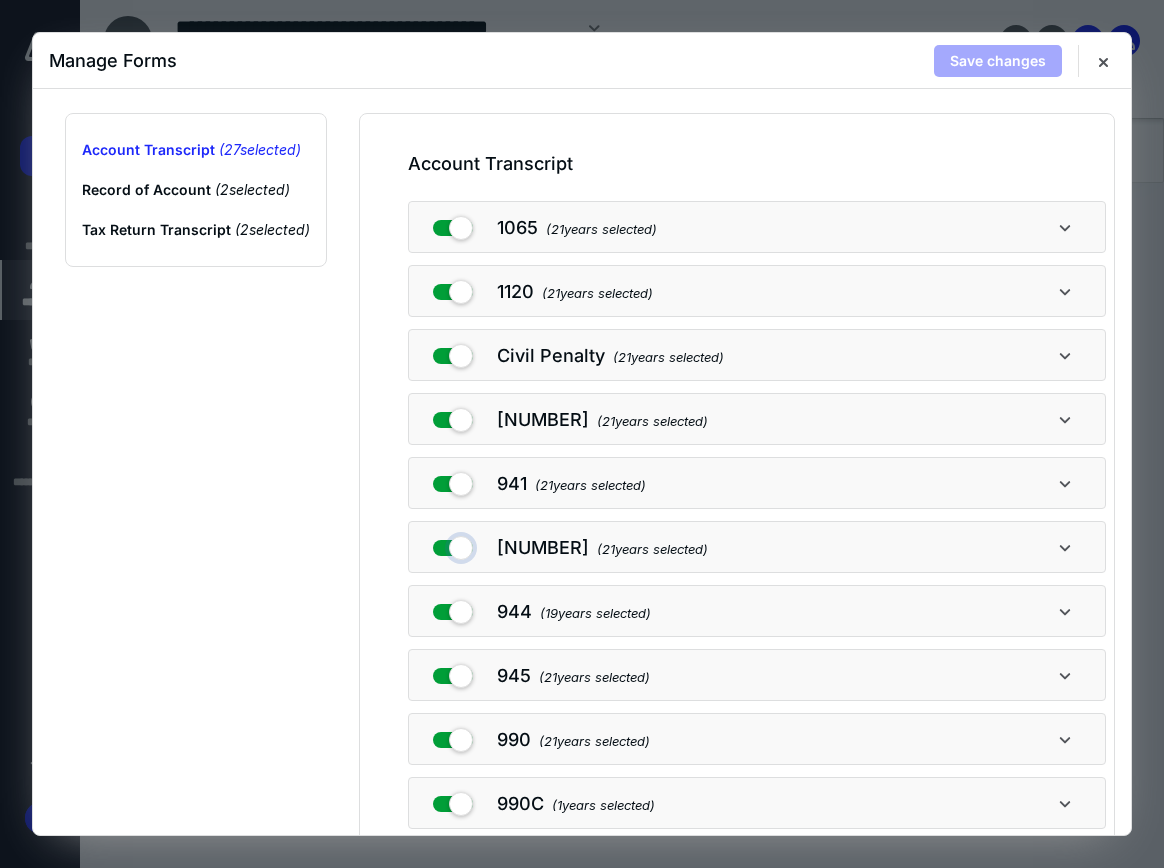 click at bounding box center [453, 544] 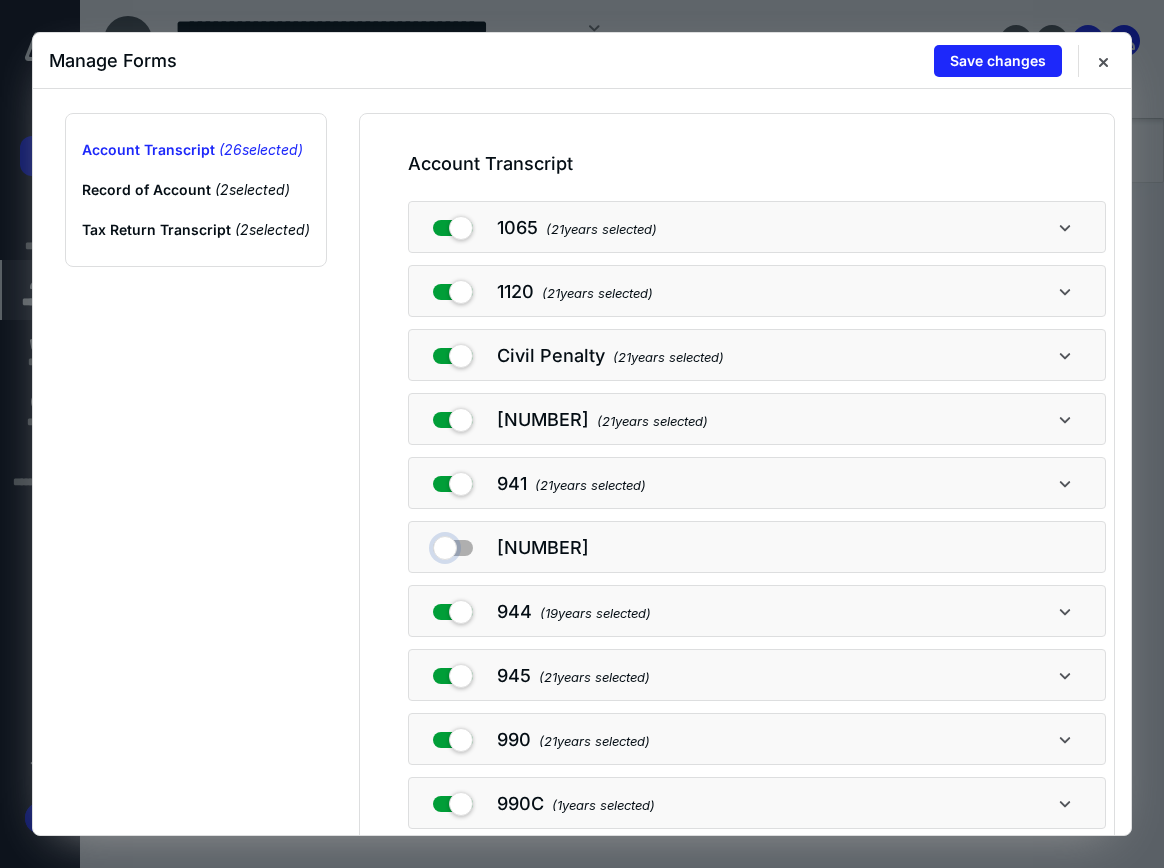 click at bounding box center [453, 544] 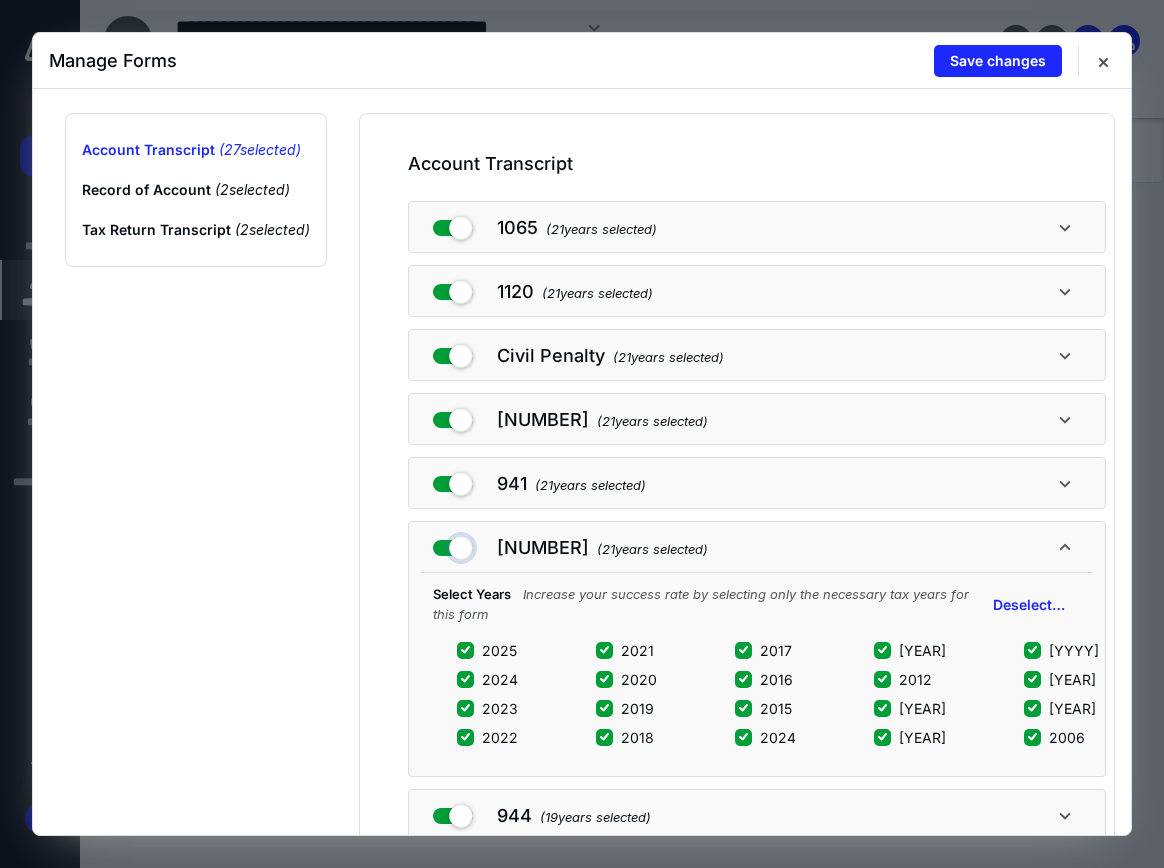 click at bounding box center (453, 544) 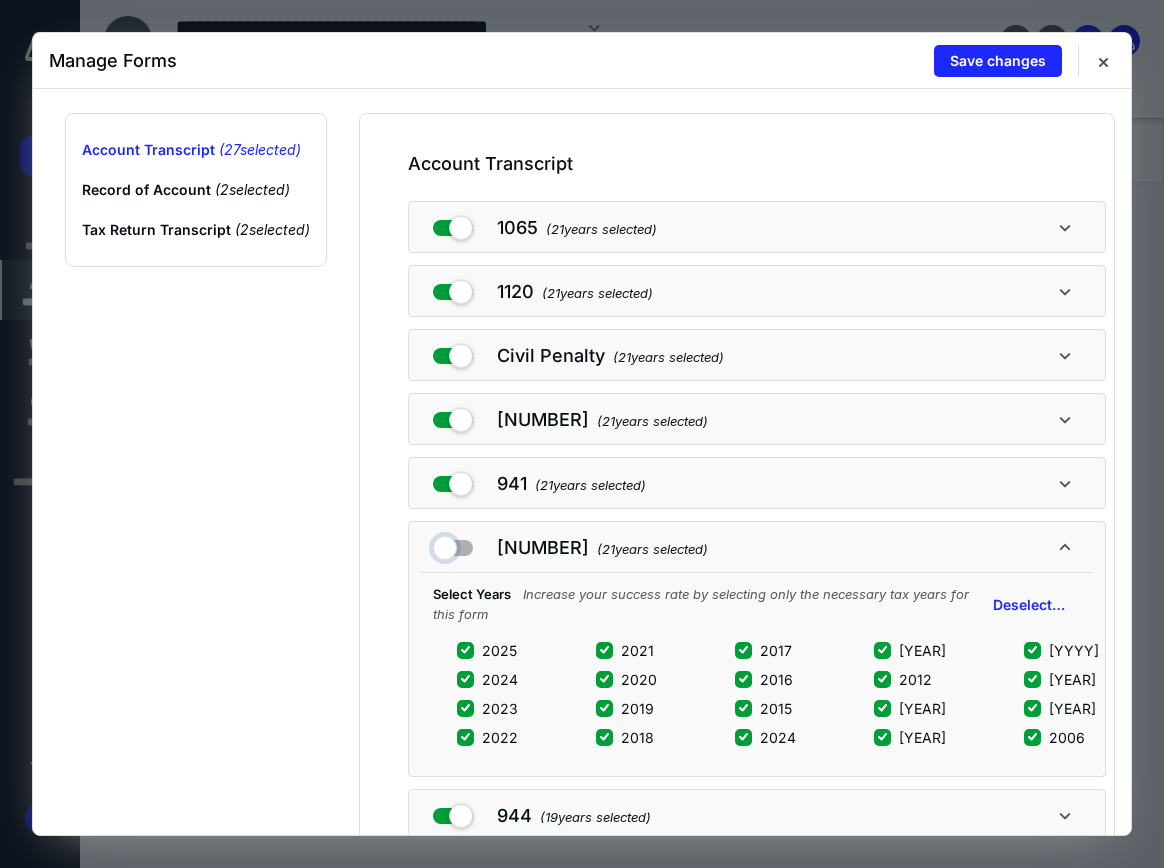 checkbox on "false" 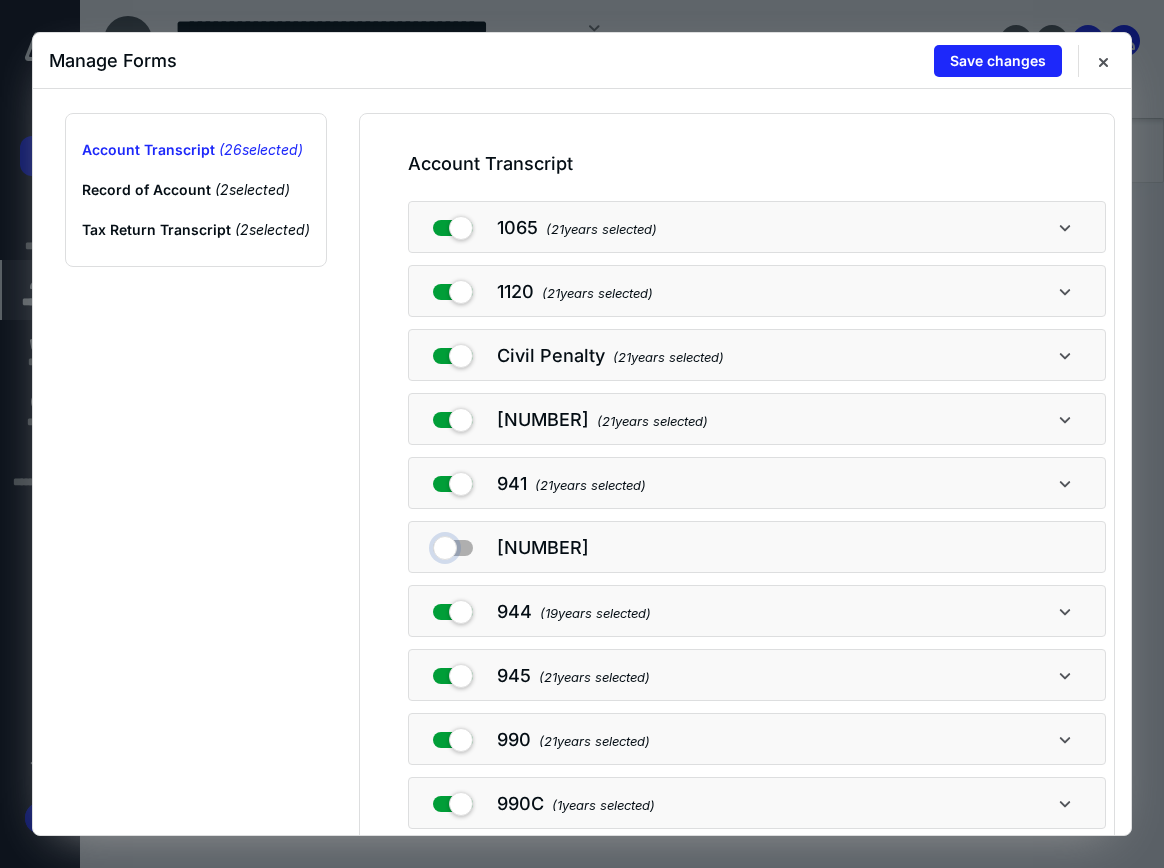 scroll, scrollTop: 100, scrollLeft: 0, axis: vertical 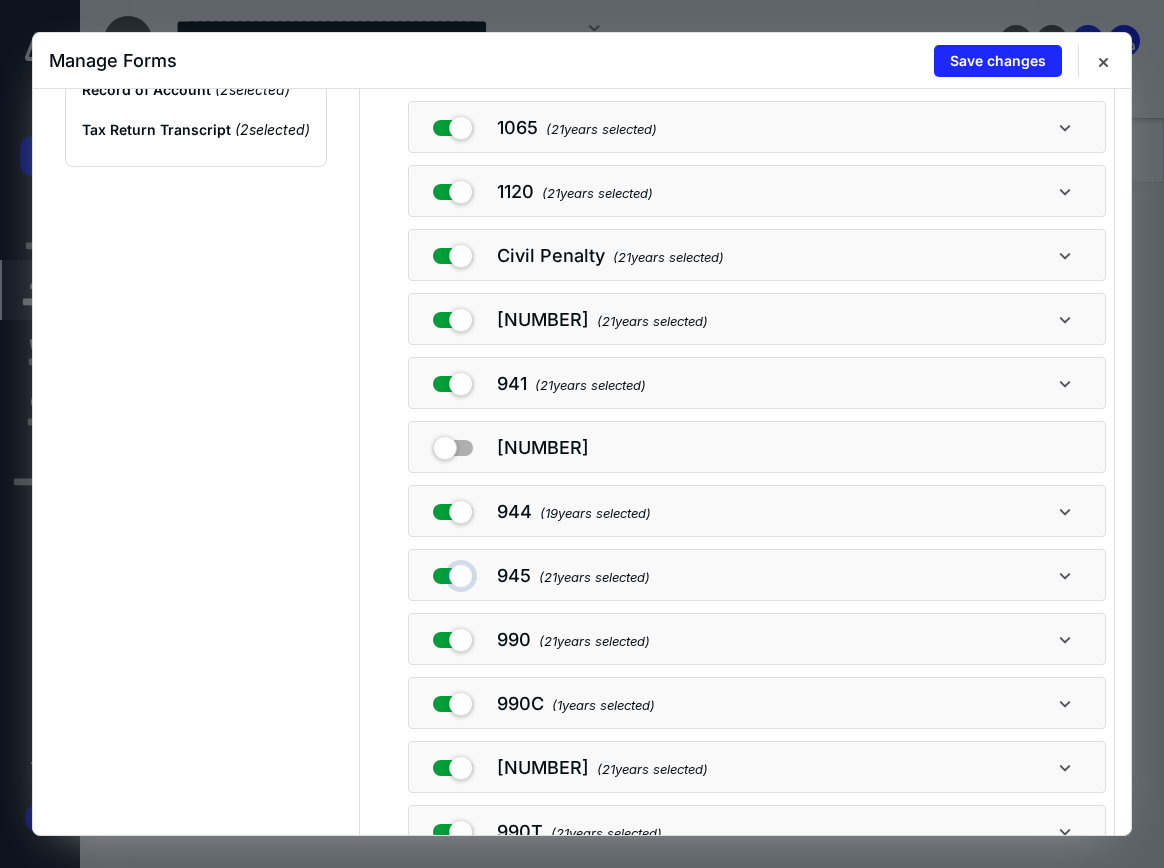 click at bounding box center (453, 572) 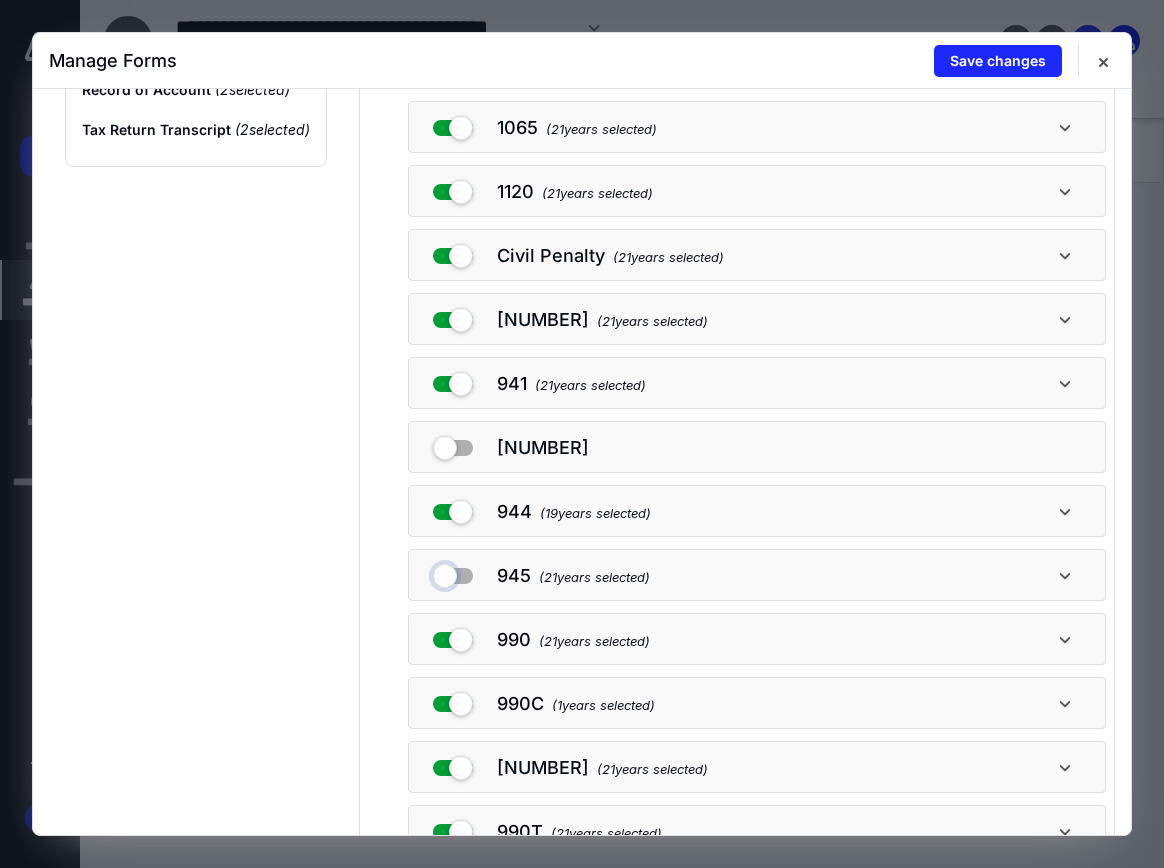 checkbox on "false" 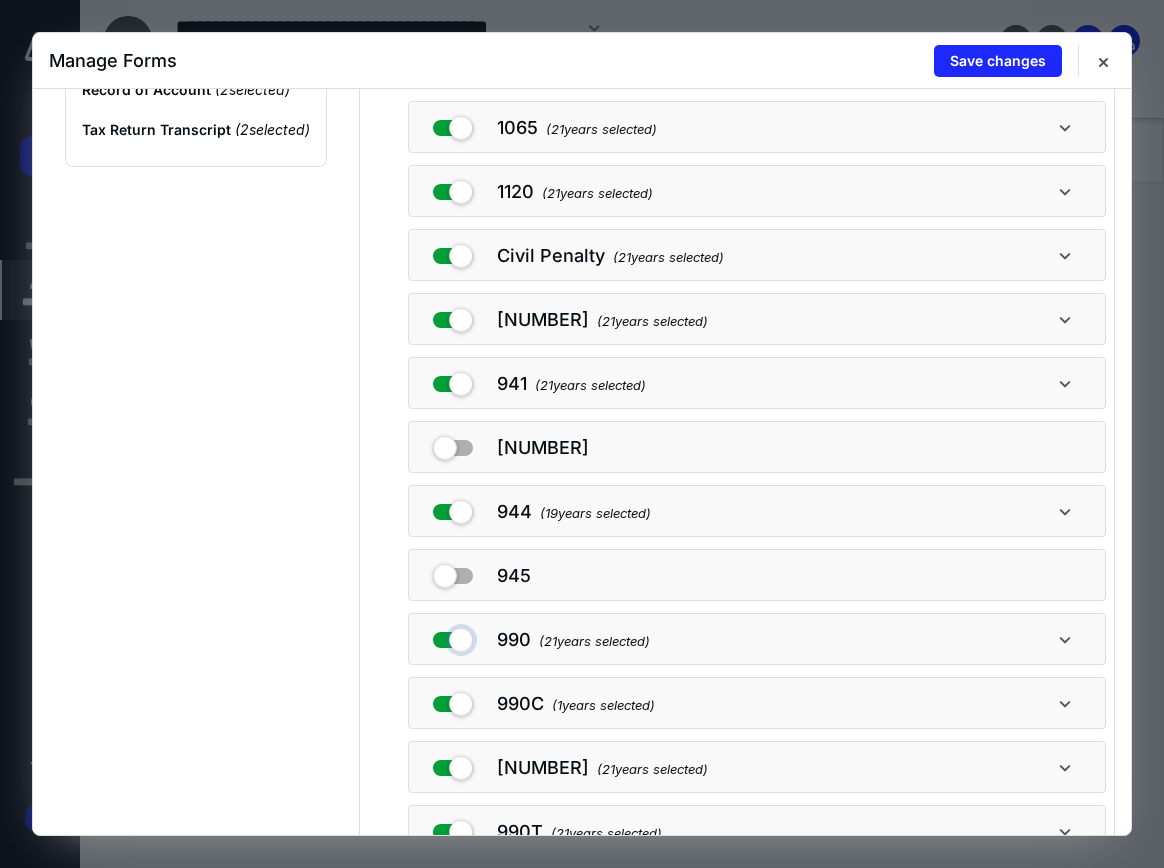 click at bounding box center (453, 636) 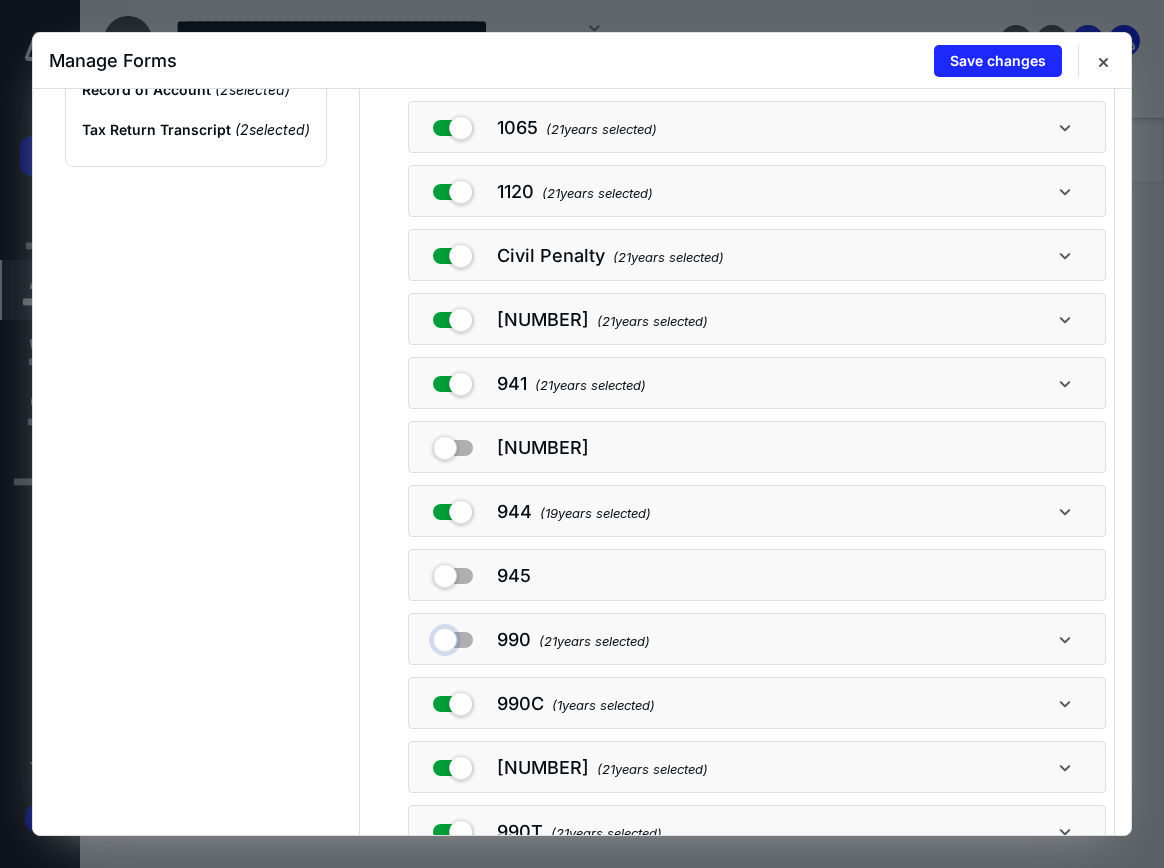 checkbox on "false" 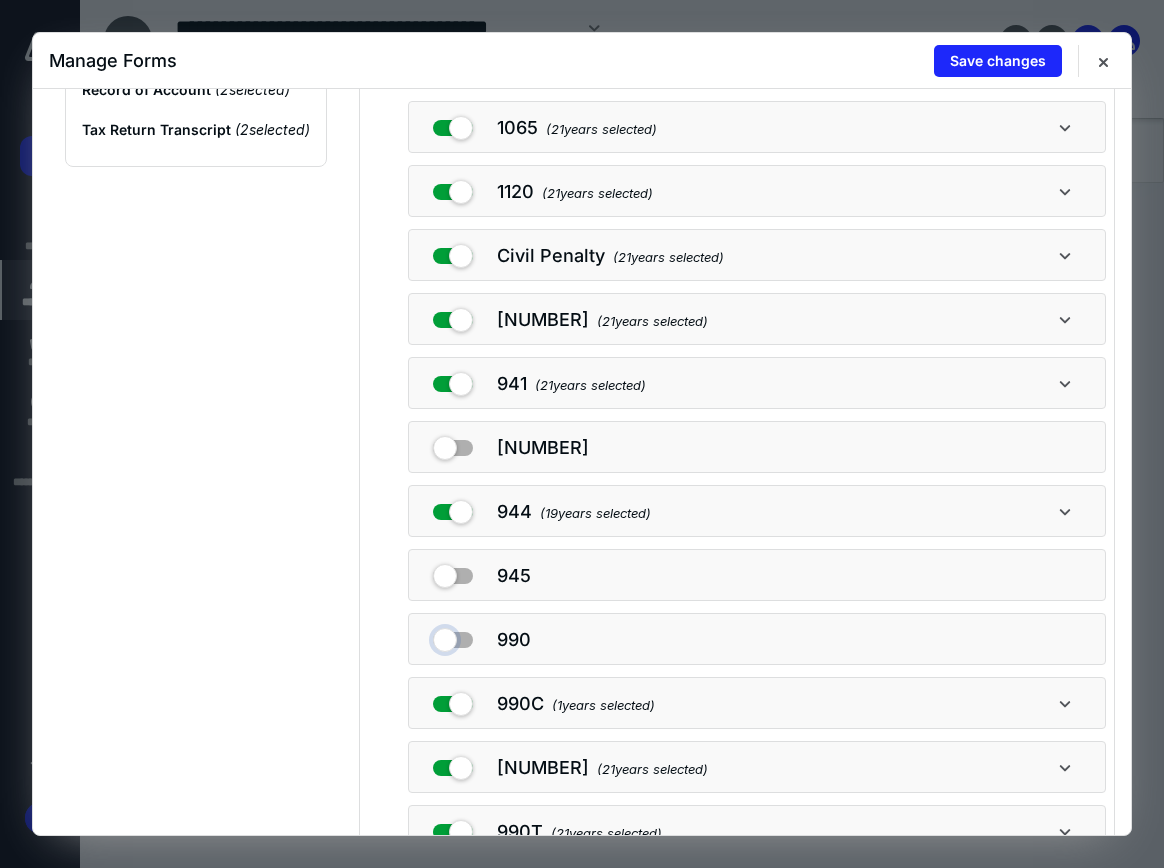 scroll, scrollTop: 200, scrollLeft: 0, axis: vertical 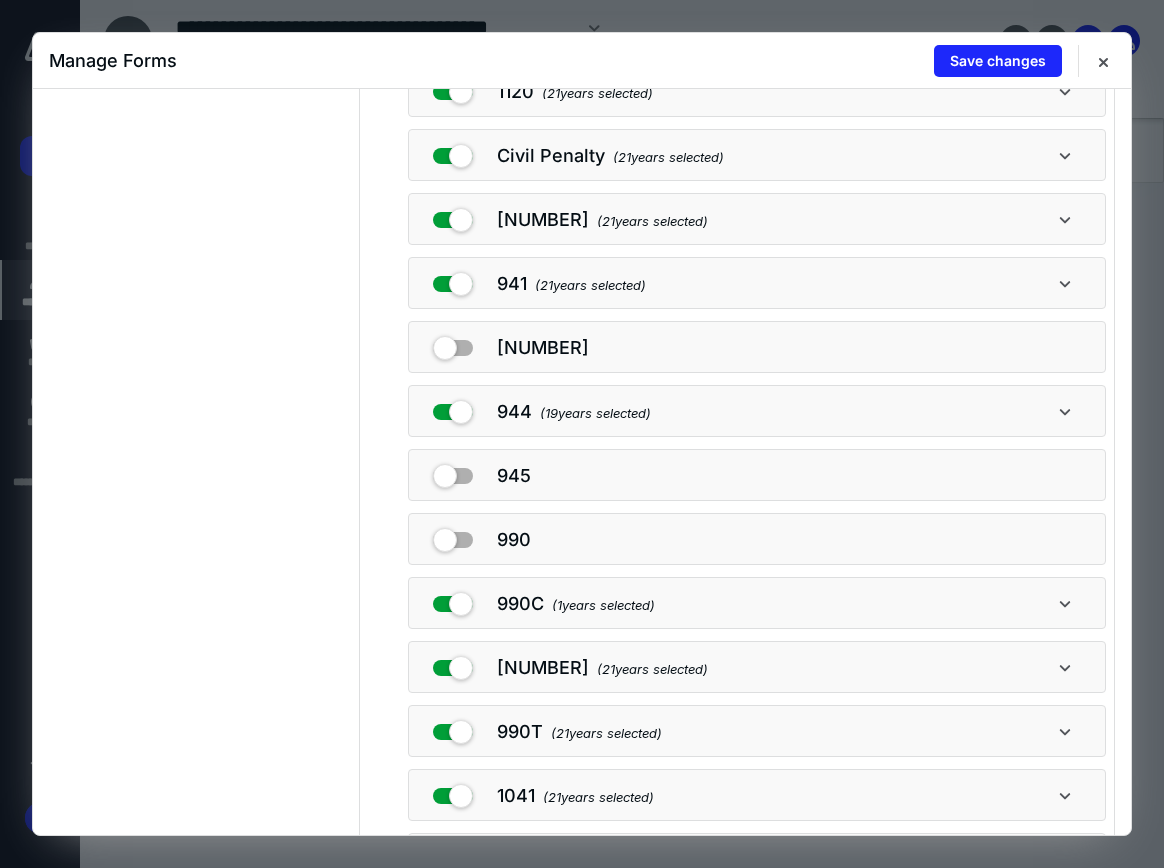 click on "990T ( 21  years selected)" at bounding box center [757, 731] 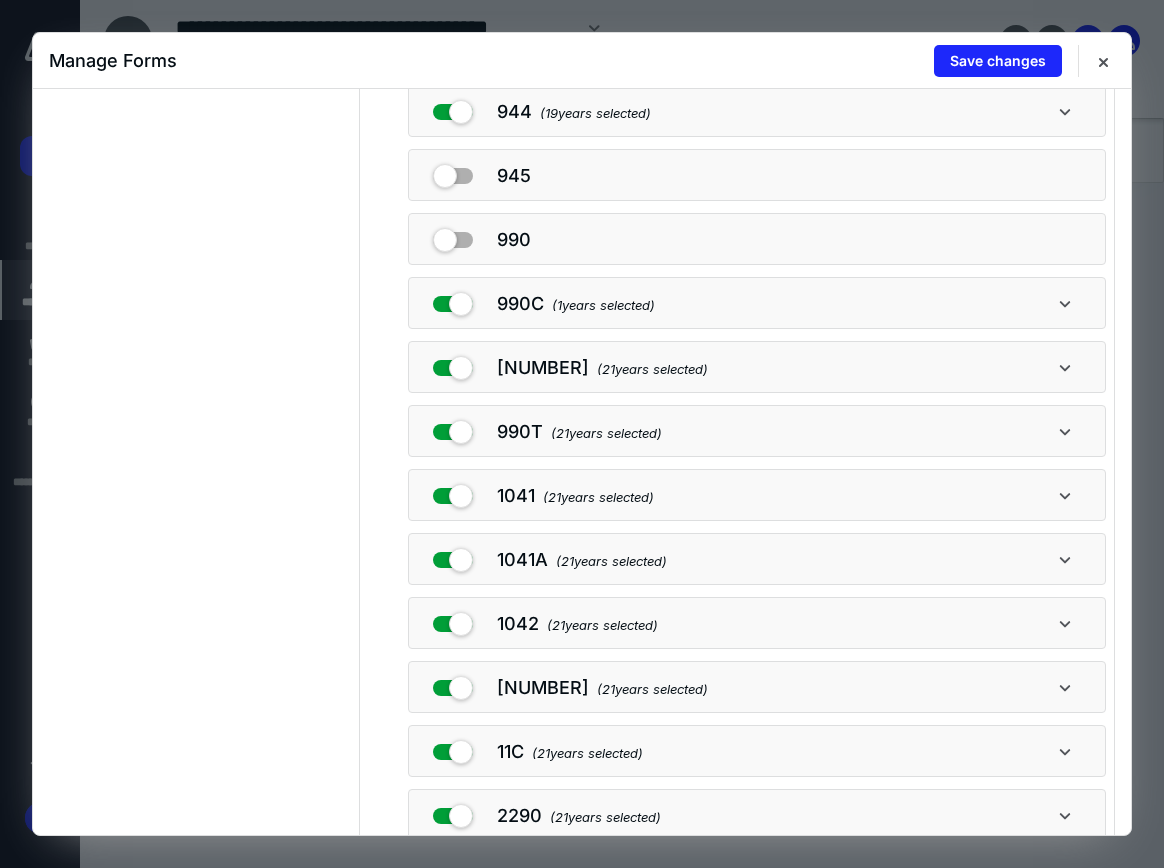 scroll, scrollTop: 600, scrollLeft: 0, axis: vertical 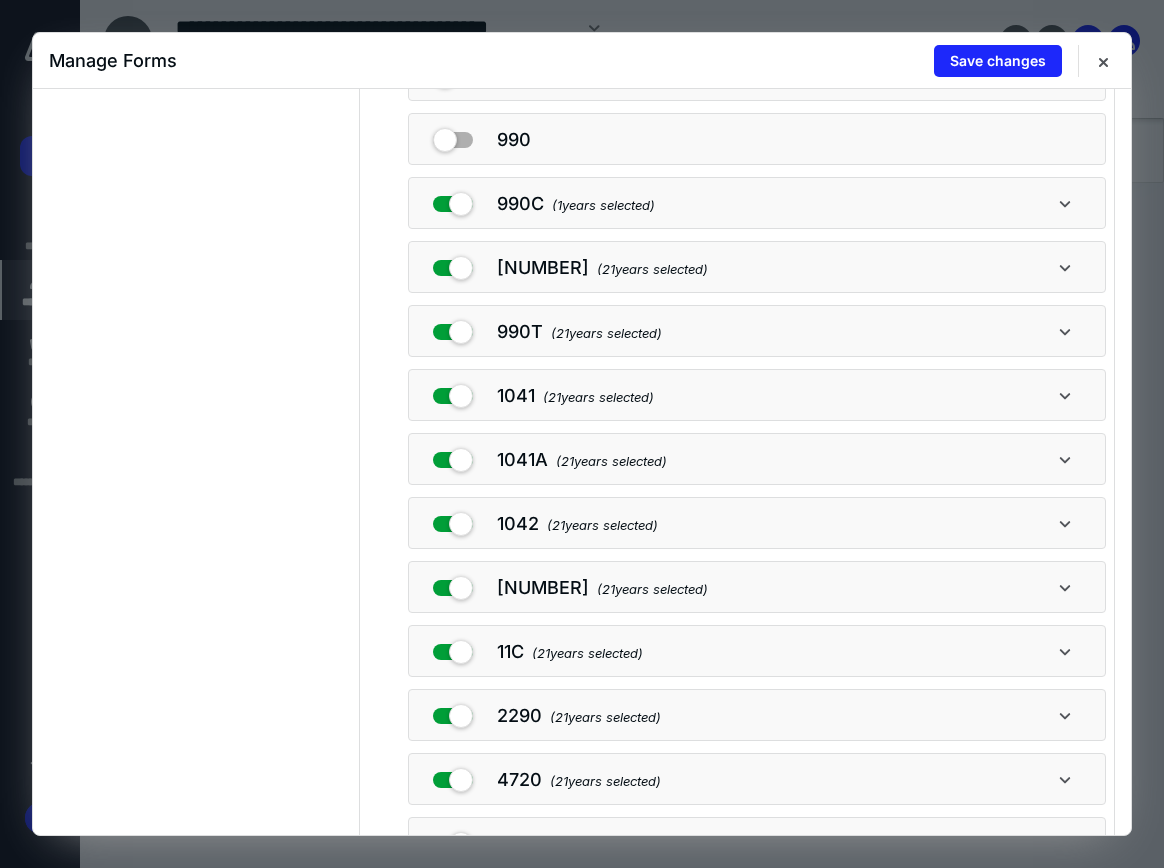 click on "Account Transcript 1065 ( [YEARS] years selected) 1120 ( [YEARS] years selected) Civil Penalty ( [YEARS] years selected) 940 ( [YEARS] years selected) 941 ( [YEARS] years selected) 943 944 ( [YEARS] years selected) 945 990 990C ( [YEARS] years selected) 990PF ( [YEARS] years selected) 990T ( [YEARS] years selected) 1041 ( [YEARS] years selected) 1041A ( [YEARS] years selected) 1042 ( [YEARS] years selected) 1066 ( [YEARS] years selected) 11C ( [YEARS] years selected) 2290 ( [YEARS] years selected) 4720 ( [YEARS] years selected) 5227 ( [YEARS] years selected) 706GS(T) ( [YEARS] years selected) 720 ( [YEARS] years selected) 730 ( [YEARS] years selected) 8288 ( [YEARS] years selected) 8752 ( [YEARS] years selected) 8804 ( [YEARS] years selected) CT-1 ( [YEARS] years selected)" at bounding box center [737, 427] 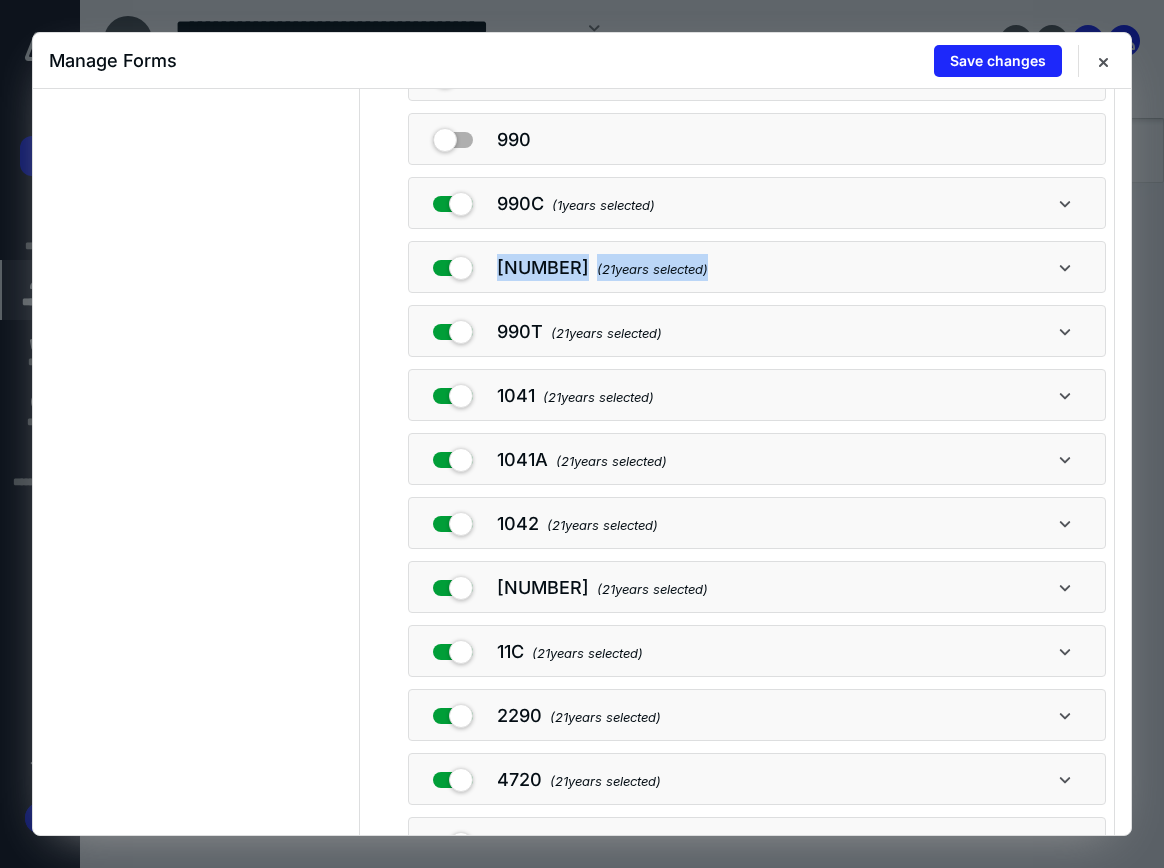 click on "Account Transcript 1065 ( [YEARS] years selected) 1120 ( [YEARS] years selected) Civil Penalty ( [YEARS] years selected) 940 ( [YEARS] years selected) 941 ( [YEARS] years selected) 943 944 ( [YEARS] years selected) 945 990 990C ( [YEARS] years selected) 990PF ( [YEARS] years selected) 990T ( [YEARS] years selected) 1041 ( [YEARS] years selected) 1041A ( [YEARS] years selected) 1042 ( [YEARS] years selected) 1066 ( [YEARS] years selected) 11C ( [YEARS] years selected) 2290 ( [YEARS] years selected) 4720 ( [YEARS] years selected) 5227 ( [YEARS] years selected) 706GS(T) ( [YEARS] years selected) 720 ( [YEARS] years selected) 730 ( [YEARS] years selected) 8288 ( [YEARS] years selected) 8752 ( [YEARS] years selected) 8804 ( [YEARS] years selected) CT-1 ( [YEARS] years selected)" at bounding box center (737, 427) 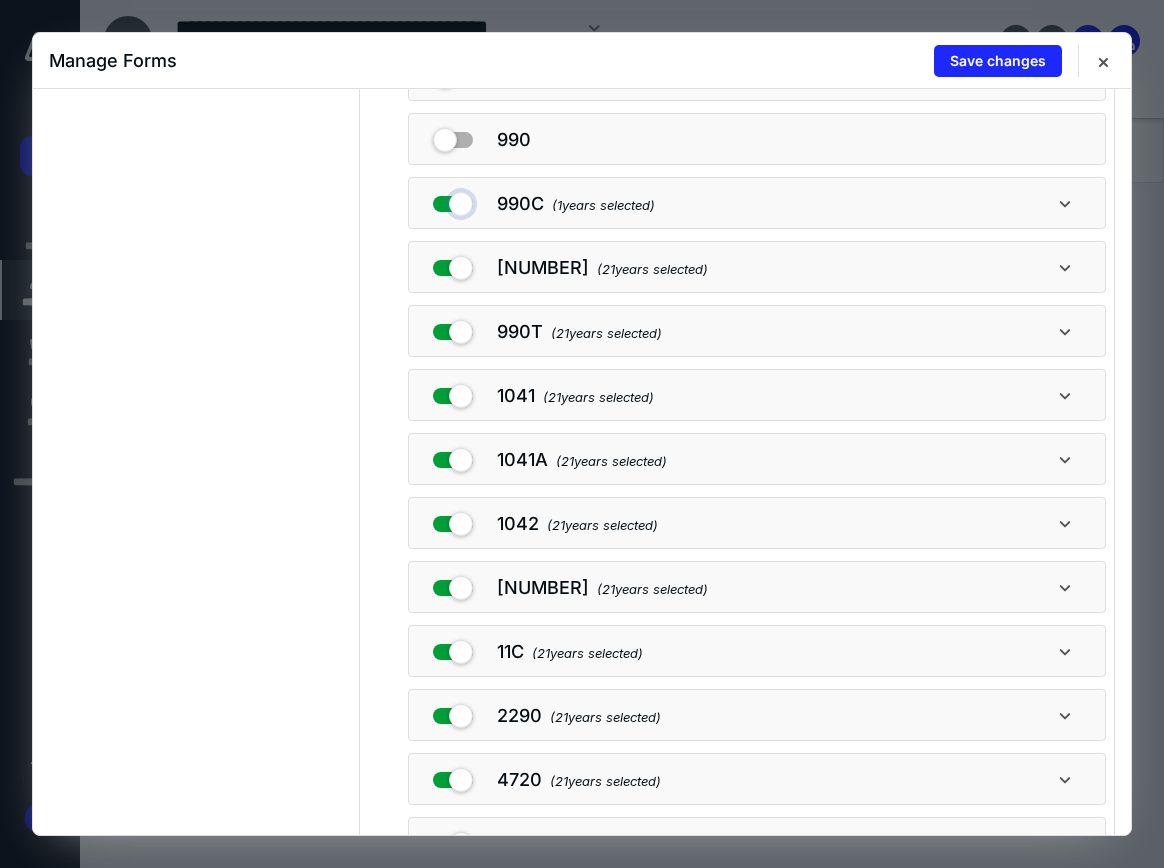 click at bounding box center (453, 200) 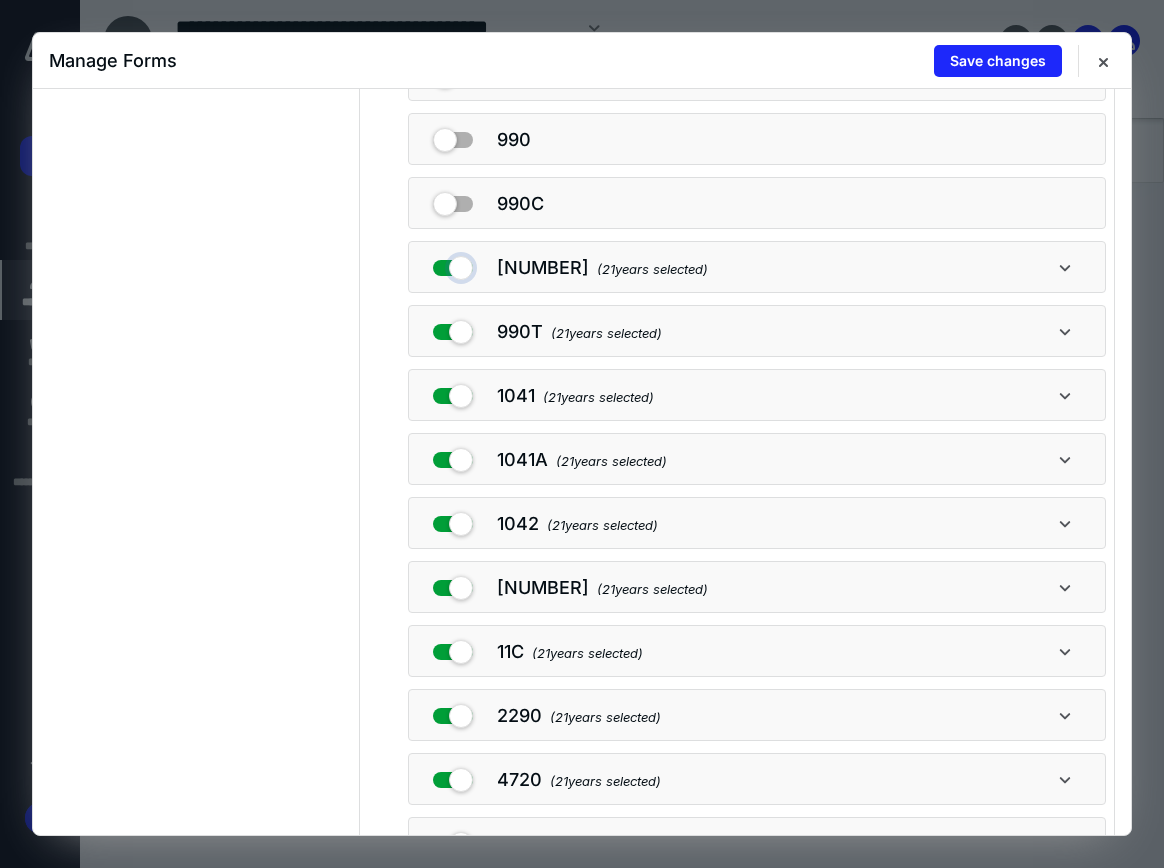 click at bounding box center [453, 264] 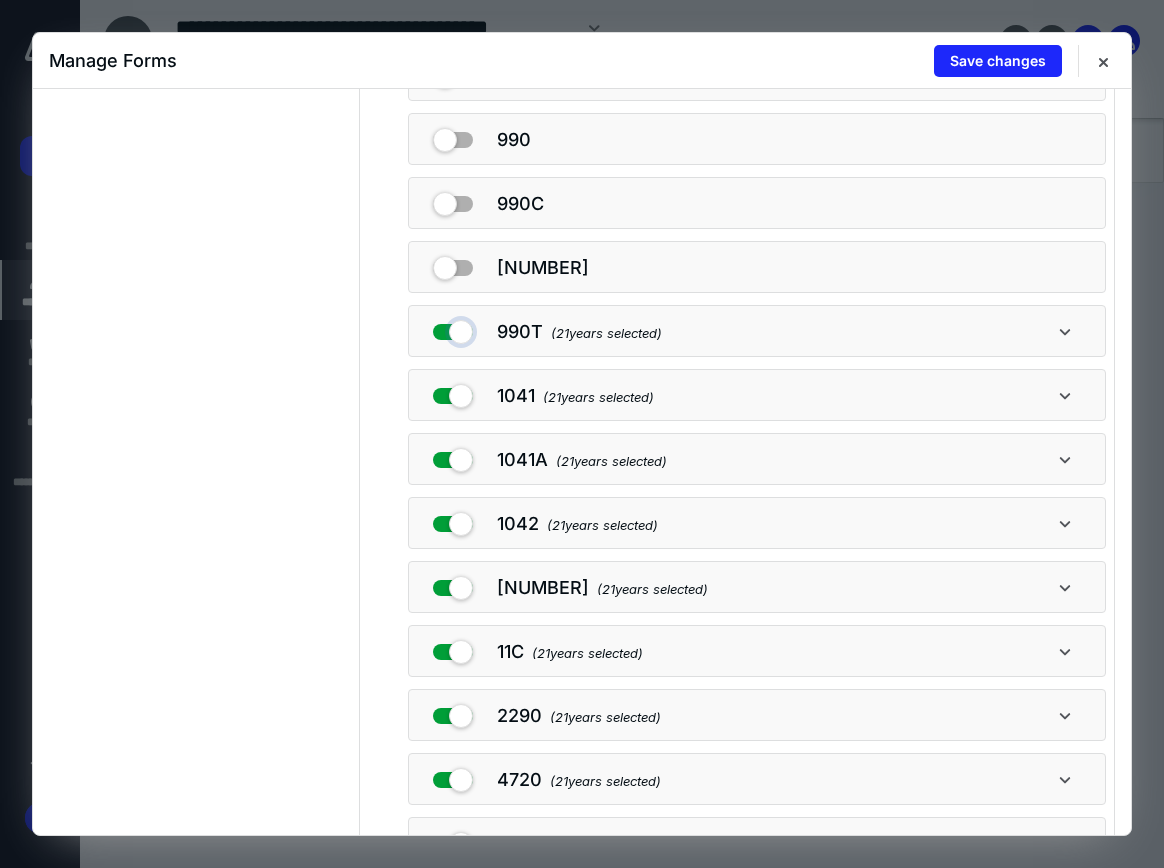 click at bounding box center [453, 328] 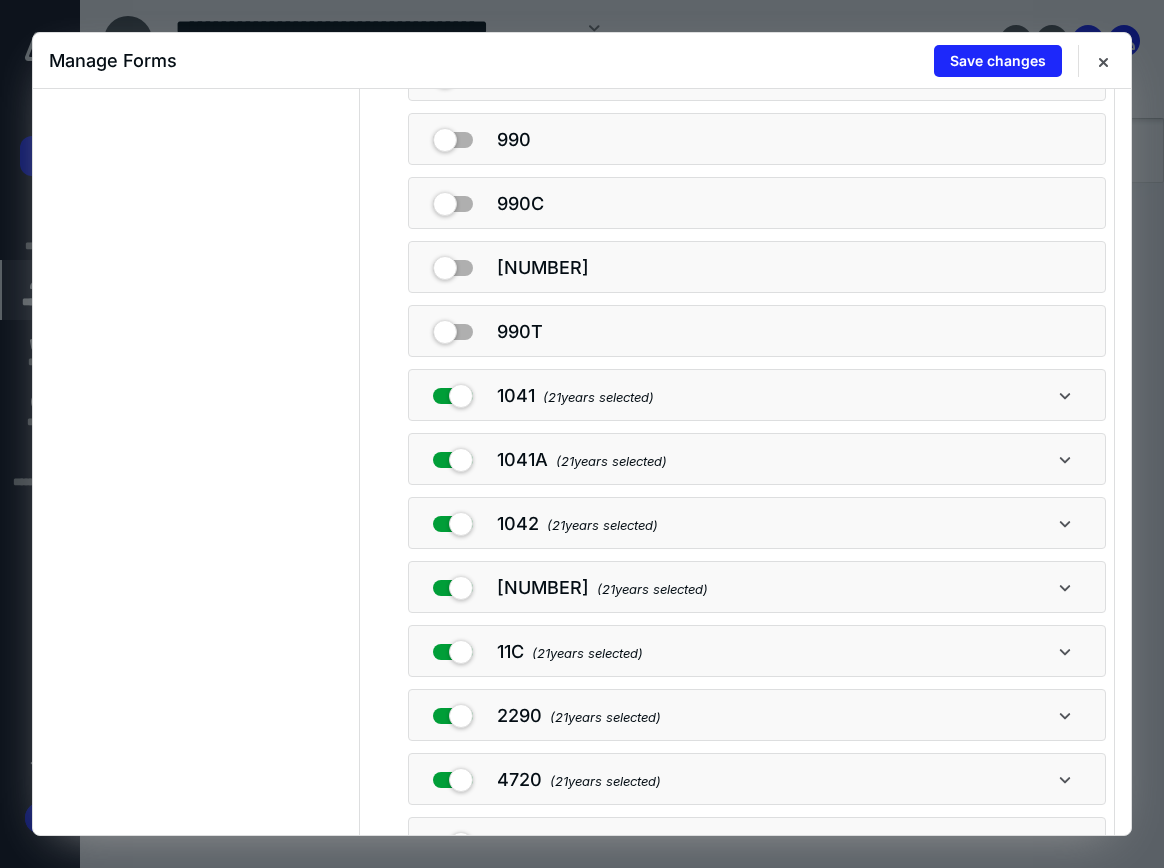 click at bounding box center (453, 392) 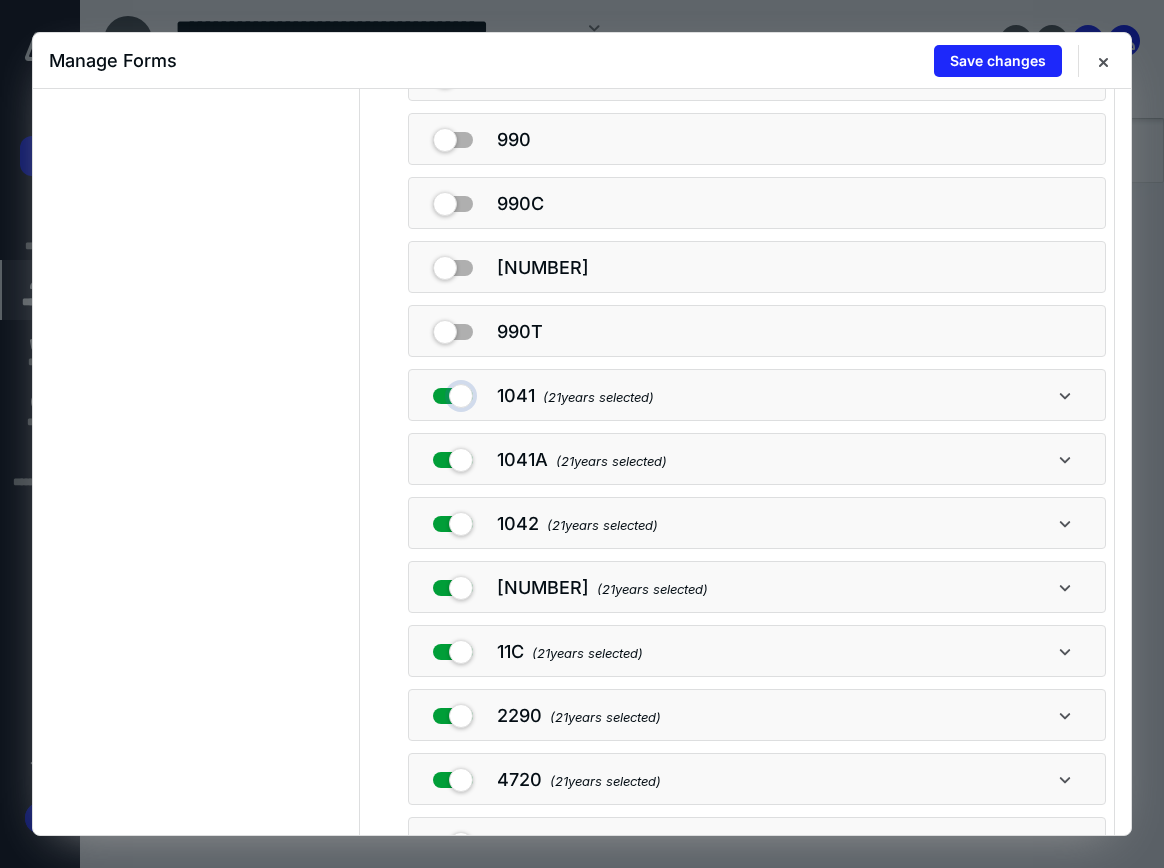 click at bounding box center (453, 392) 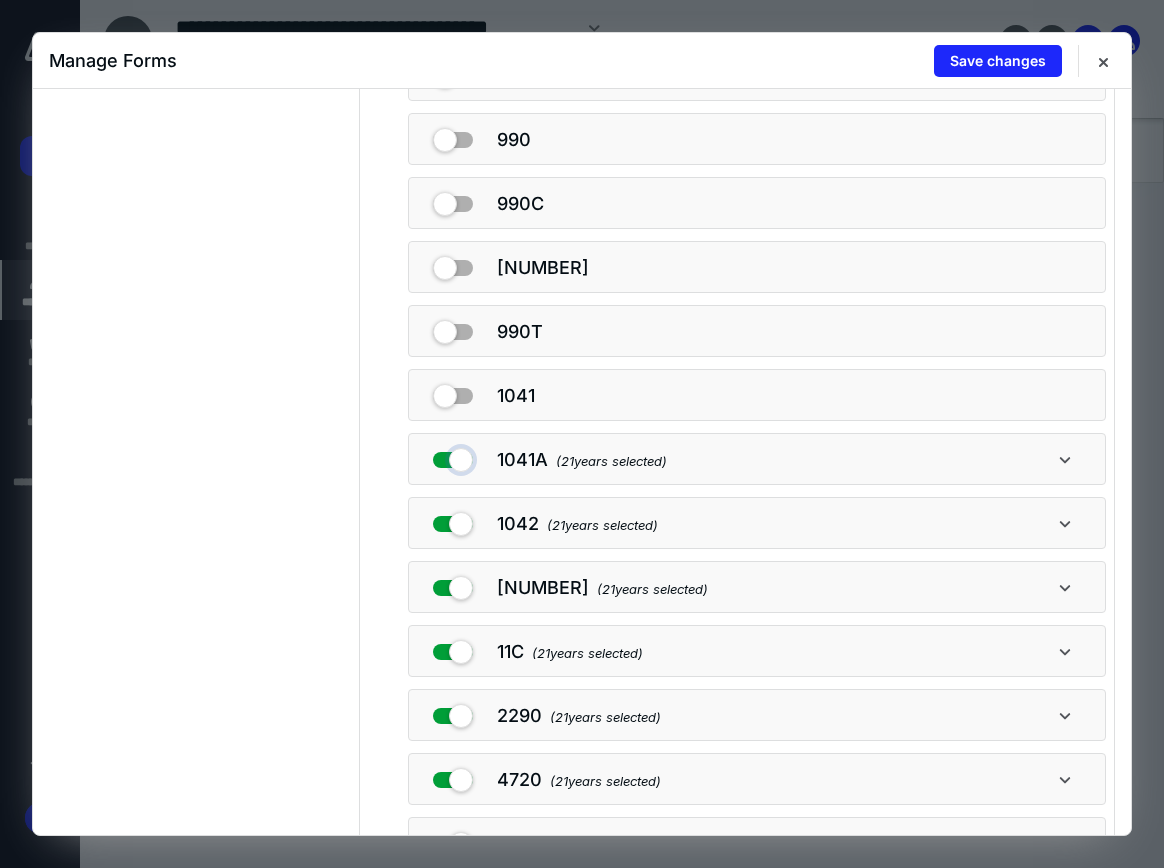 click at bounding box center (453, 456) 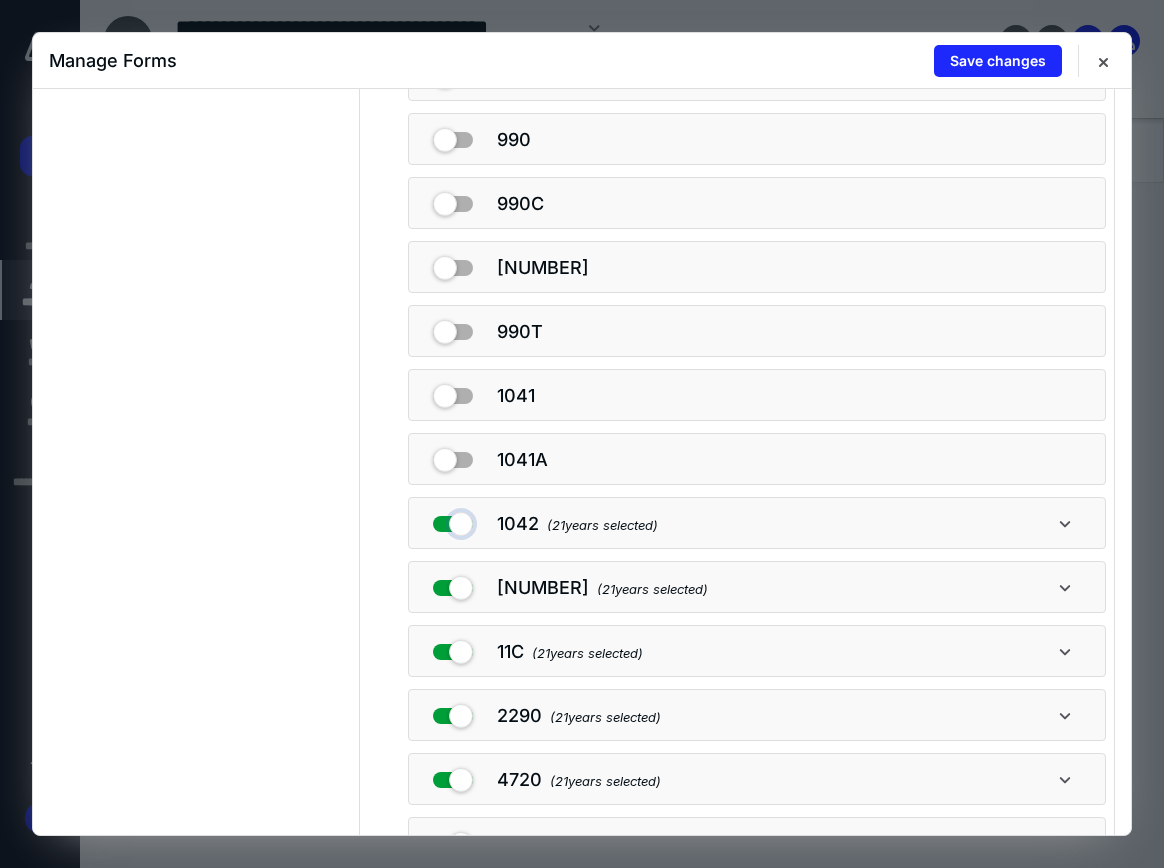 click at bounding box center [453, 520] 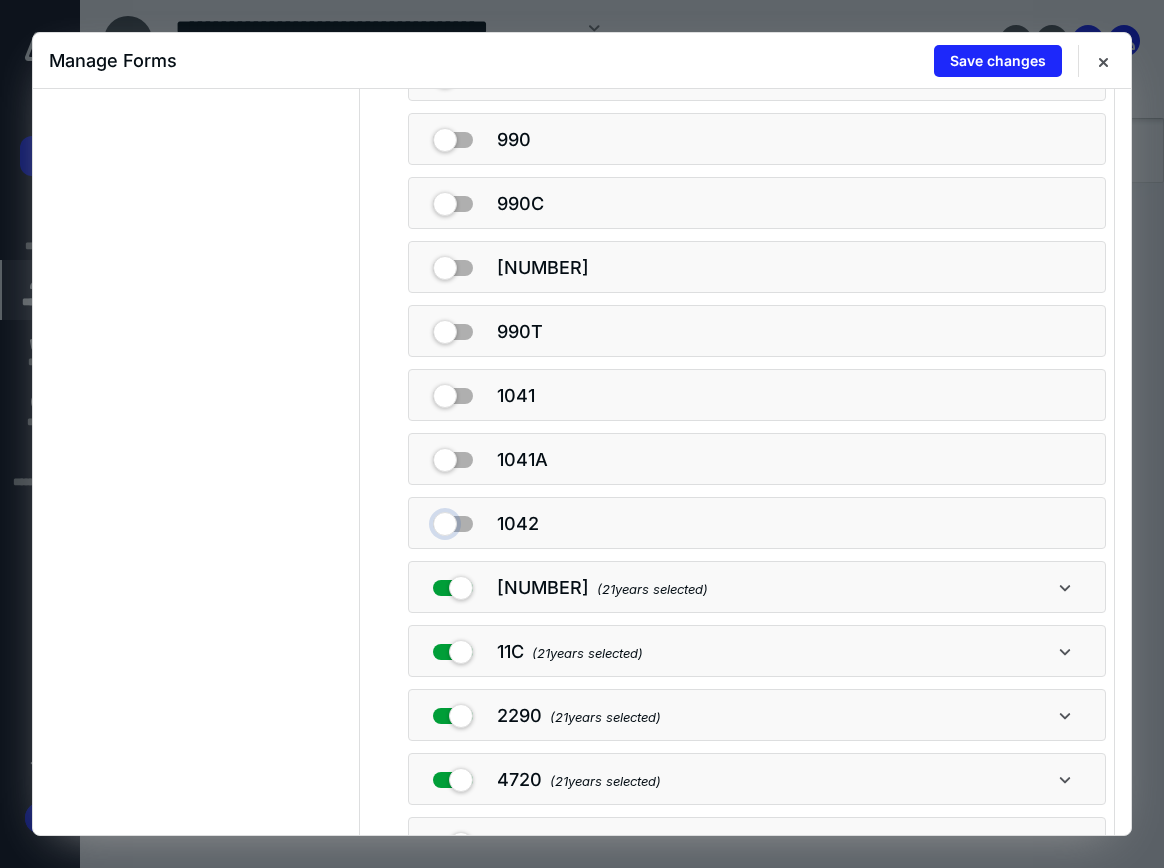 scroll, scrollTop: 800, scrollLeft: 0, axis: vertical 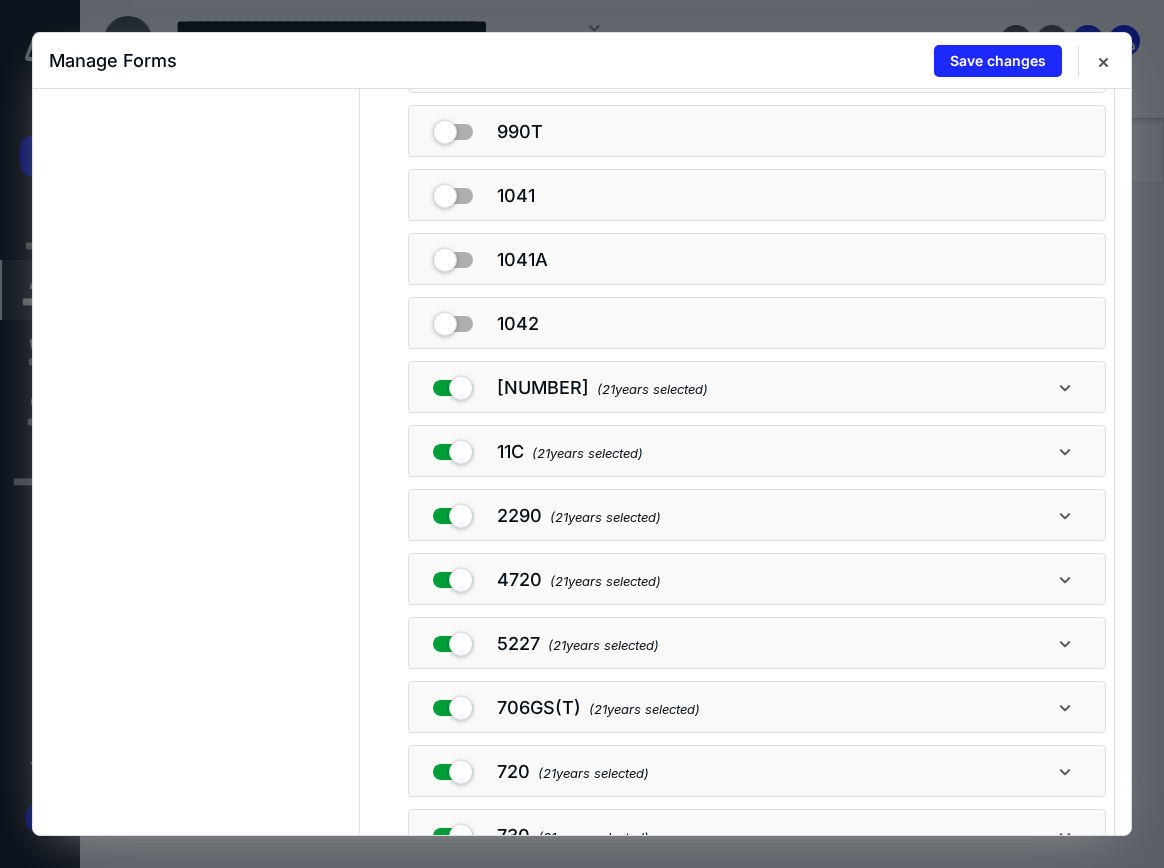 click on "Account Transcript 1065 ( 21  years selected) 1120 ( 21  years selected) Civil Penalty ( 21  years selected) 940 ( 21  years selected) 941 ( 21  years selected) 943 944 ( 19  years selected) 945 990 990C 990PF 990T 1041 1041A 1042 1066 ( 21  years selected) 11C ( 21  years selected) 2290 ( 21  years selected) 4720 ( 21  years selected) 5227 ( 21  years selected) 706GS(T) ( 21  years selected) 720 ( 21  years selected) 730 ( 21  years selected) 8288 ( 21  years selected) 8752 ( 21  years selected) 8804 ( 21  years selected) CT-1 ( 21  years selected)" at bounding box center [737, 227] 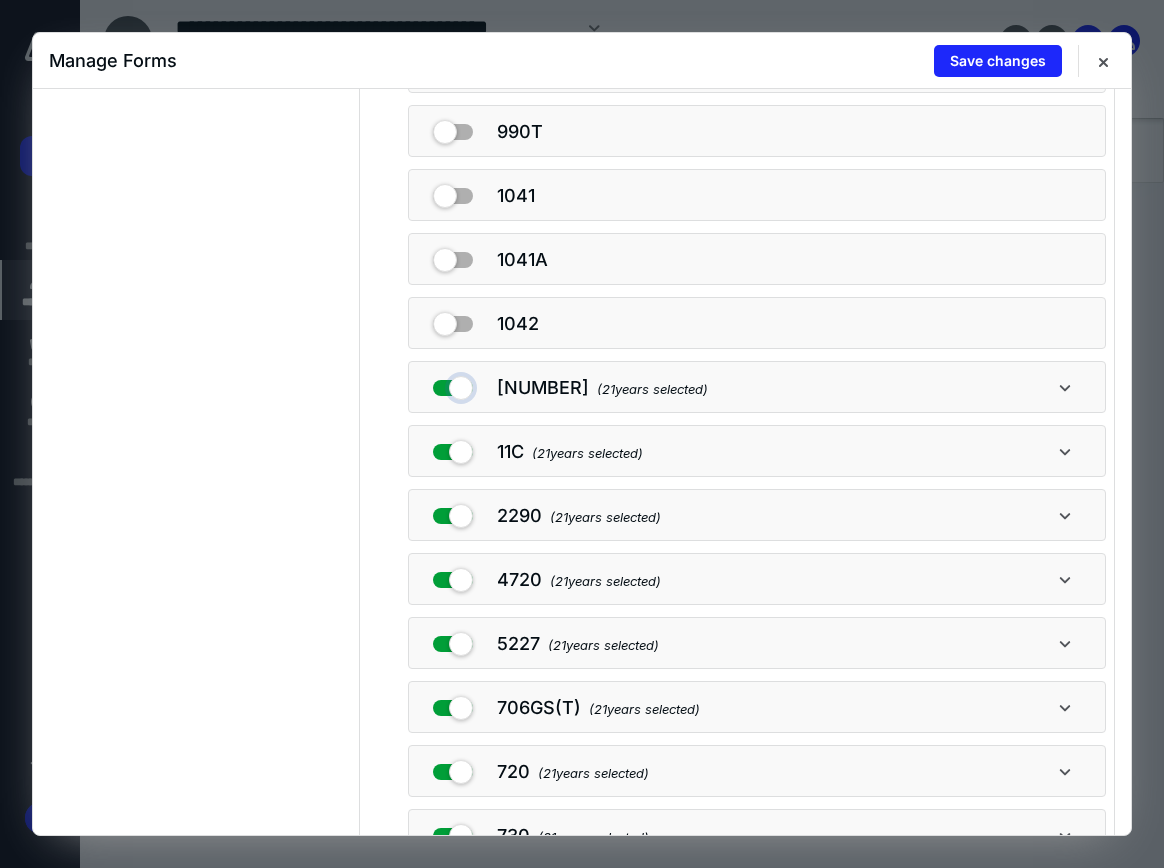 click at bounding box center [453, 384] 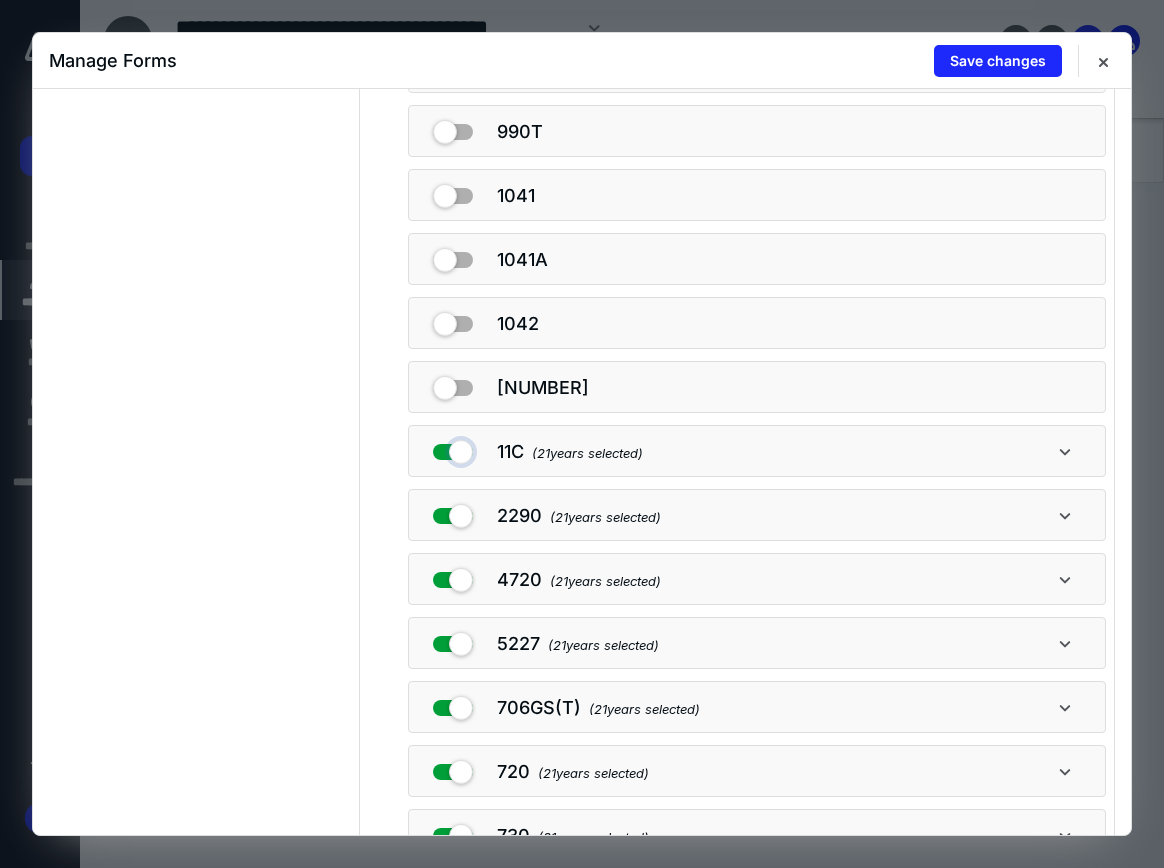 click at bounding box center (453, 448) 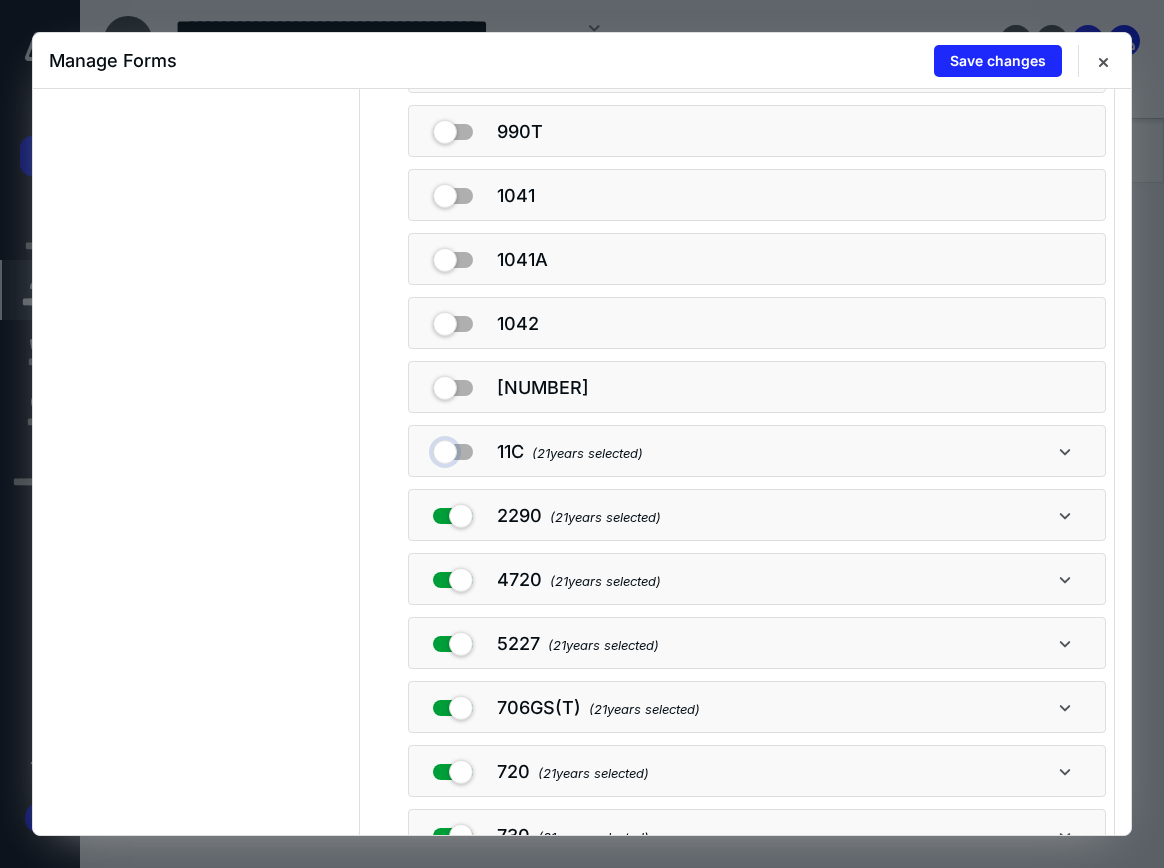 checkbox on "false" 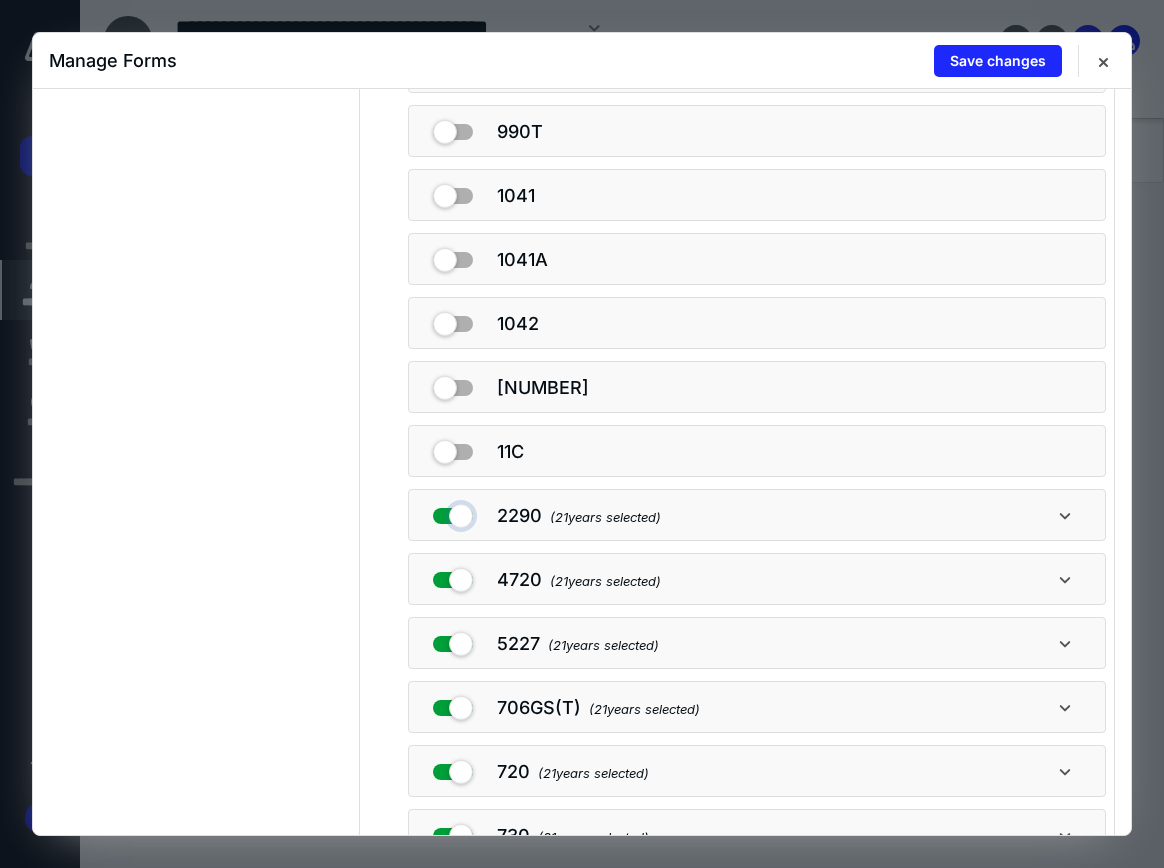click at bounding box center (453, 512) 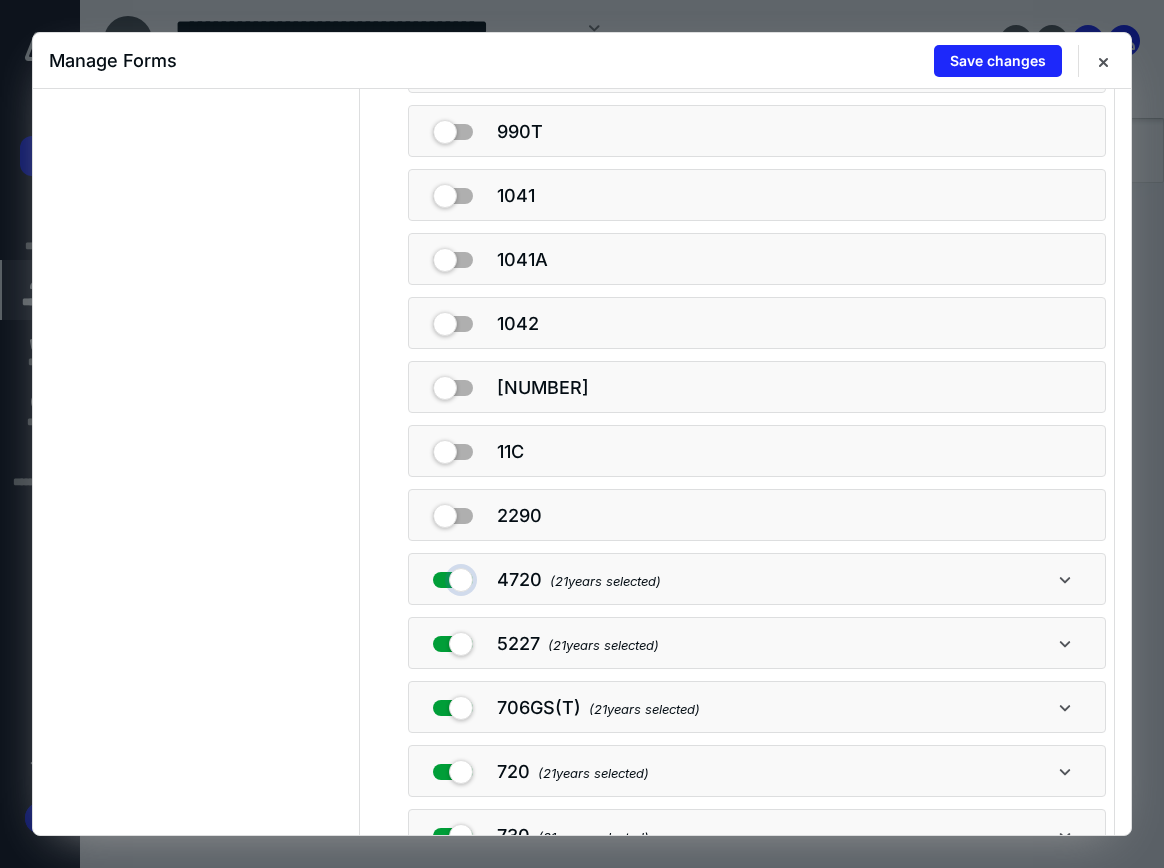 click at bounding box center [453, 576] 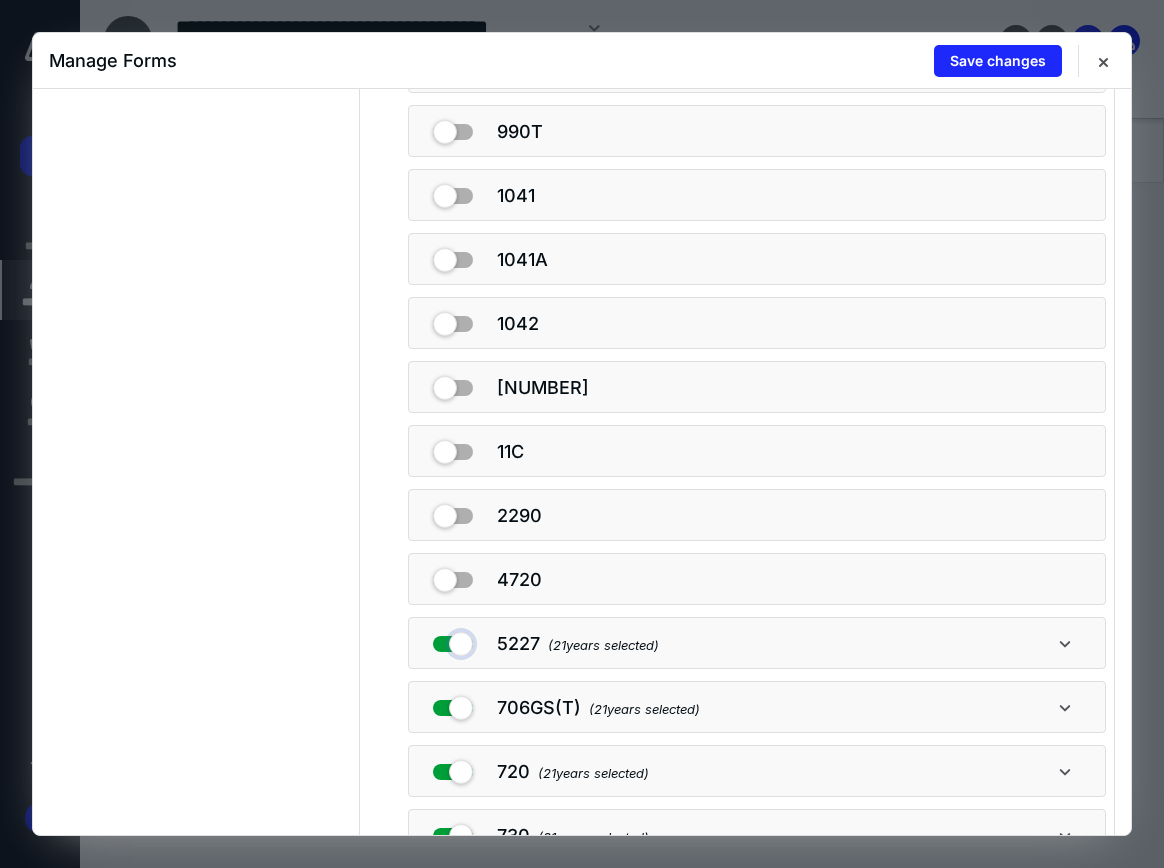 click at bounding box center (453, 640) 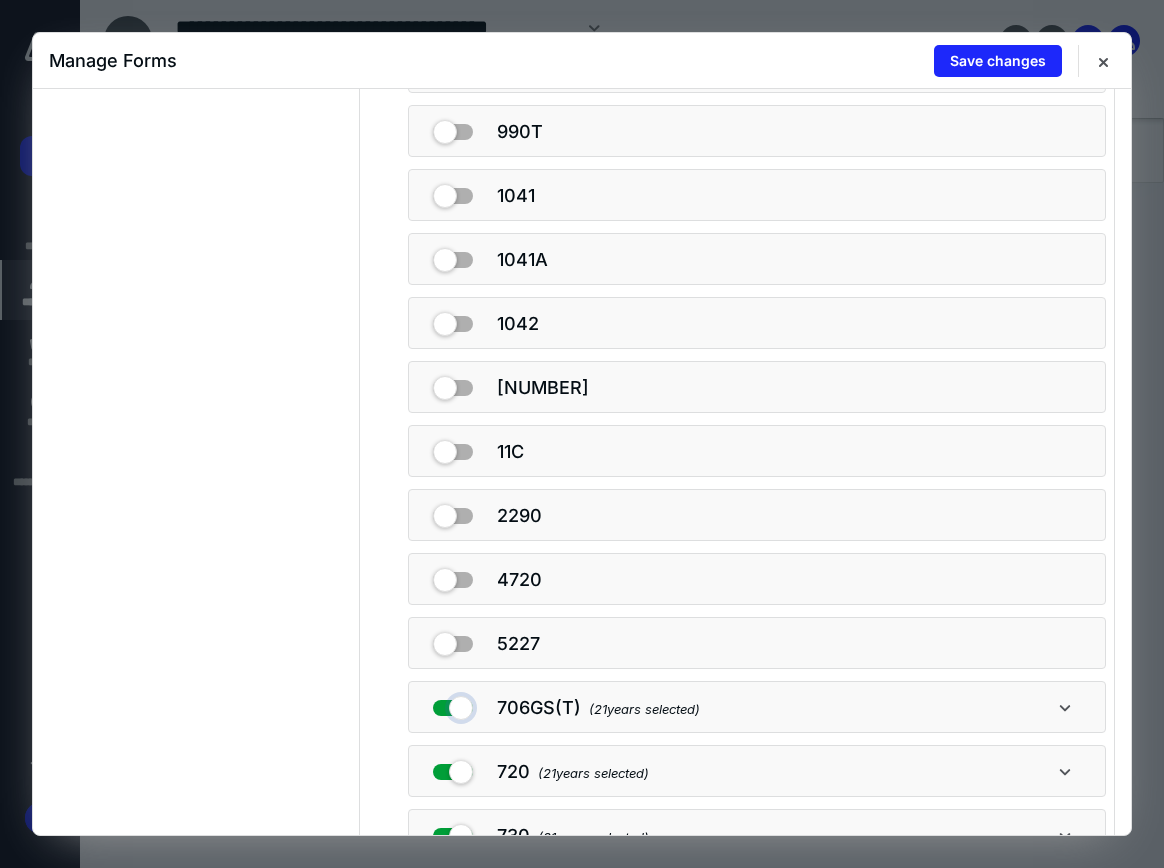 click at bounding box center (453, 704) 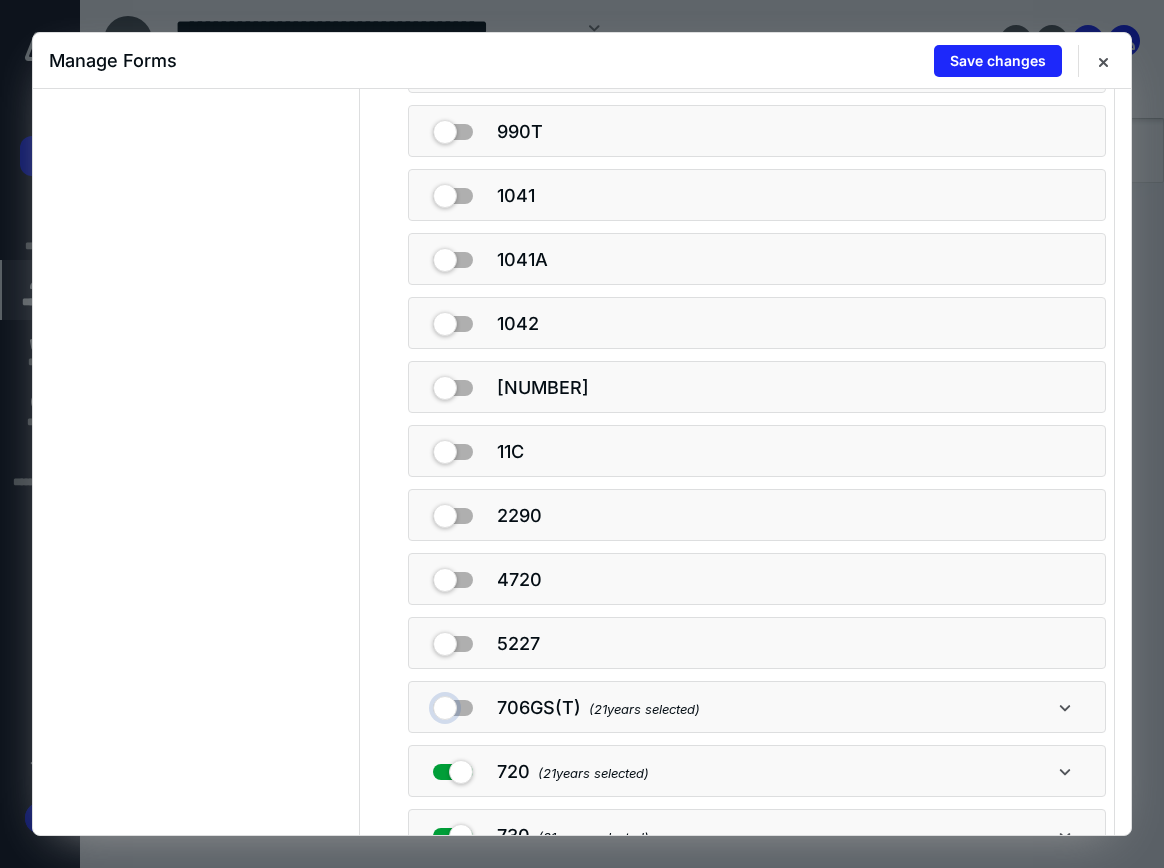 checkbox on "false" 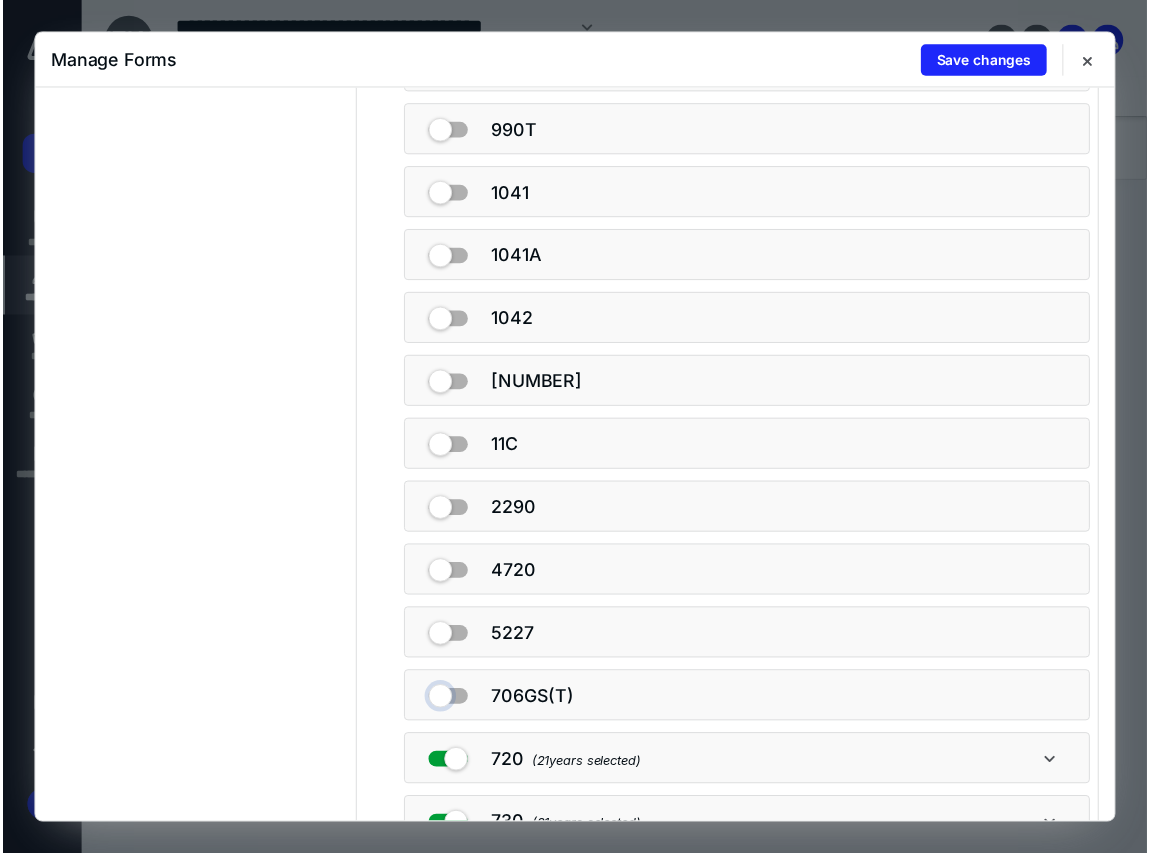 scroll, scrollTop: 1123, scrollLeft: 0, axis: vertical 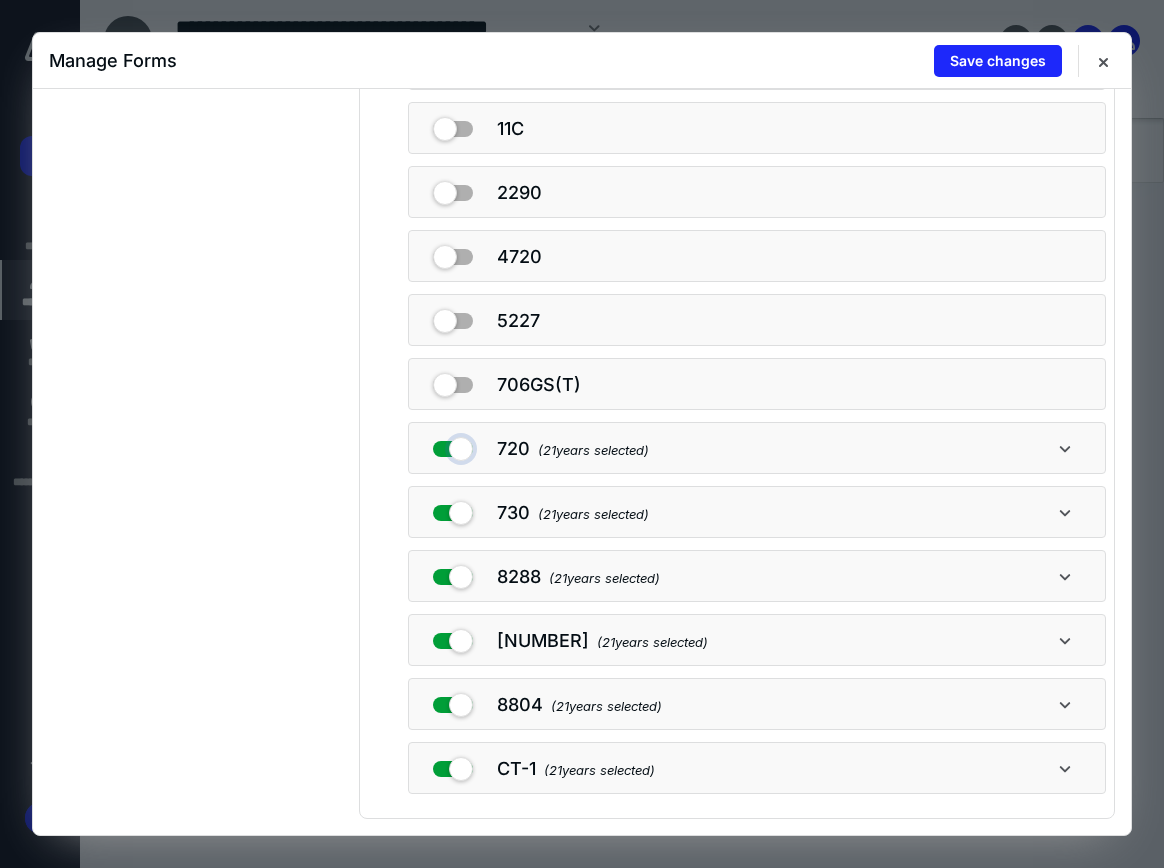 click at bounding box center [453, 445] 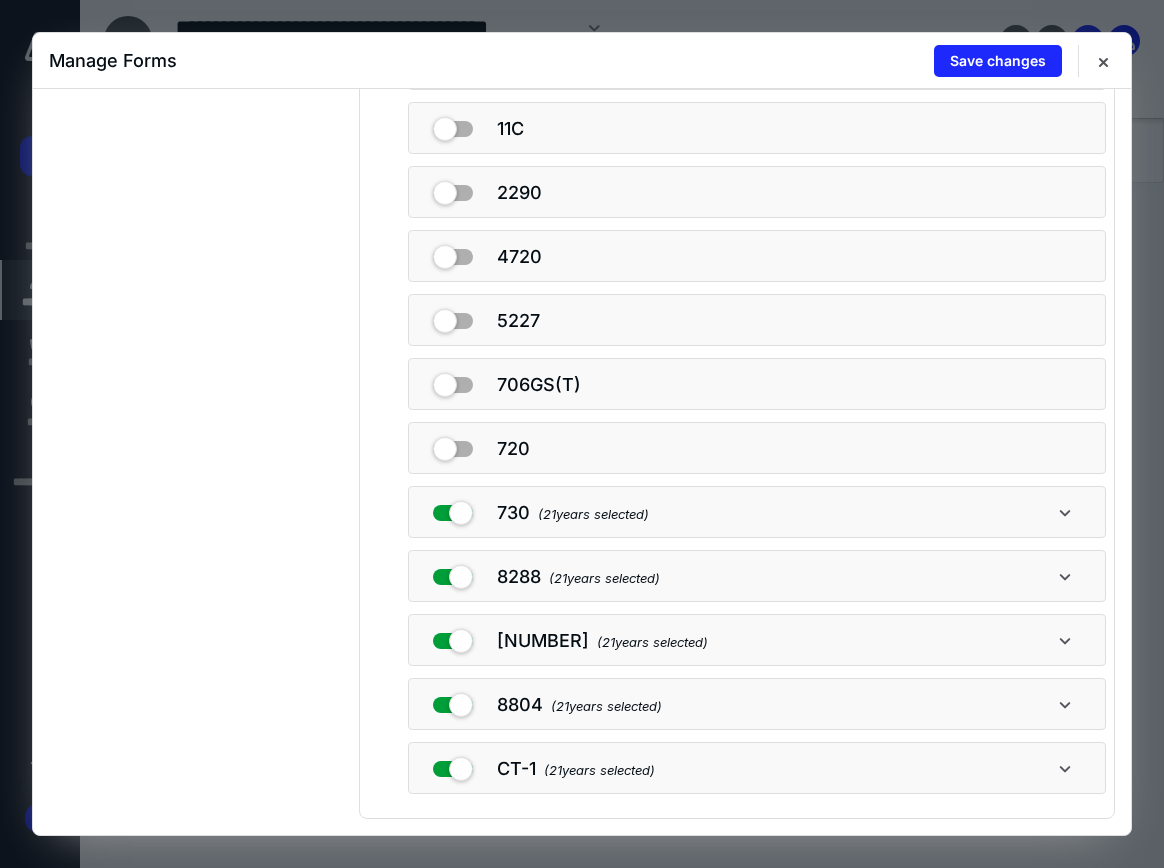 click at bounding box center [453, 509] 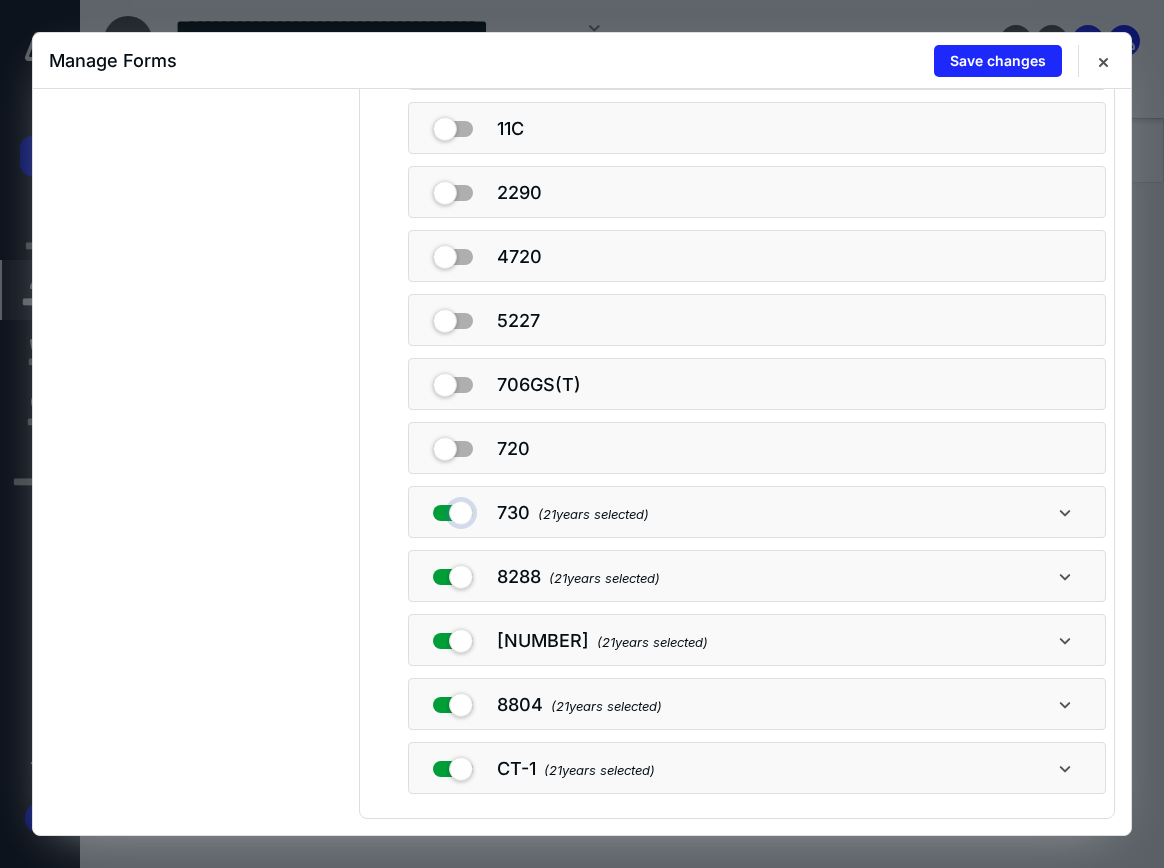 click at bounding box center (453, 509) 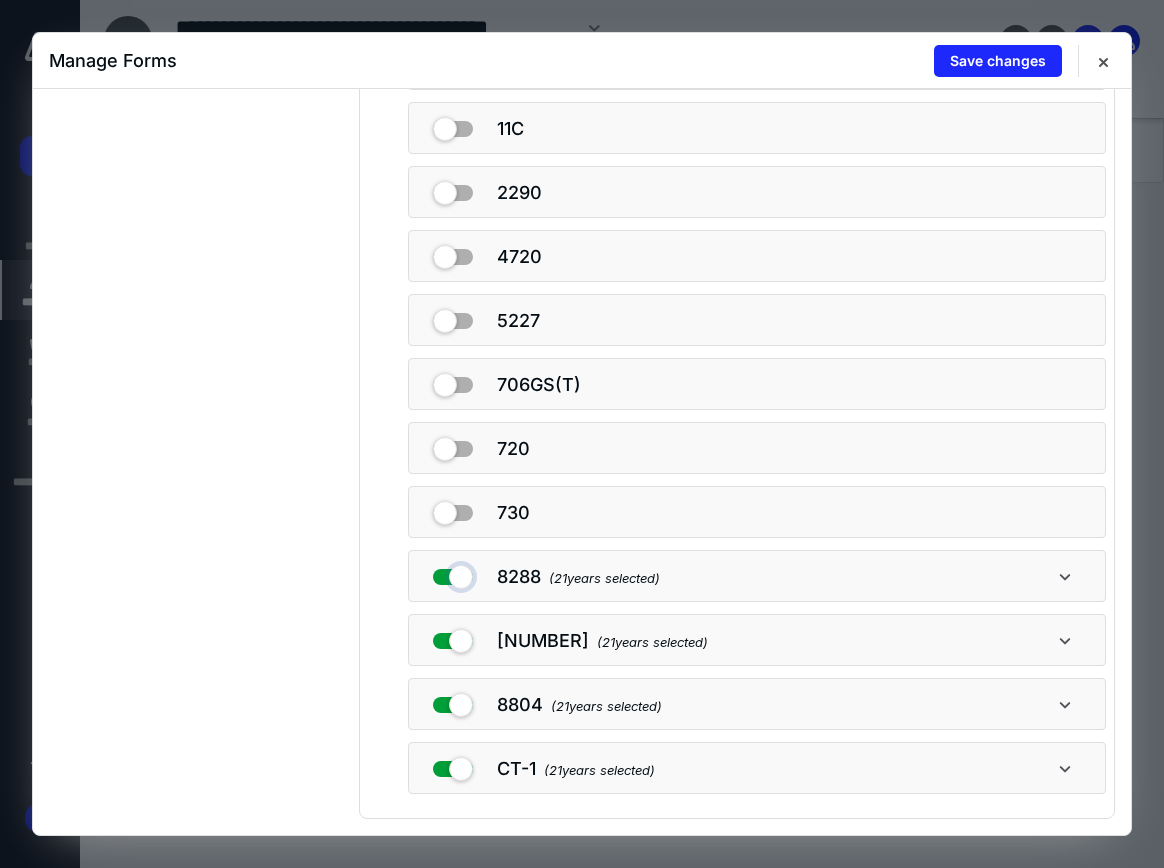 click at bounding box center (453, 573) 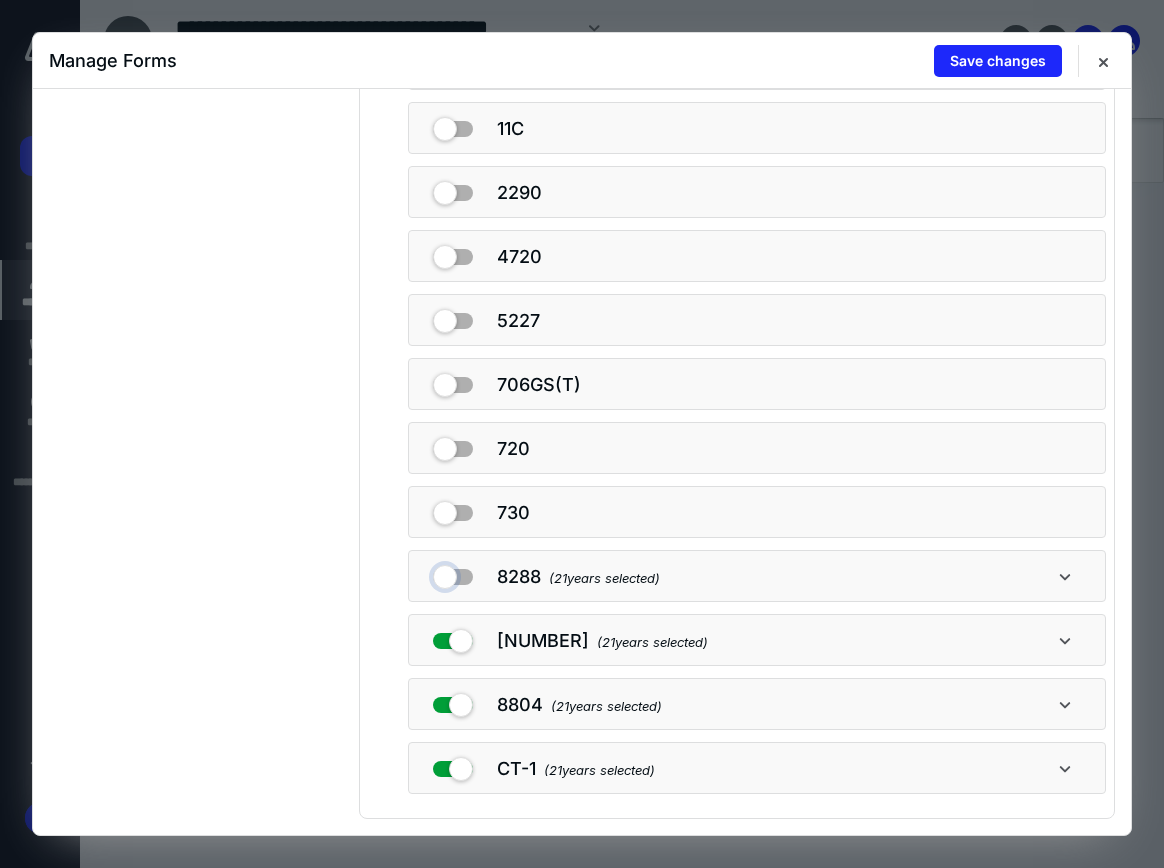 checkbox on "false" 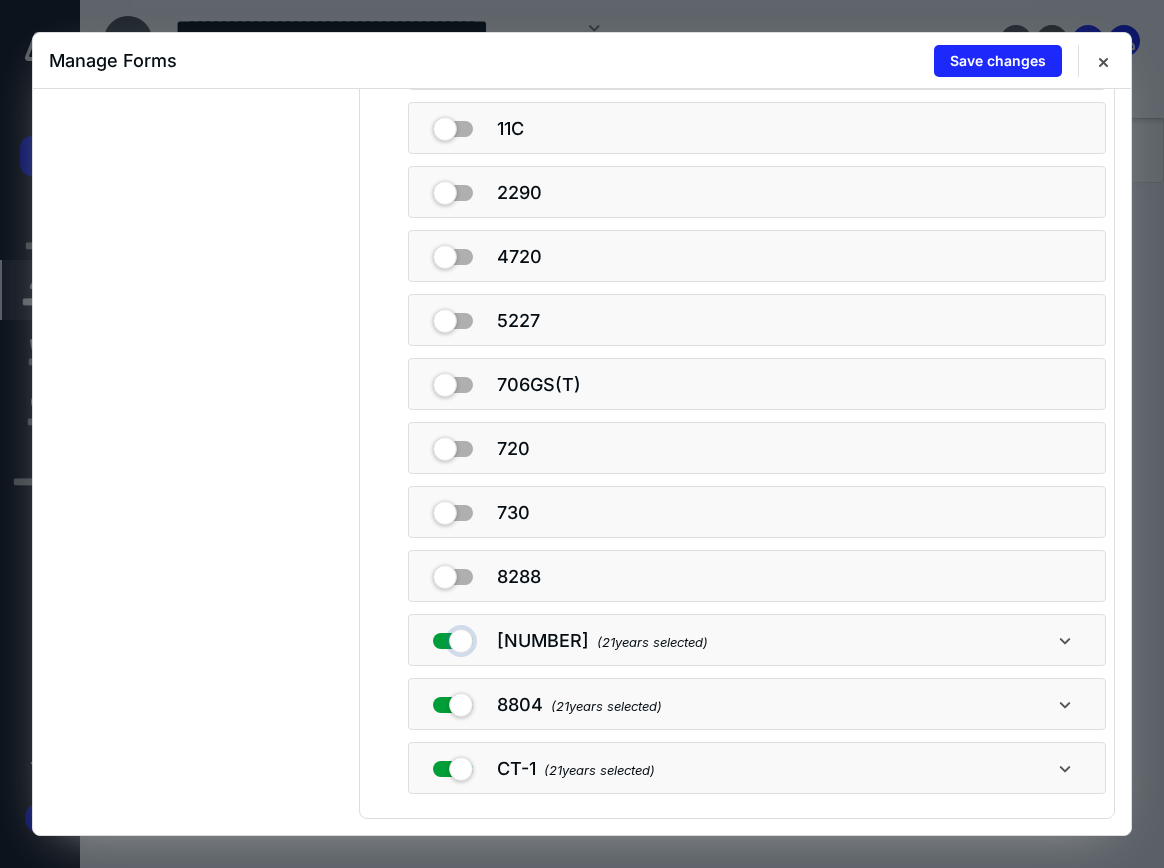 click at bounding box center (453, 637) 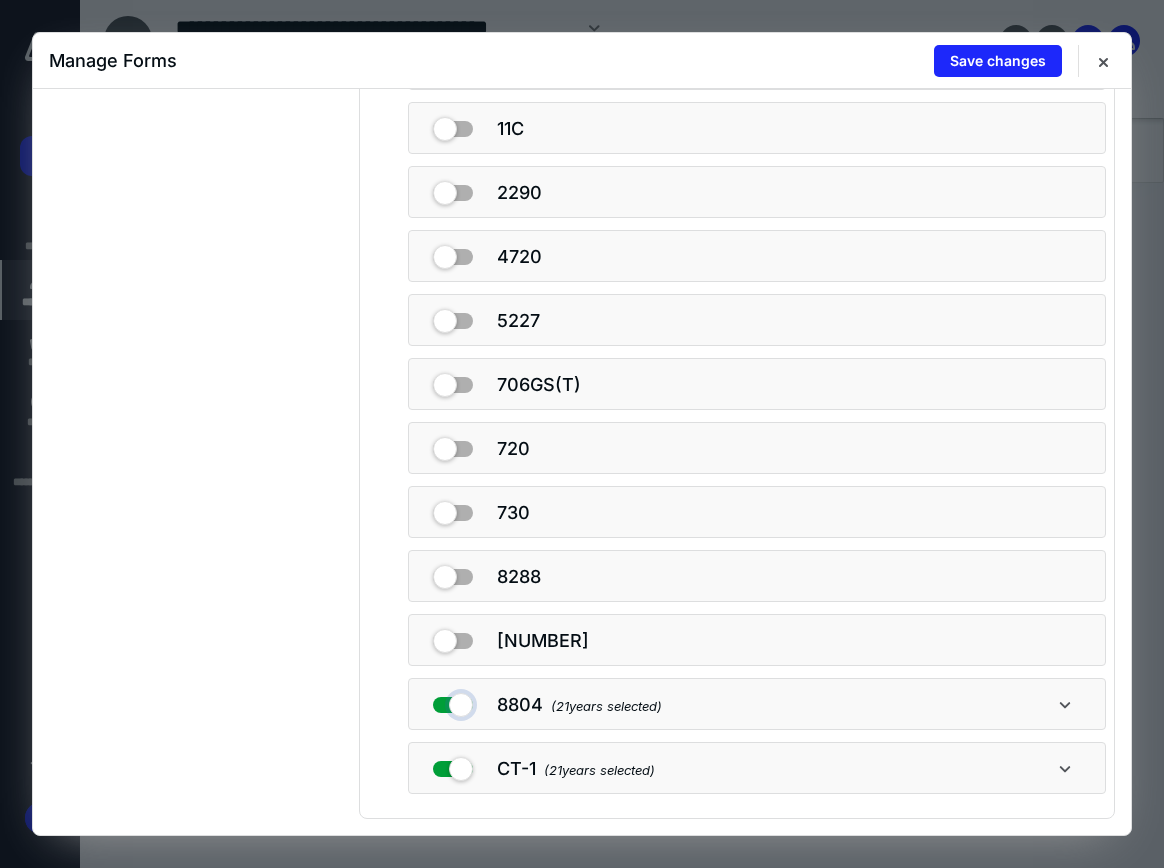 click at bounding box center [453, 701] 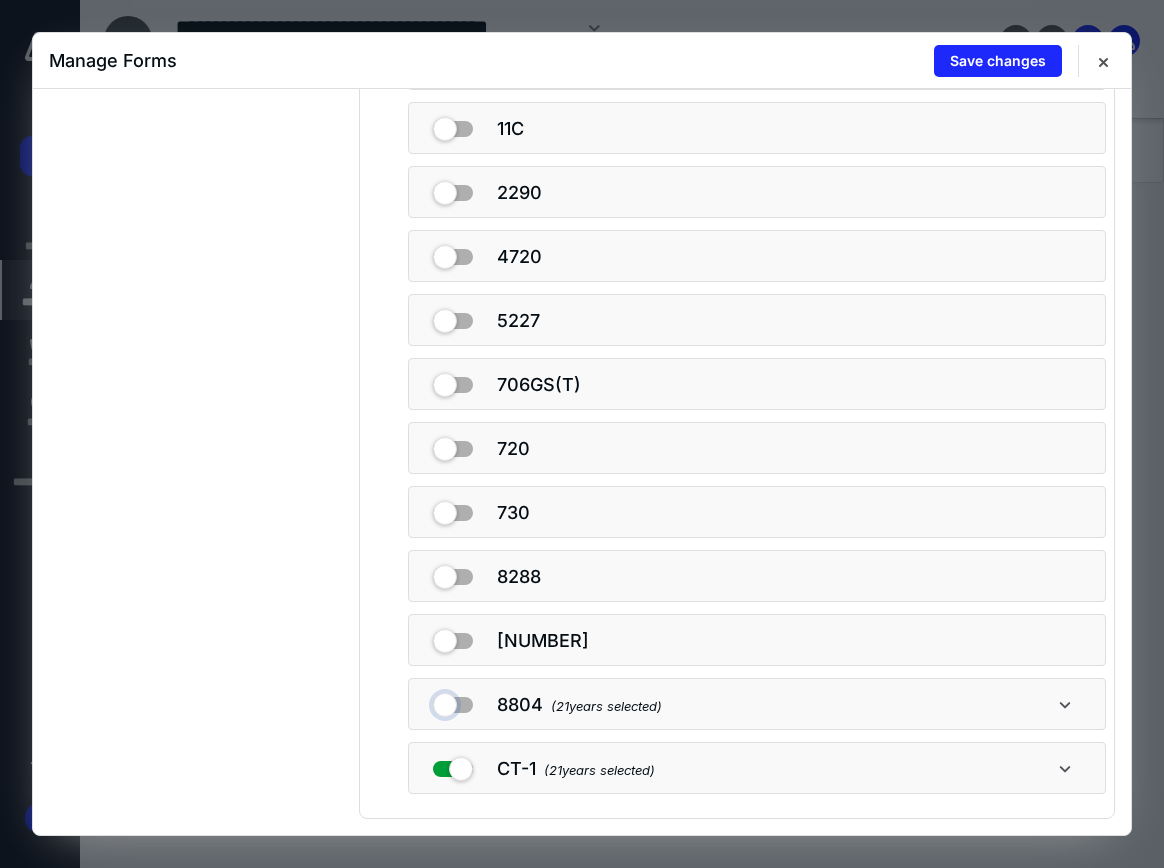 checkbox on "false" 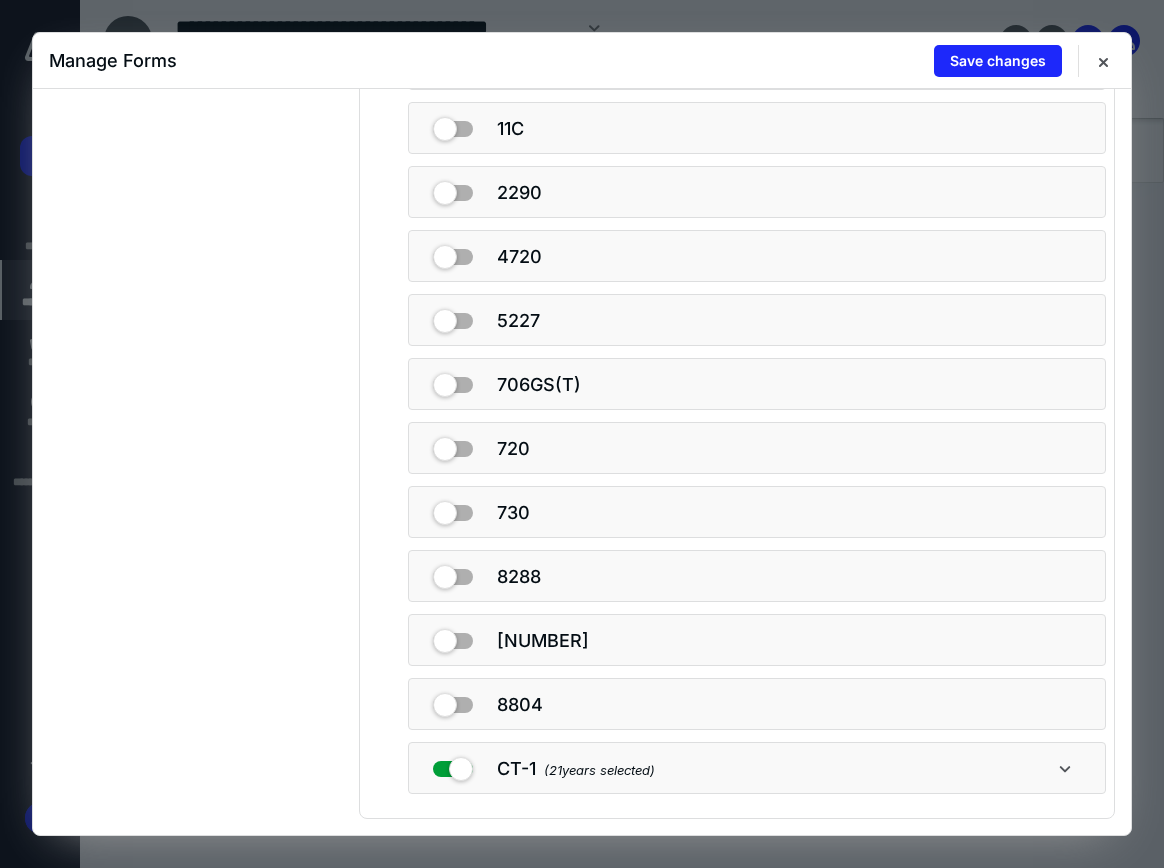 drag, startPoint x: 467, startPoint y: 751, endPoint x: 465, endPoint y: 764, distance: 13.152946 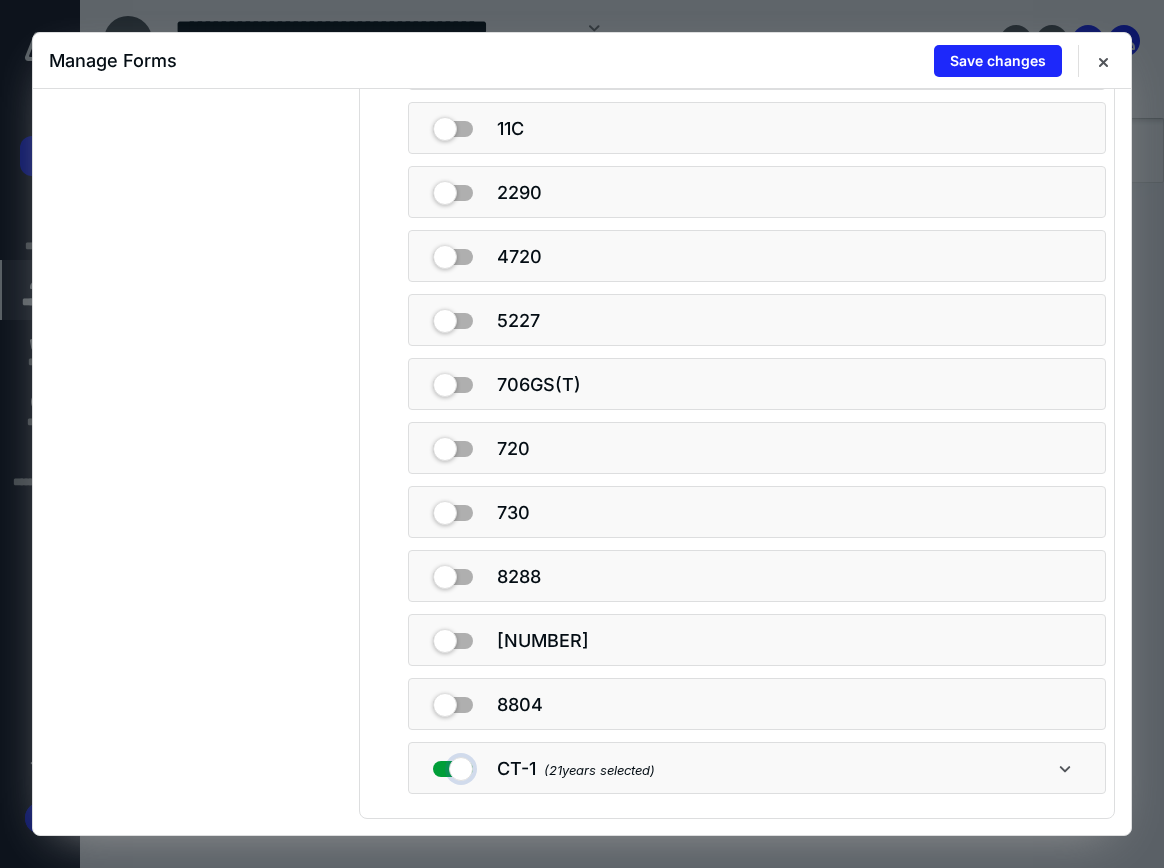 click at bounding box center (453, 765) 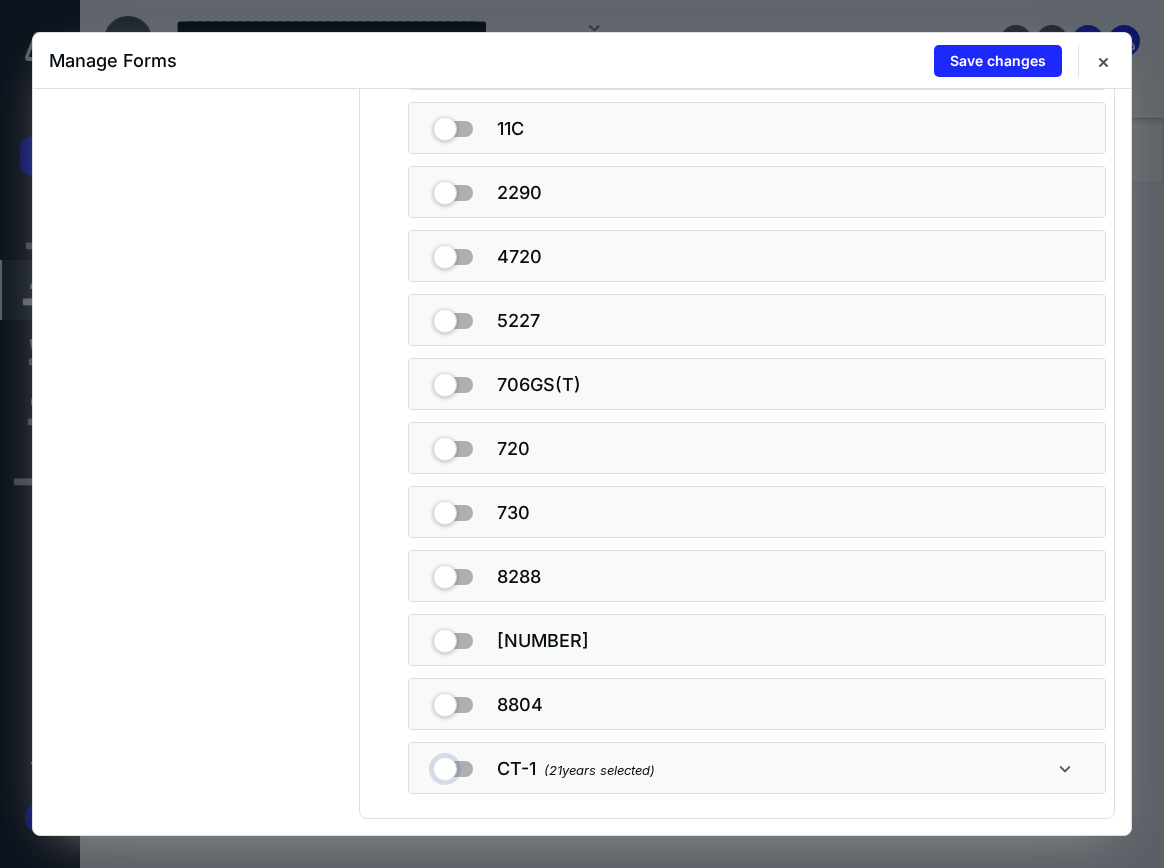 checkbox on "false" 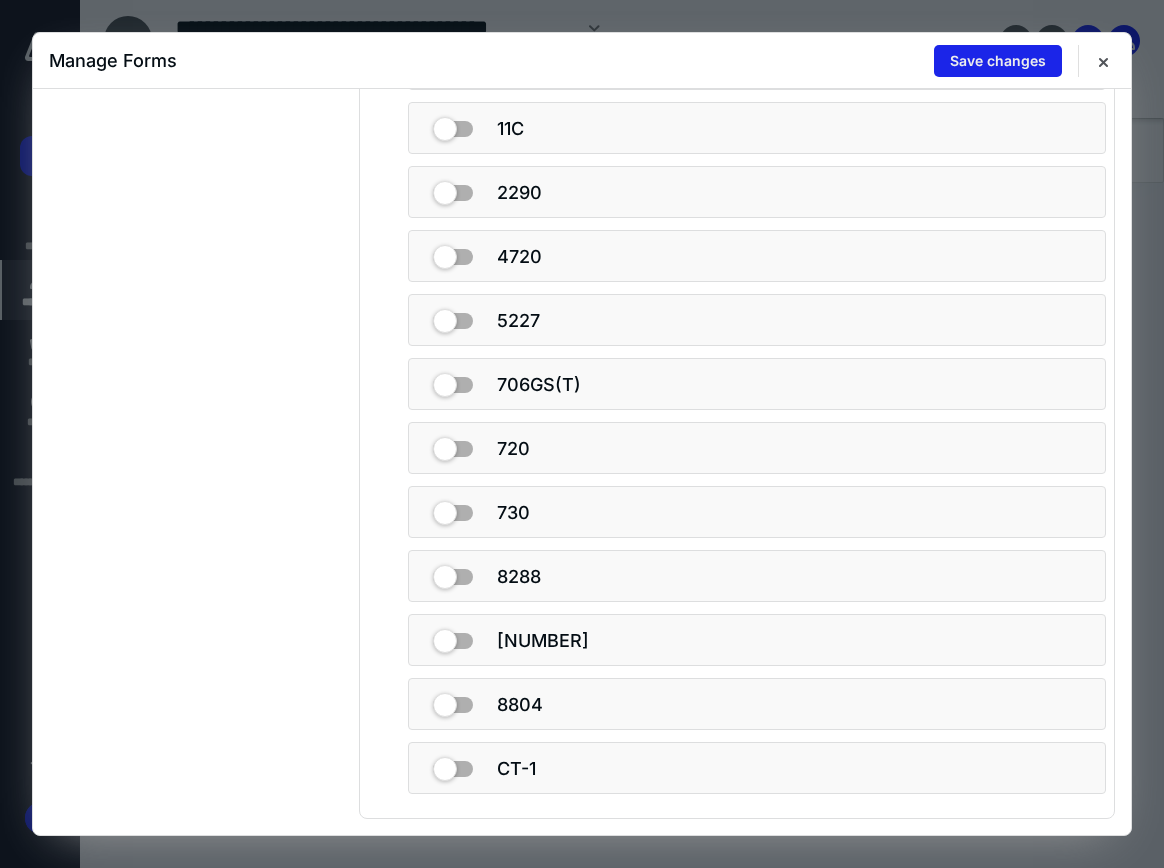 click on "Save changes" at bounding box center [998, 61] 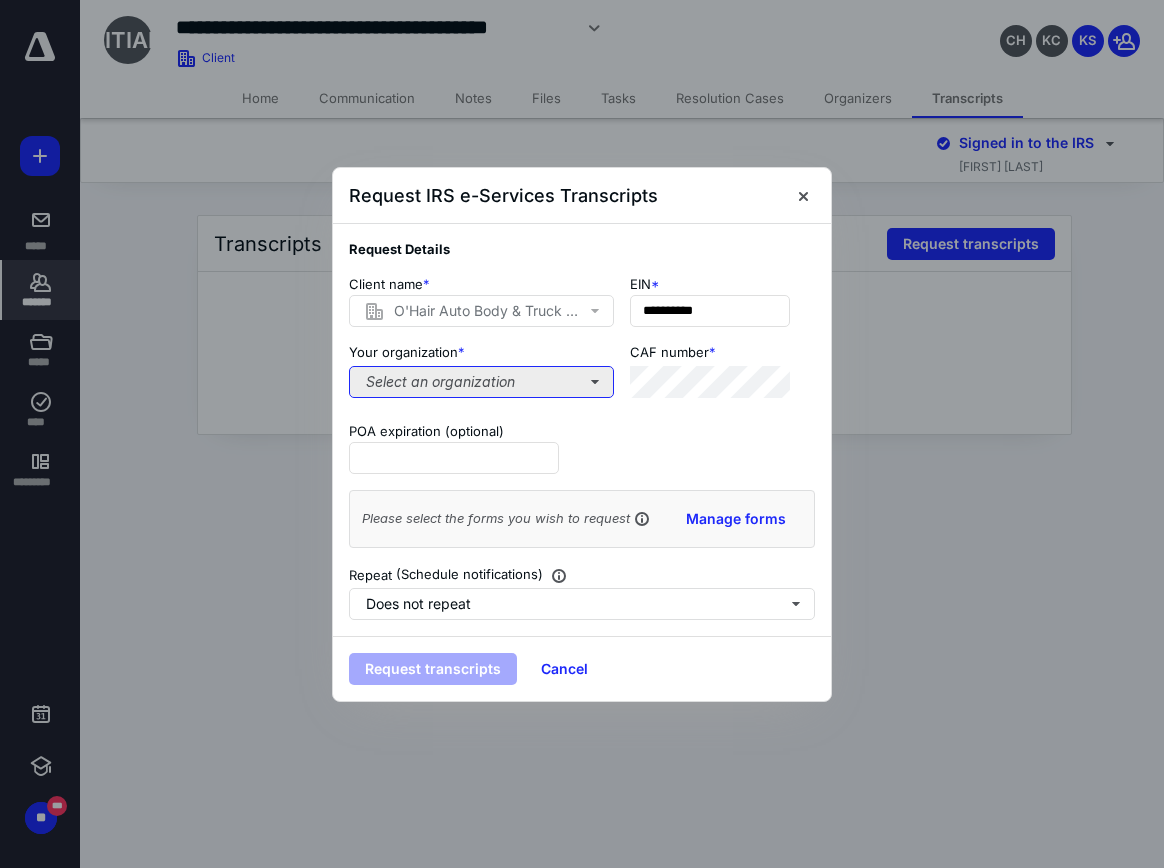 click on "Select an organization" at bounding box center [481, 382] 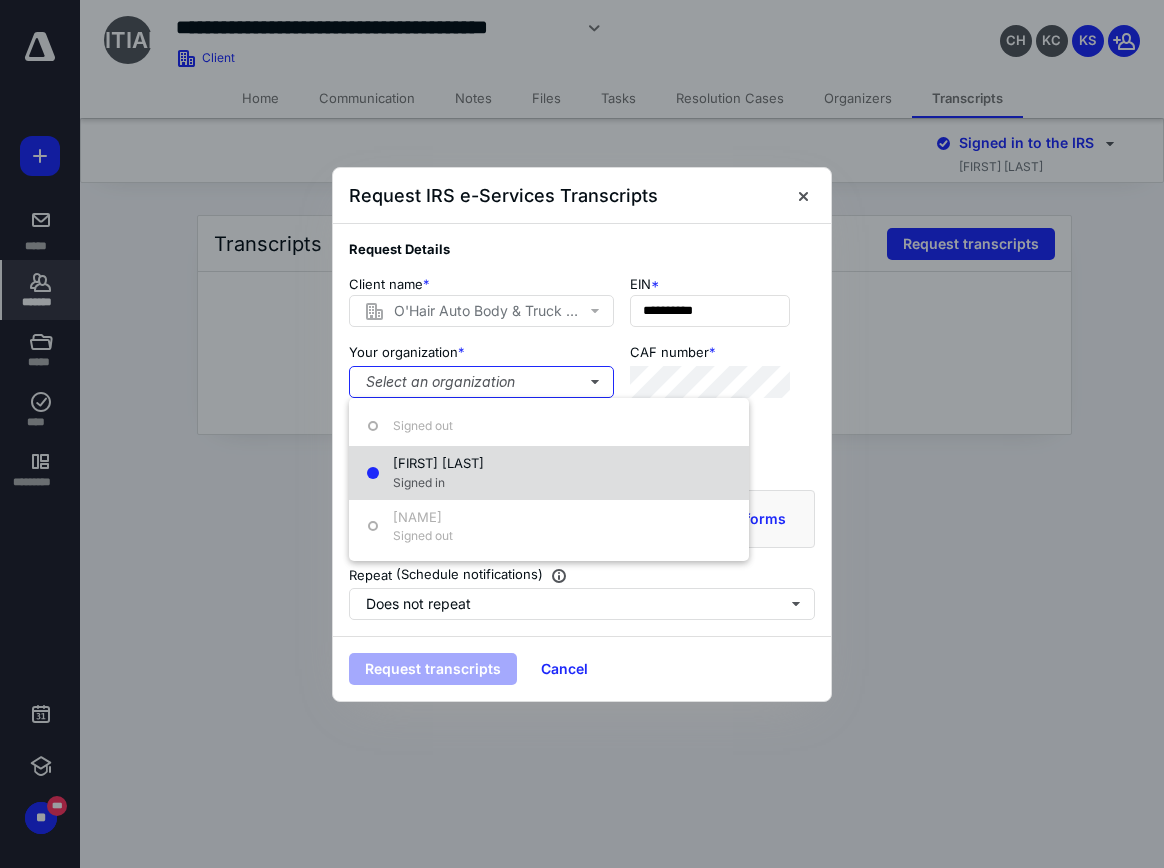 click on "[FIRST] [LAST] Signed in" at bounding box center (549, 473) 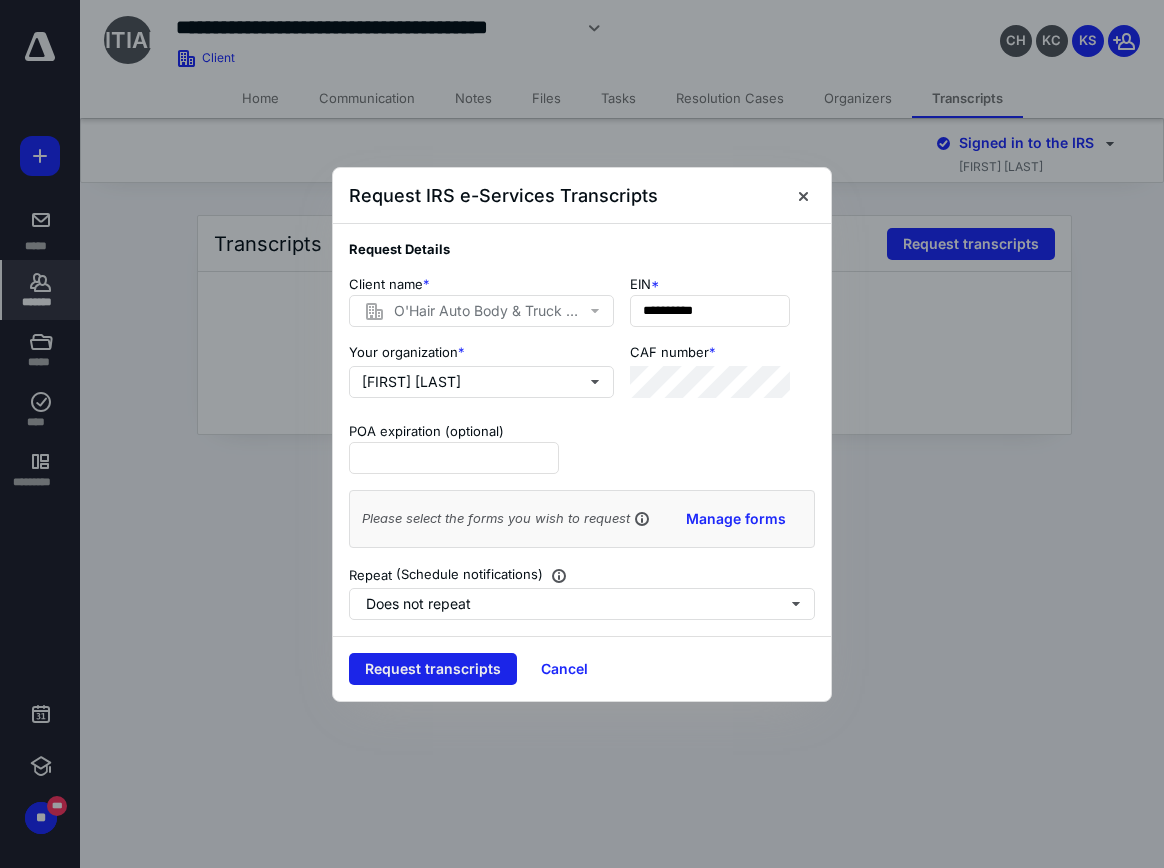 click on "Request transcripts" at bounding box center (433, 669) 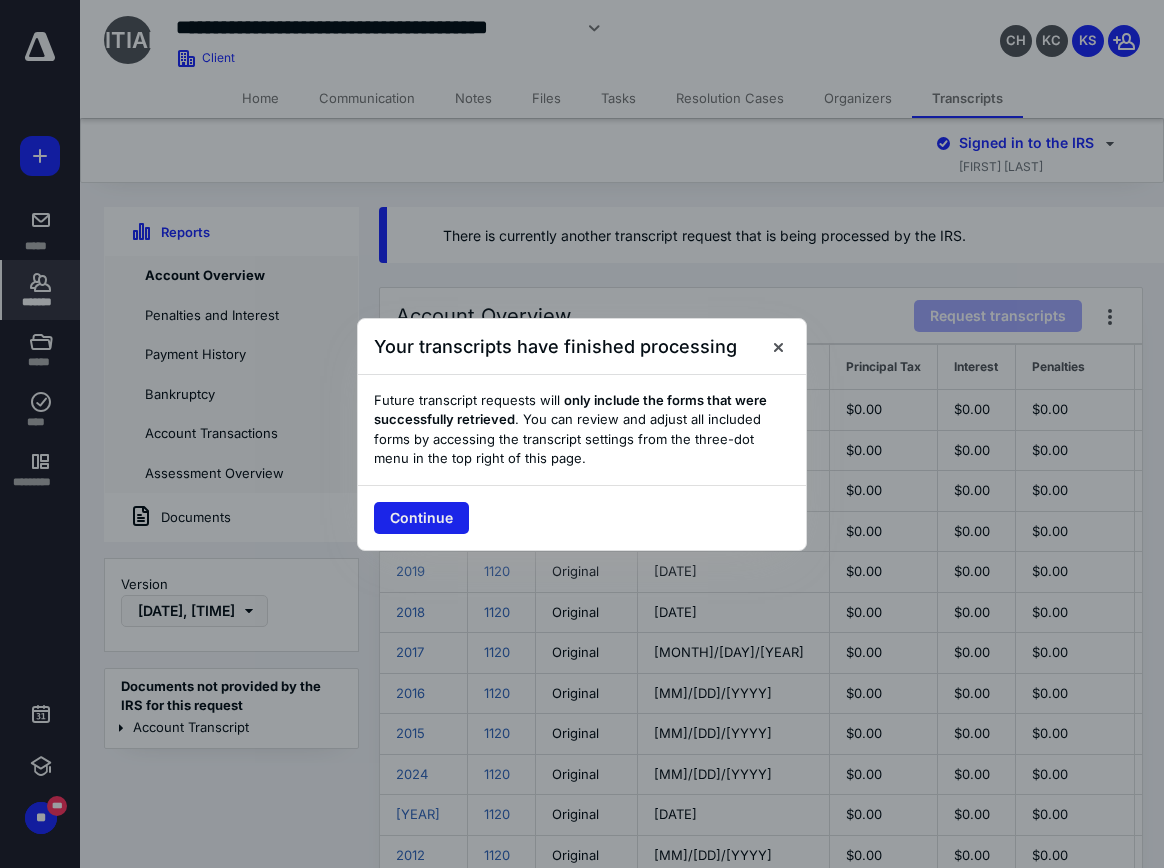 click on "Continue" at bounding box center (421, 518) 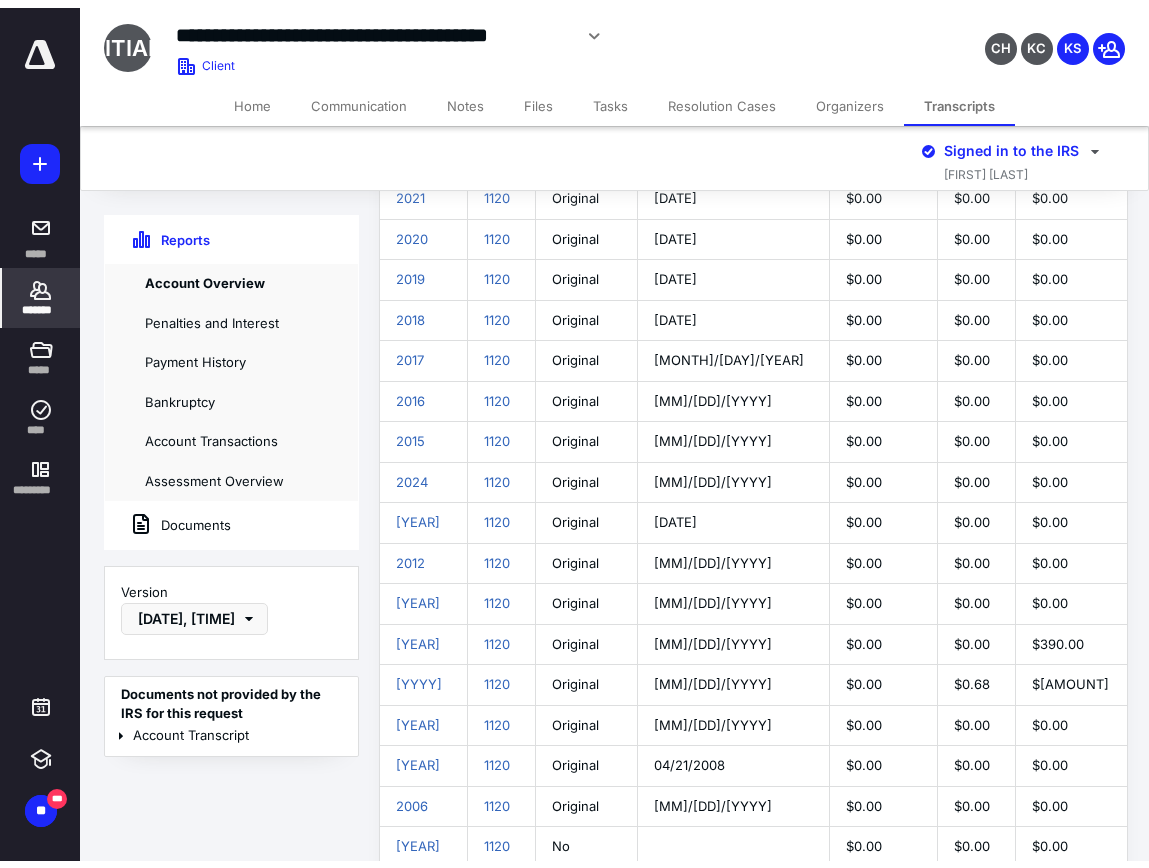 scroll, scrollTop: 0, scrollLeft: 0, axis: both 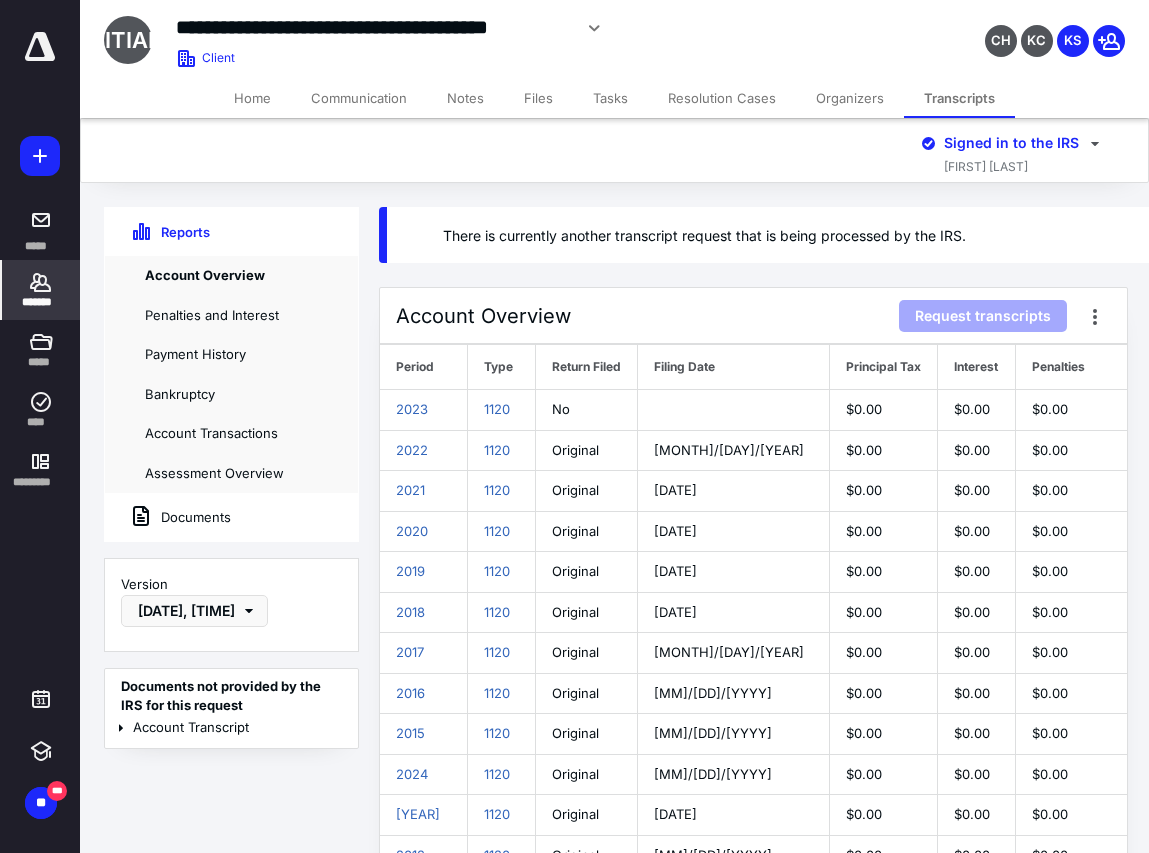 click at bounding box center [40, 47] 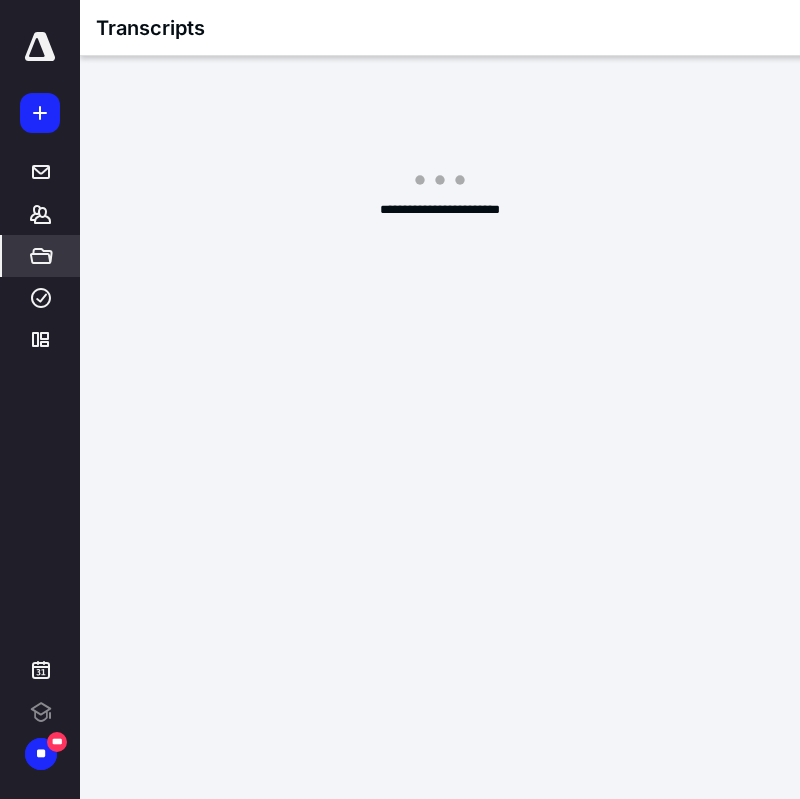 scroll, scrollTop: 0, scrollLeft: 0, axis: both 